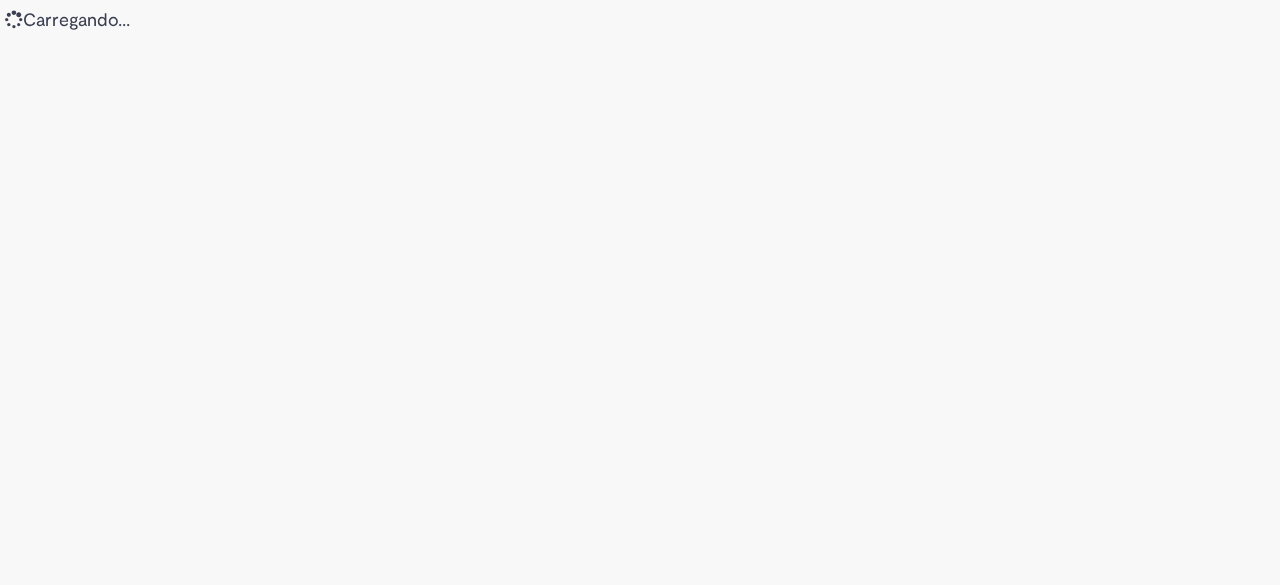 scroll, scrollTop: 0, scrollLeft: 0, axis: both 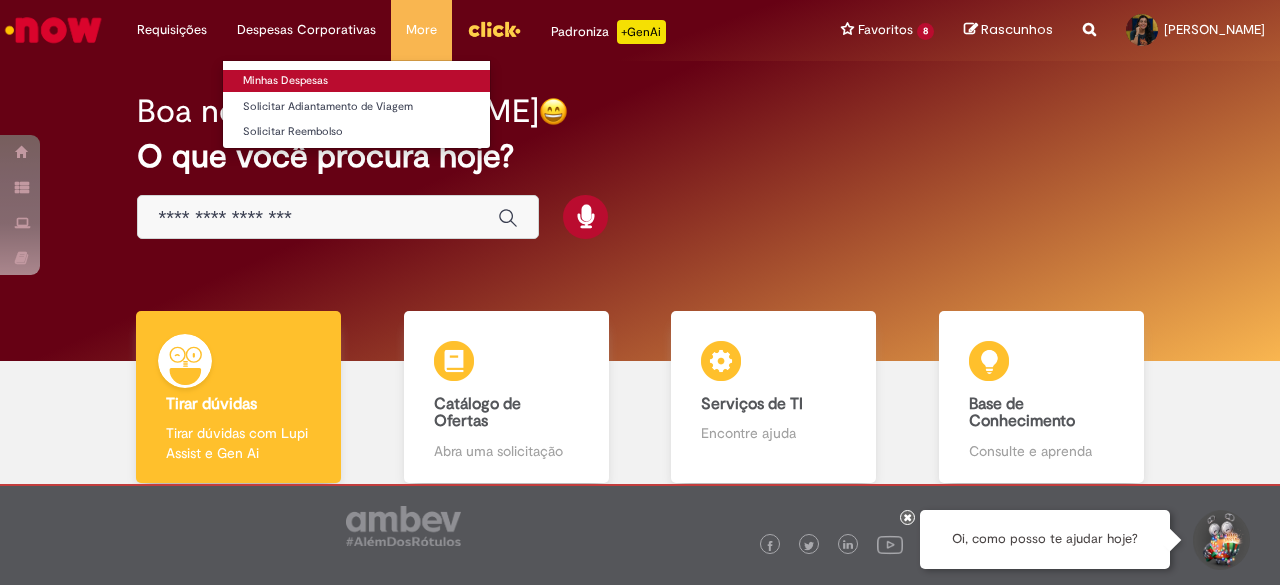 click on "Minhas Despesas" at bounding box center [356, 81] 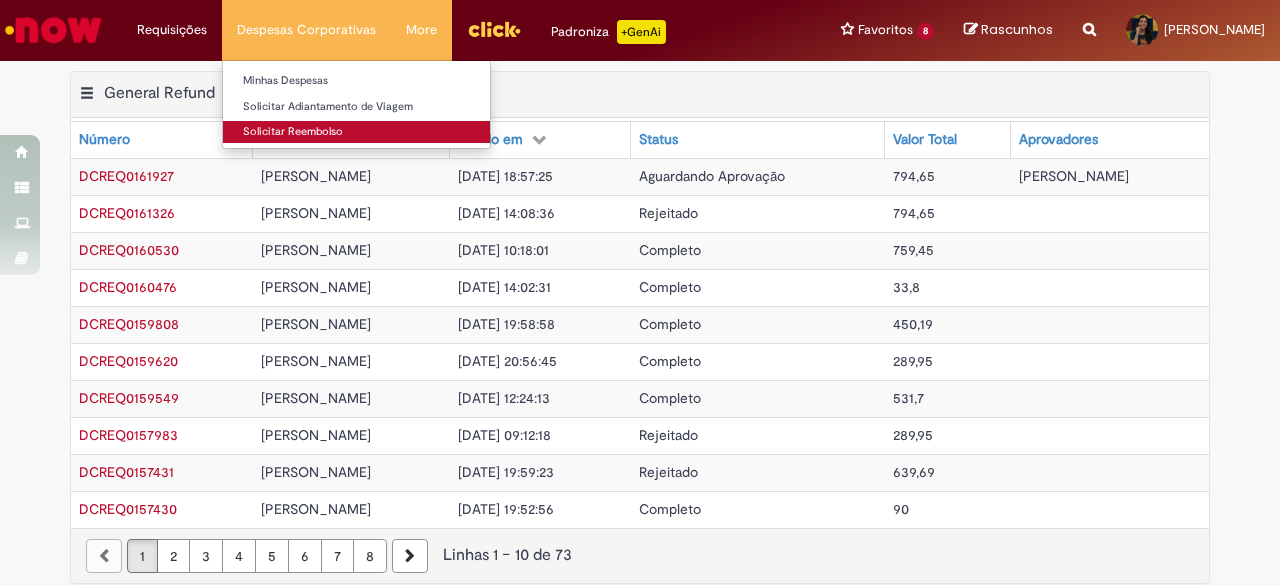 click on "Solicitar Reembolso" at bounding box center (356, 132) 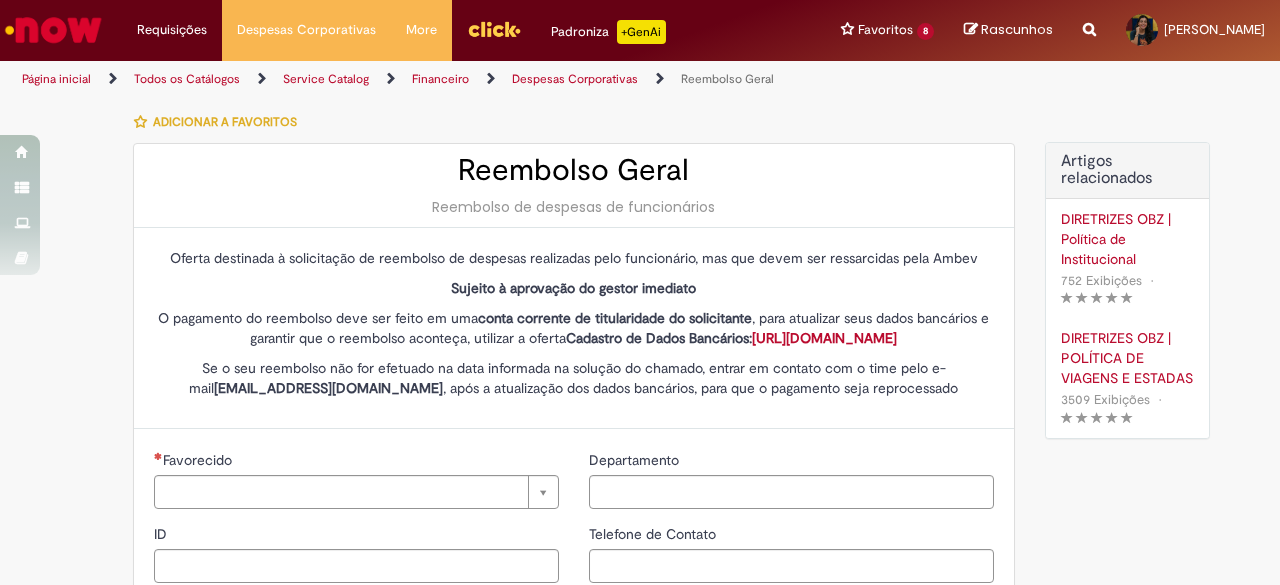 type on "********" 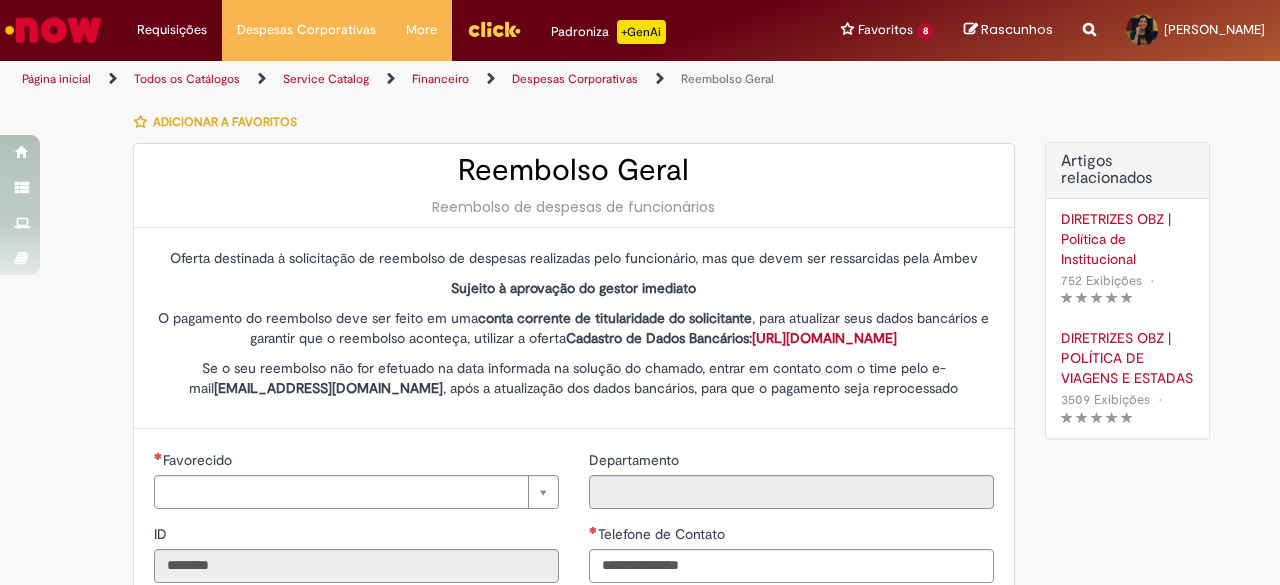 type on "**********" 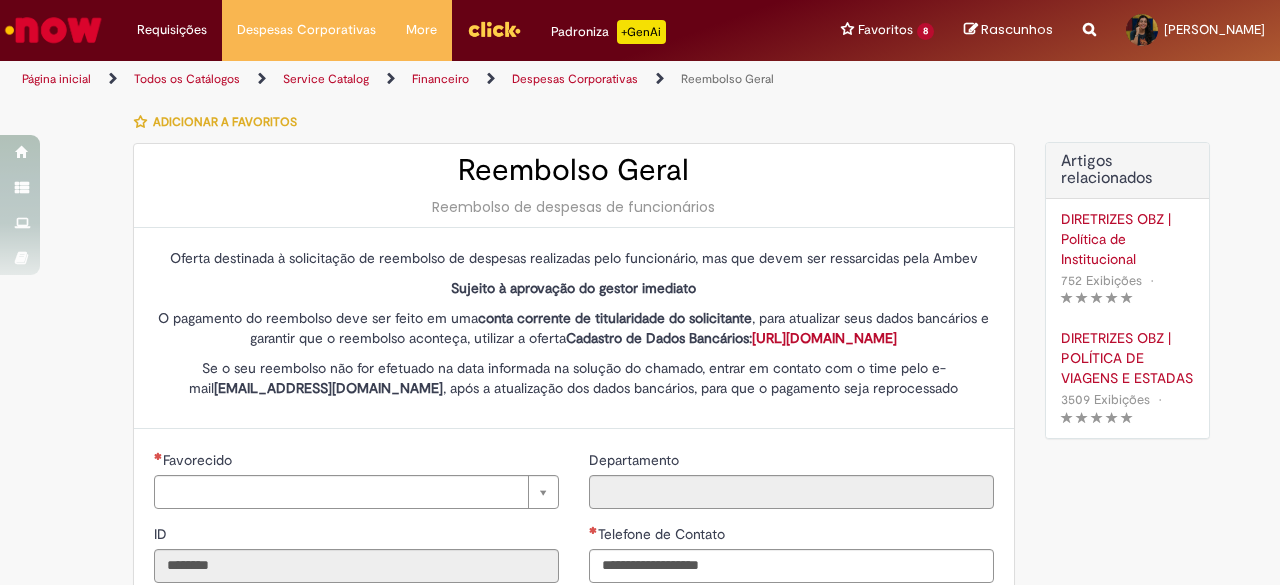 type on "**********" 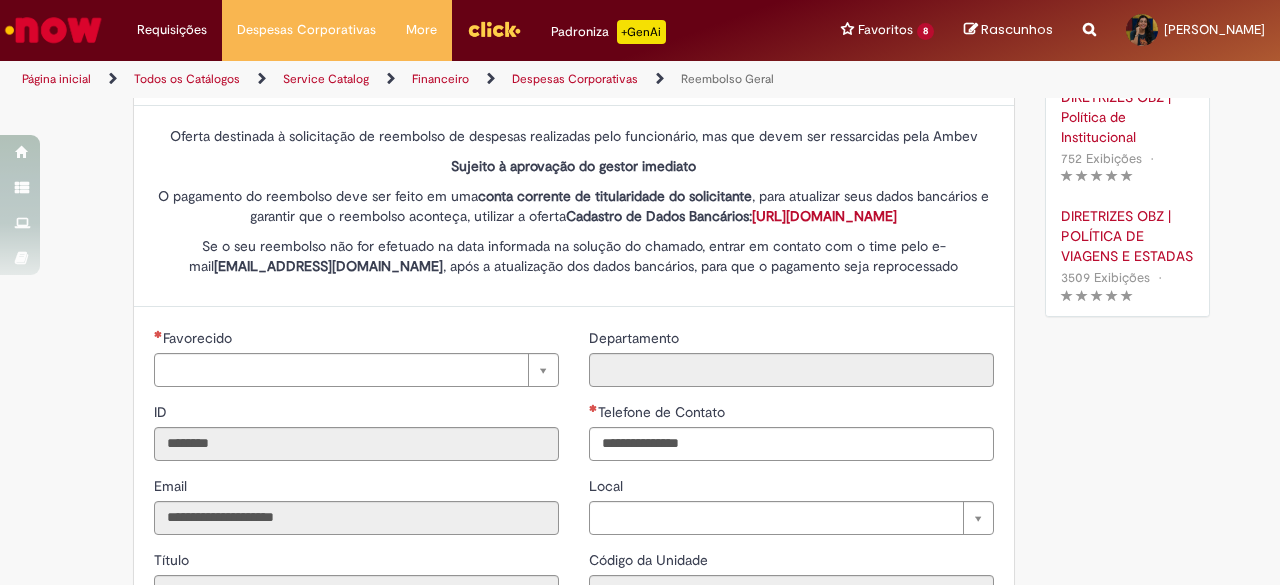 type on "**********" 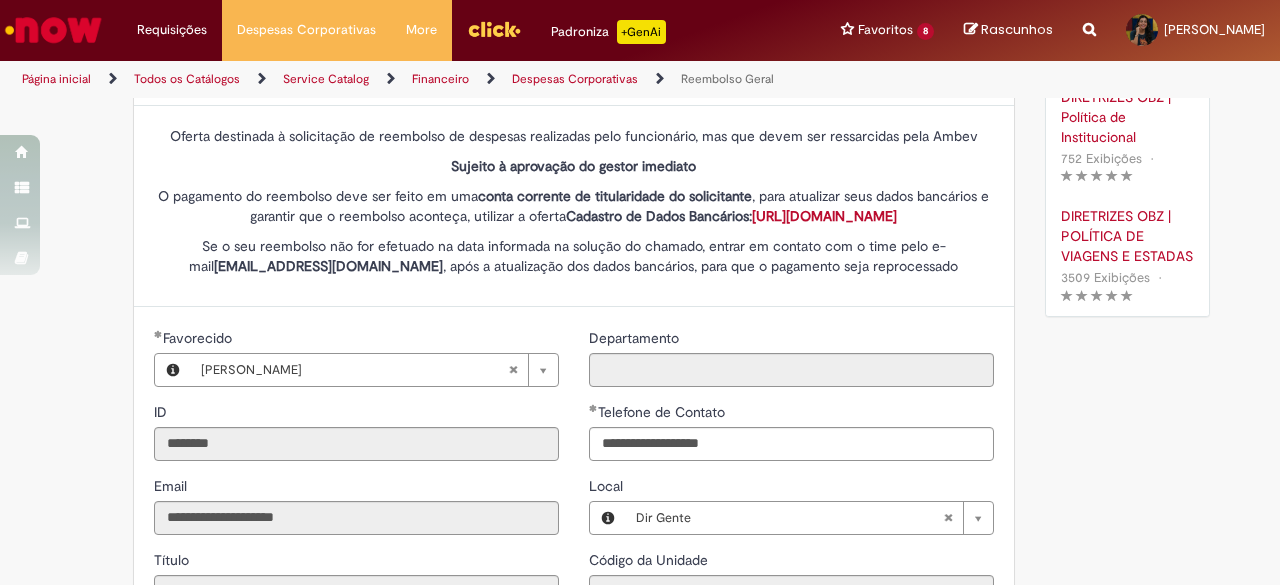scroll, scrollTop: 200, scrollLeft: 0, axis: vertical 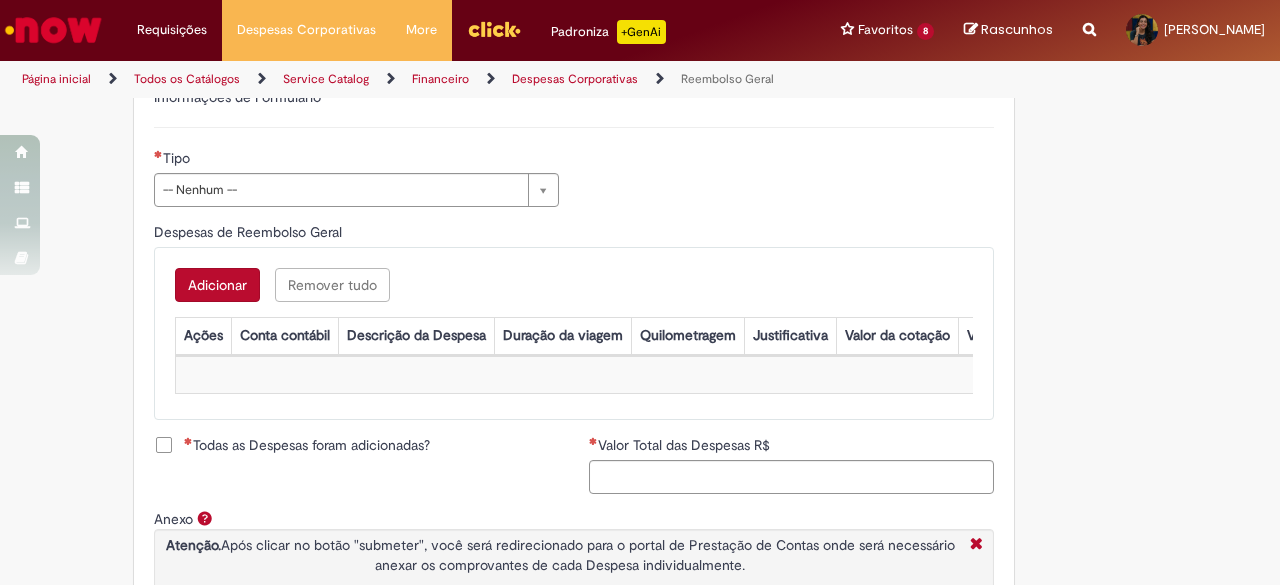 click on "Adicionar" at bounding box center (217, 285) 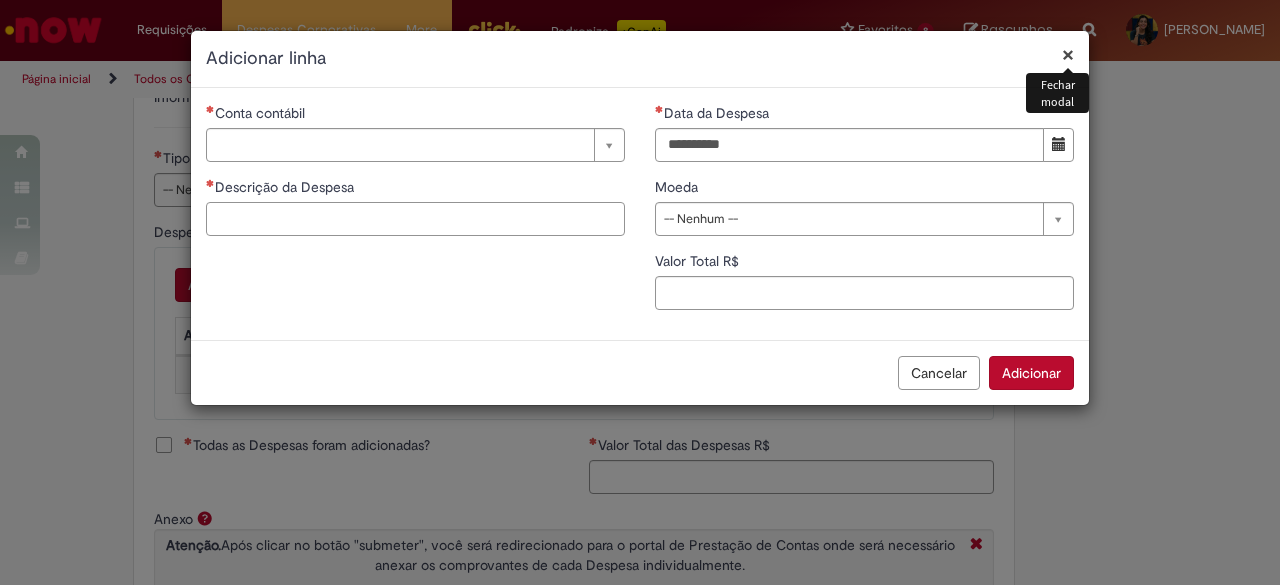 click on "Descrição da Despesa" at bounding box center (415, 219) 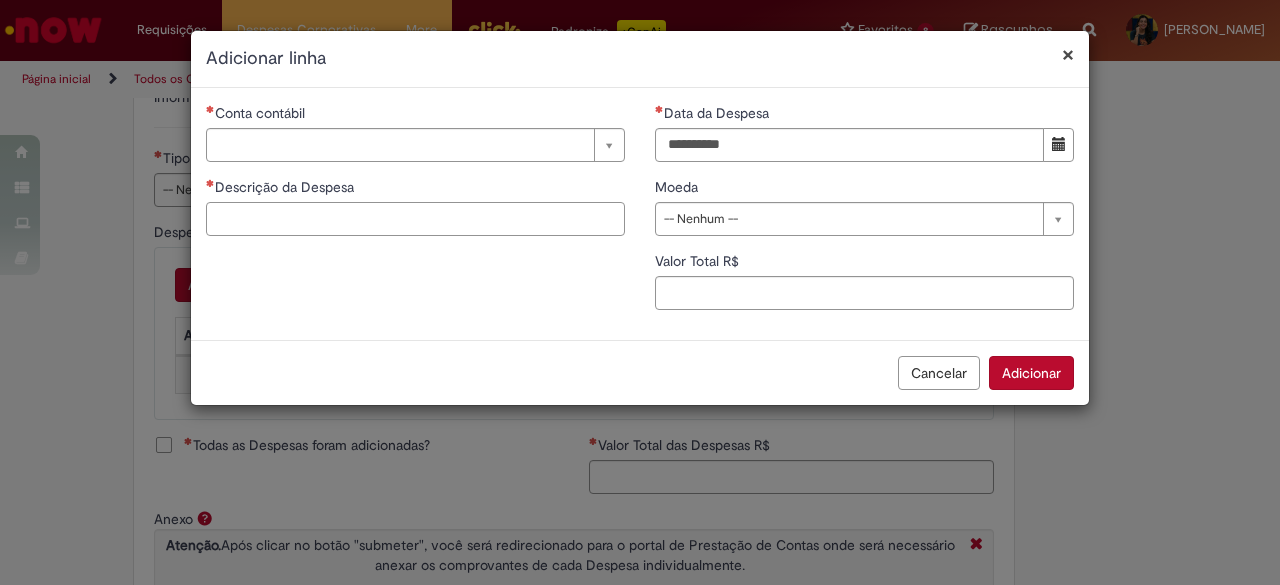 paste on "**********" 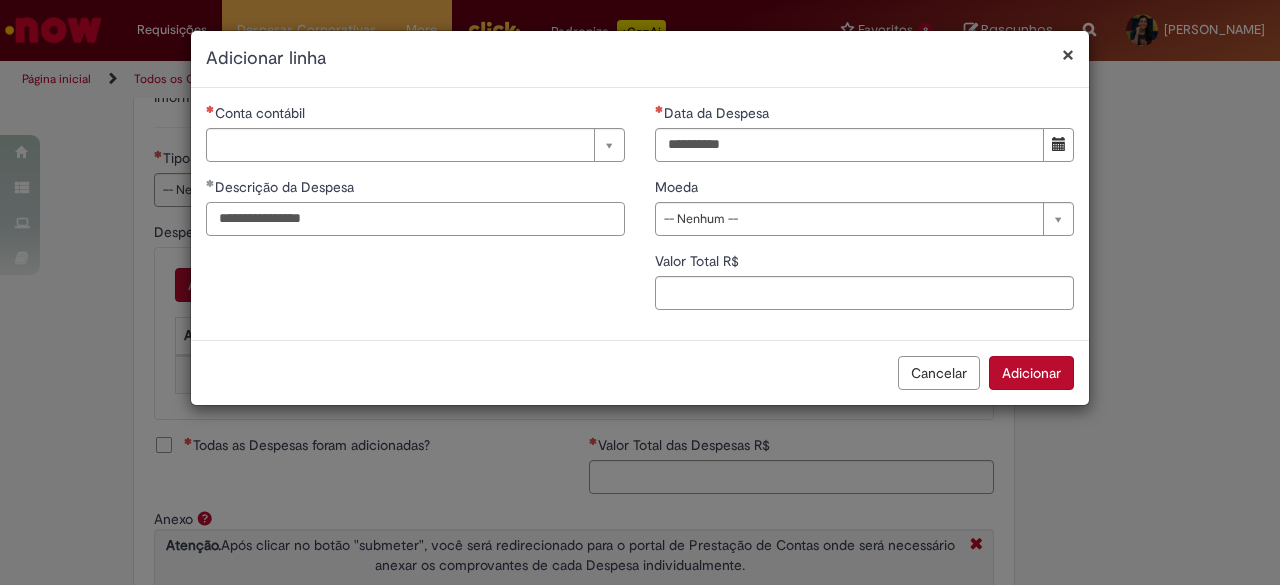type on "**********" 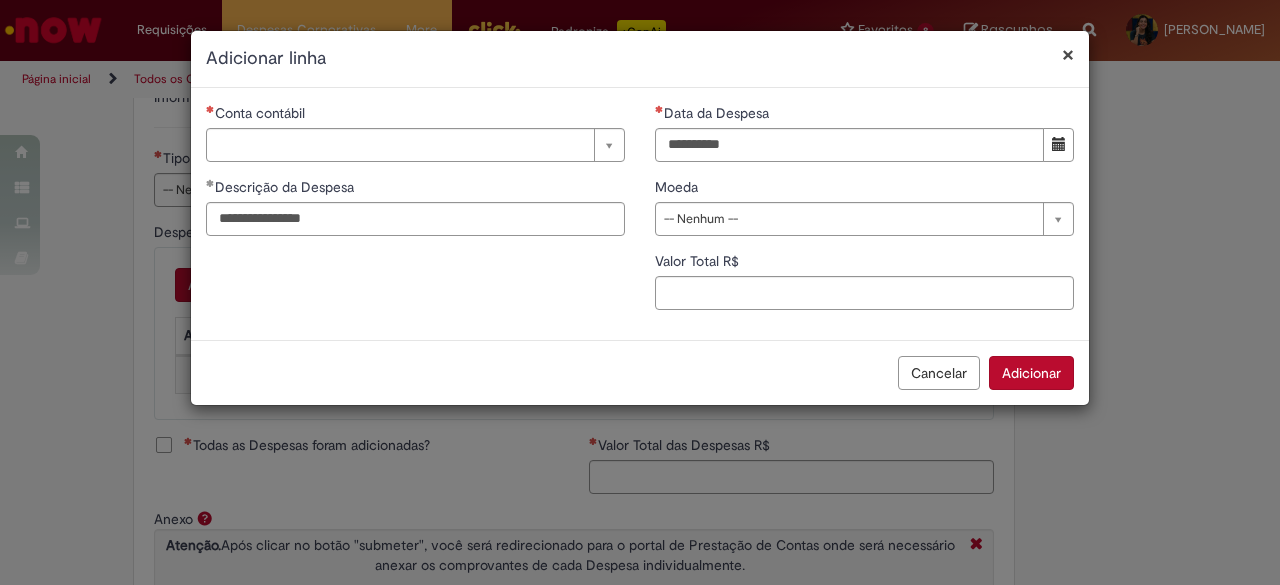 click at bounding box center [1058, 145] 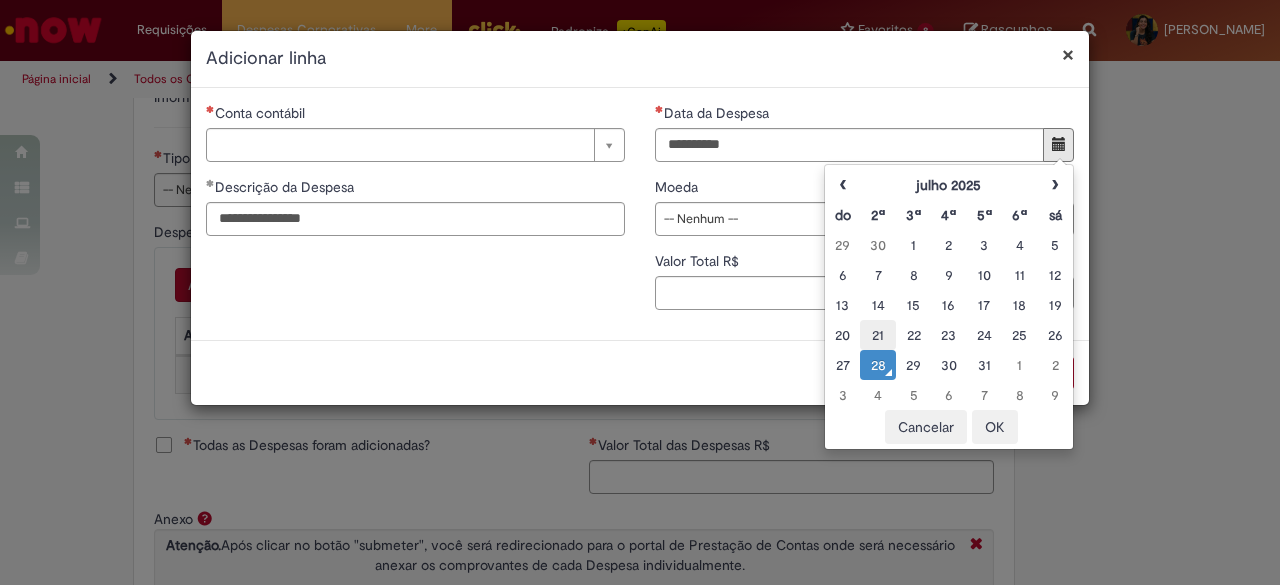 click on "21" at bounding box center [877, 335] 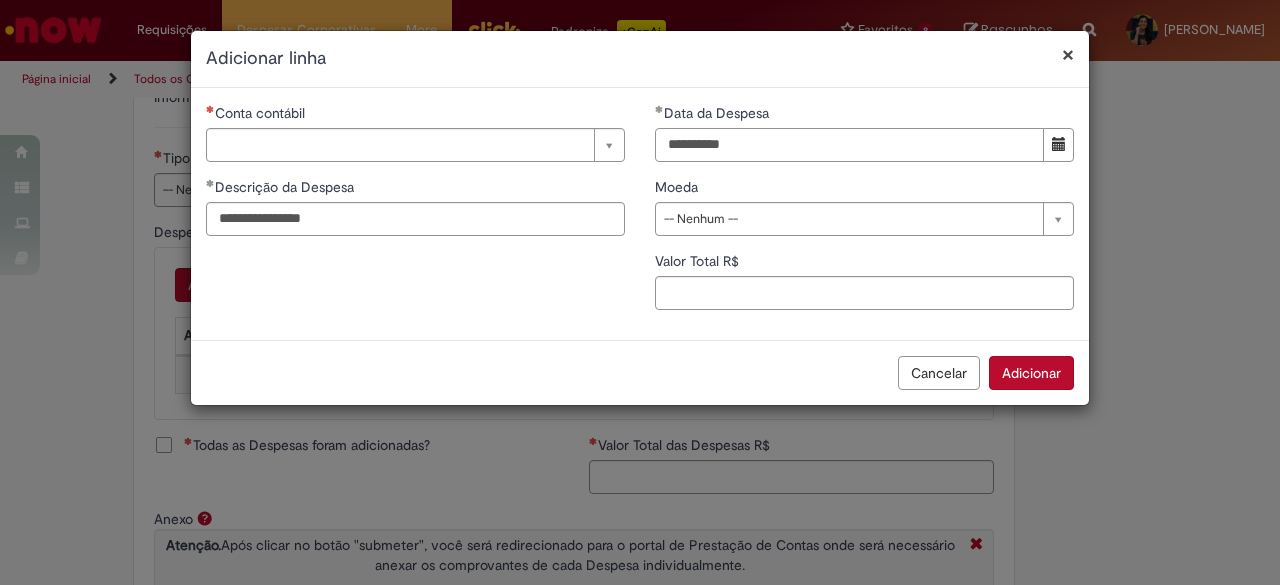 drag, startPoint x: 661, startPoint y: 149, endPoint x: 588, endPoint y: 147, distance: 73.02739 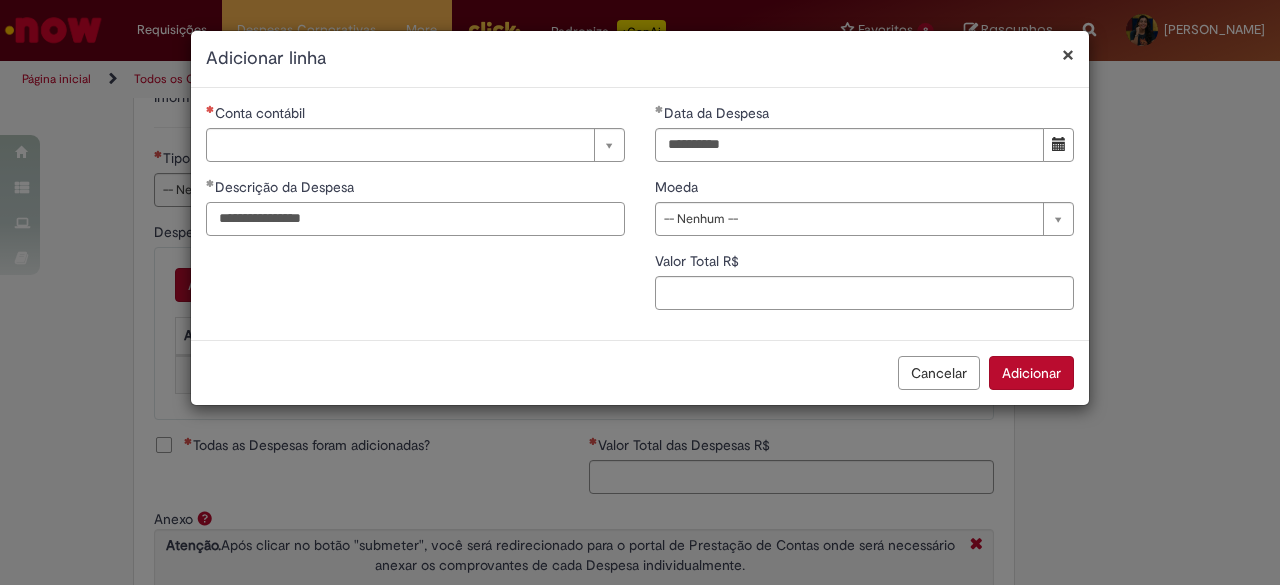 click on "**********" at bounding box center [415, 219] 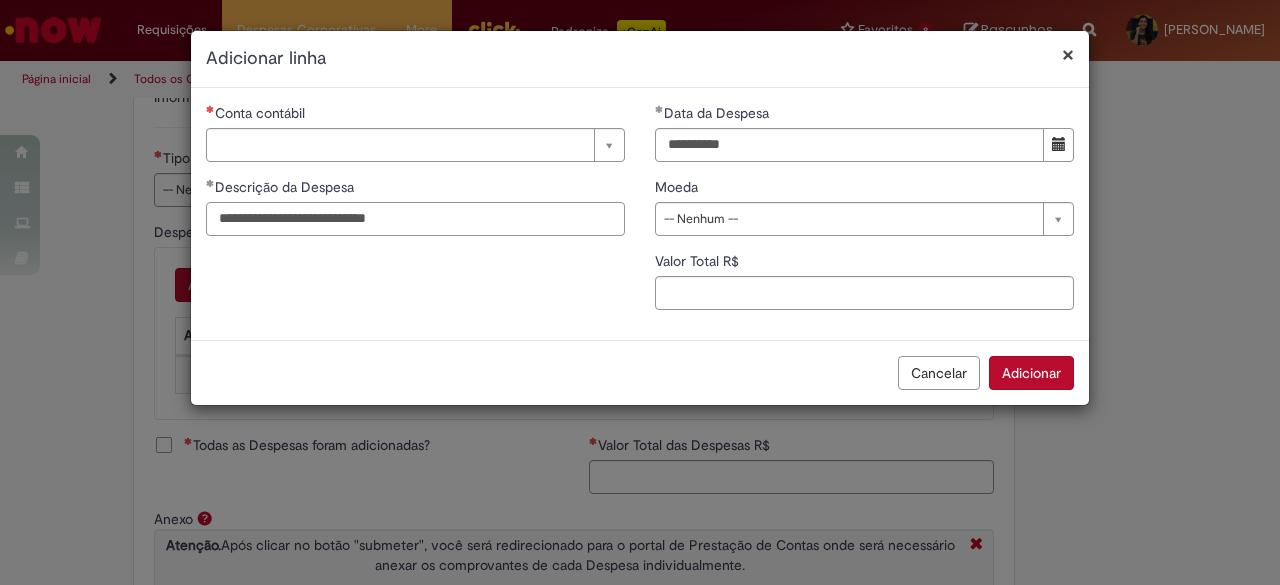 type on "**********" 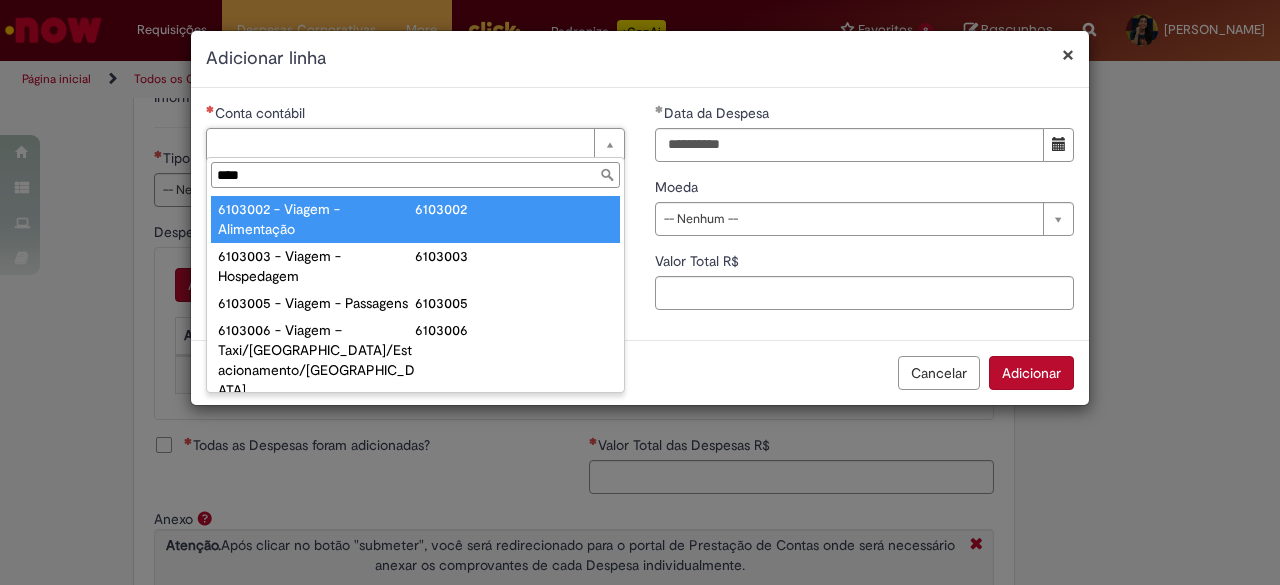 type on "****" 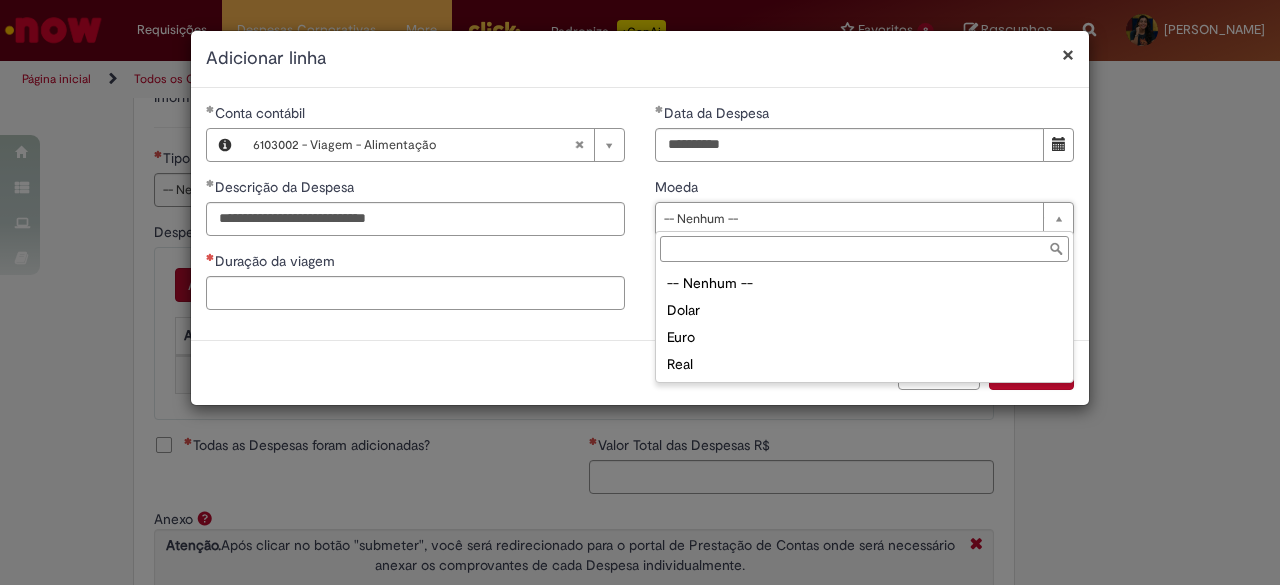 type on "****" 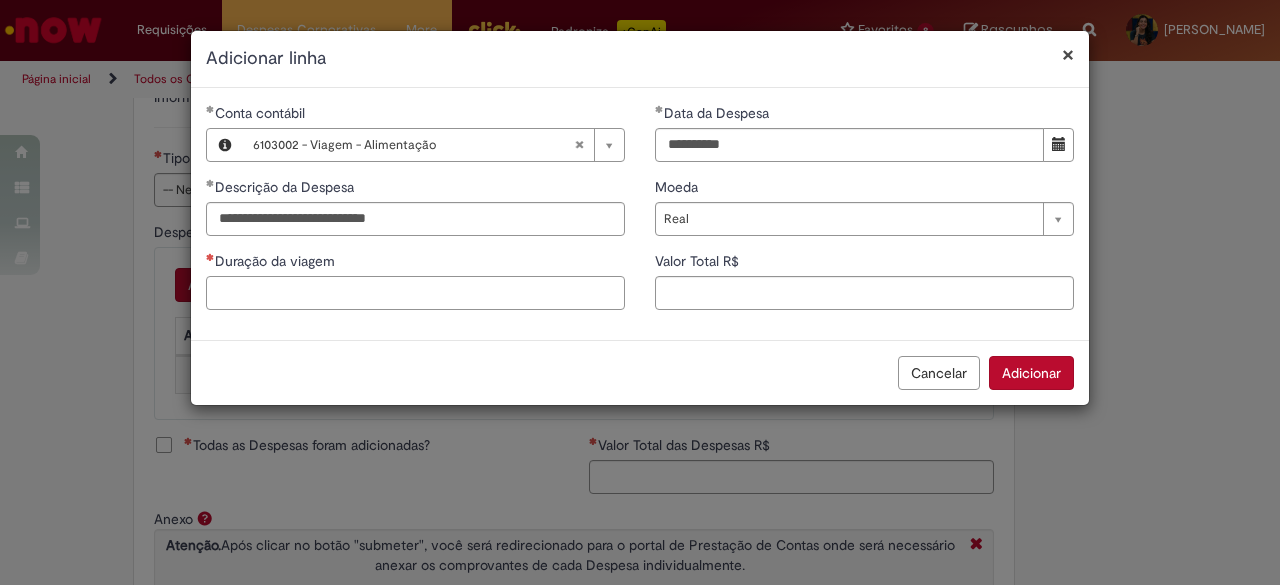click on "Duração da viagem" at bounding box center [415, 293] 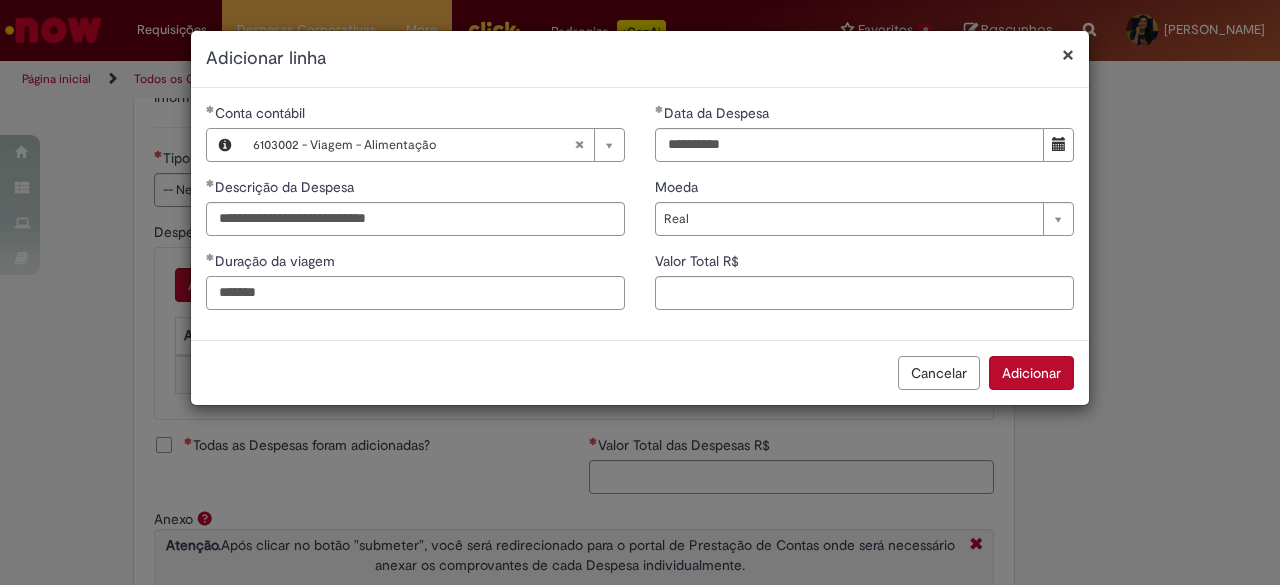 type on "*******" 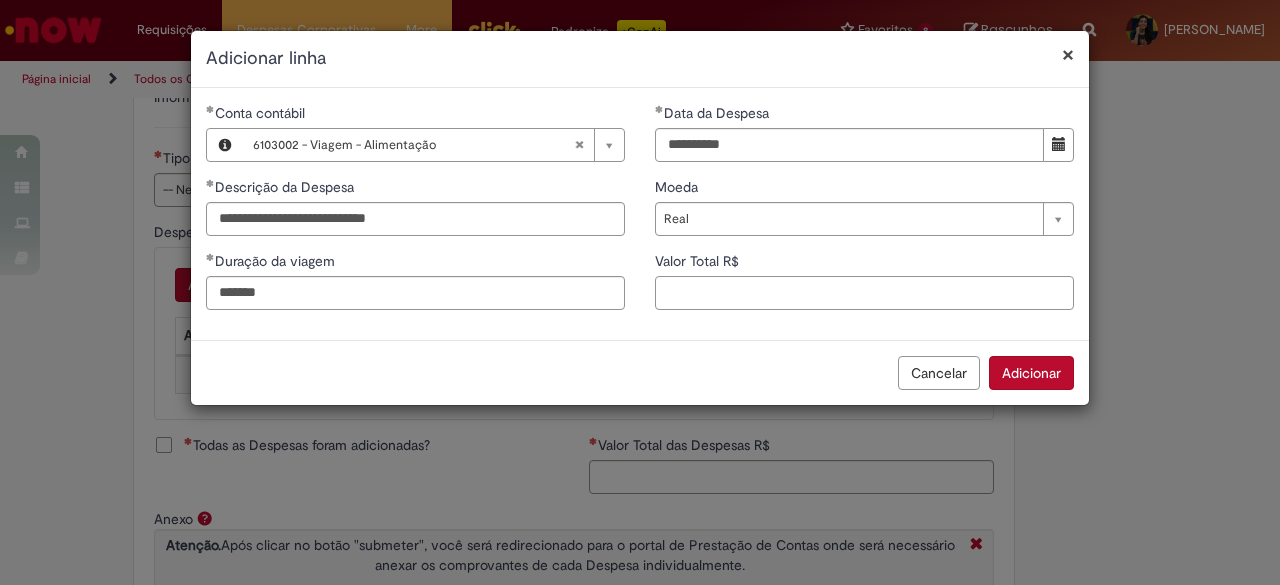 click on "Valor Total R$" at bounding box center [864, 293] 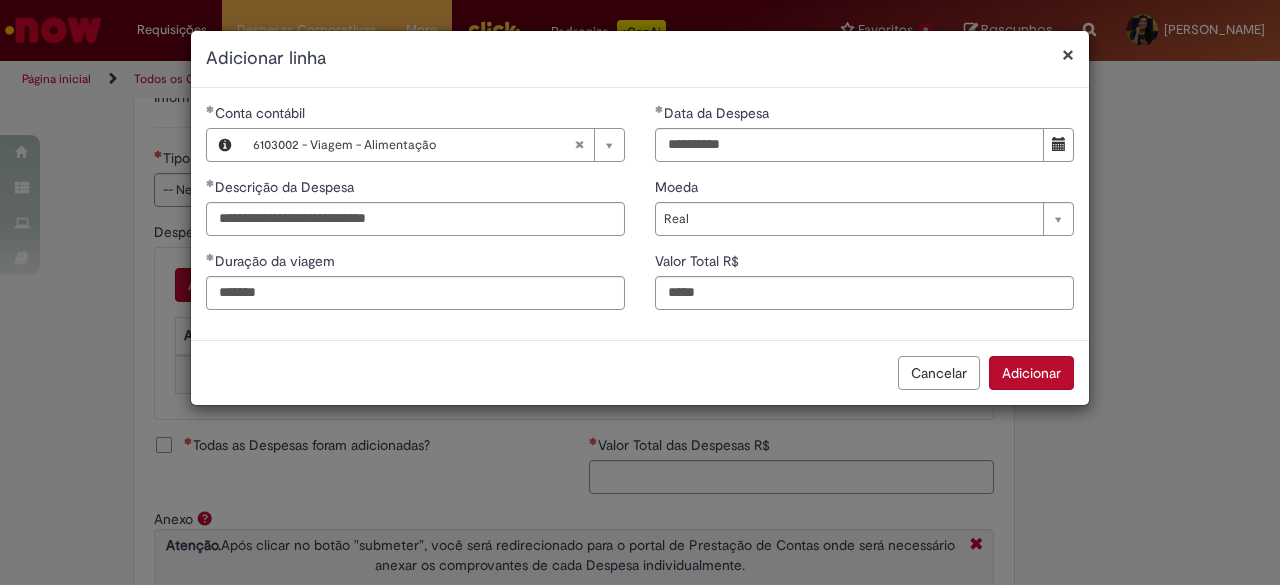 type on "*****" 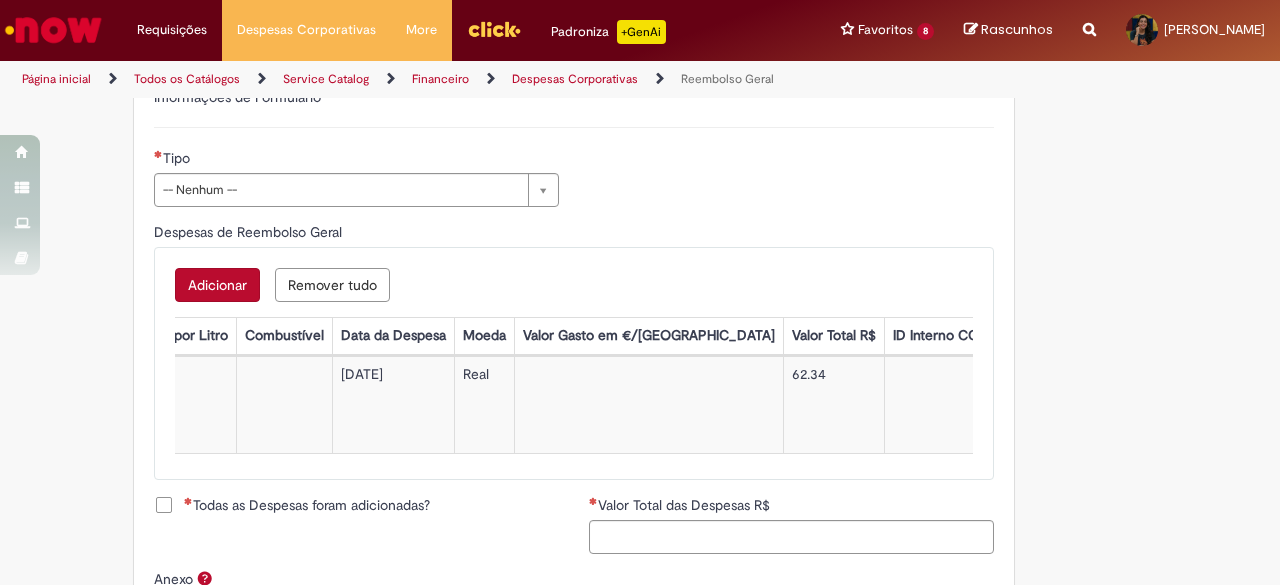 scroll, scrollTop: 0, scrollLeft: 0, axis: both 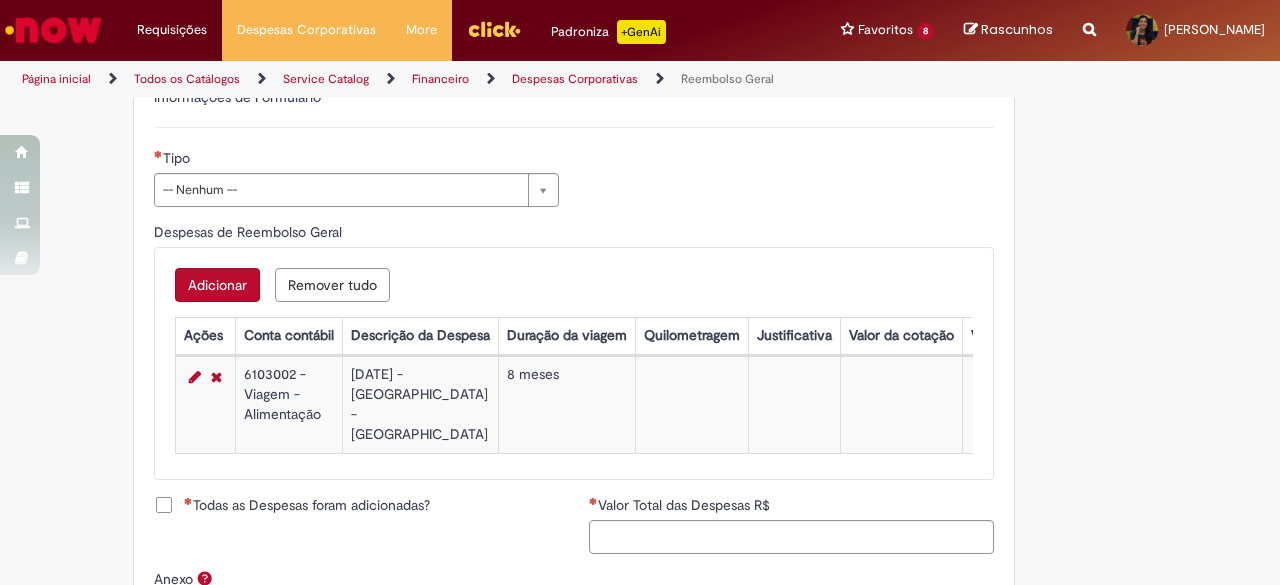 click on "Adicionar" at bounding box center (217, 285) 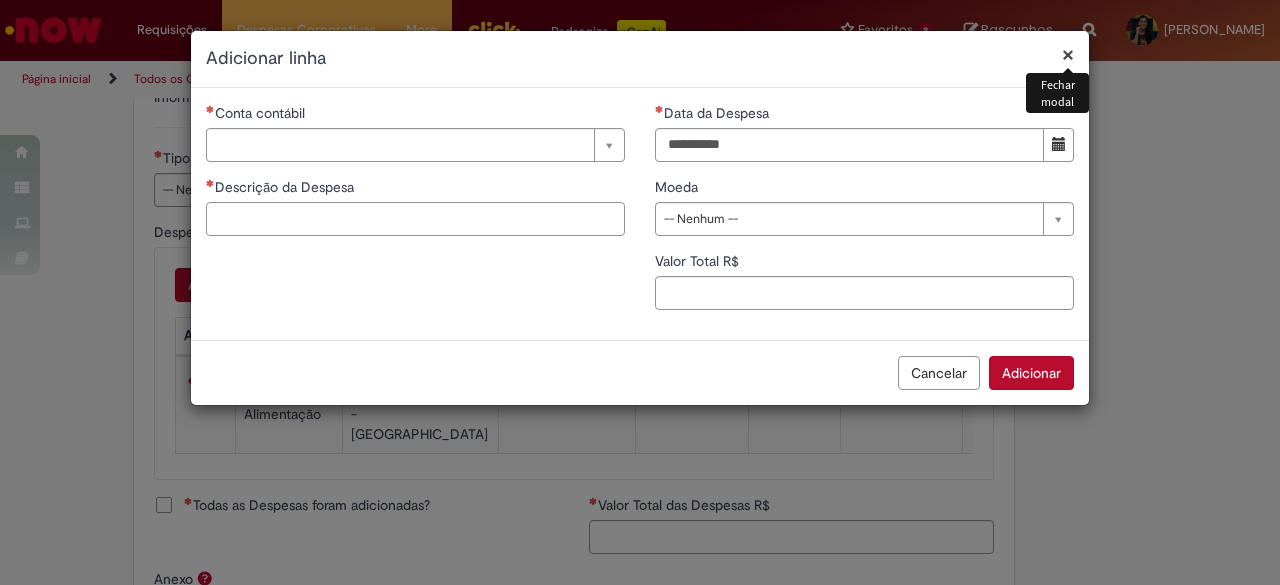 click on "Descrição da Despesa" at bounding box center [415, 219] 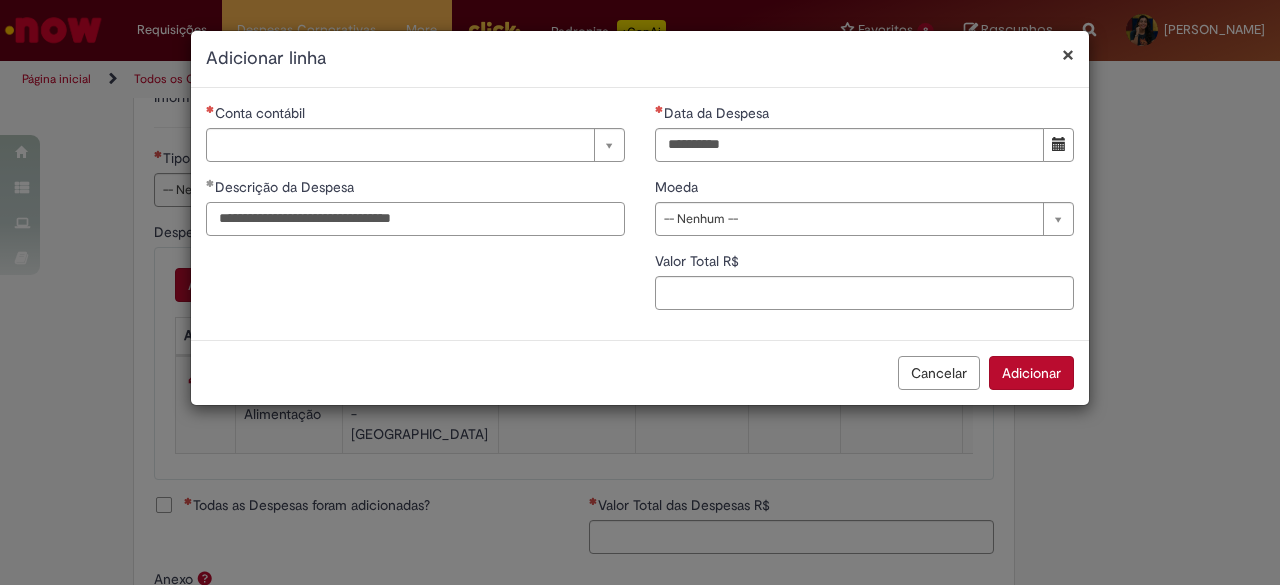 type on "**********" 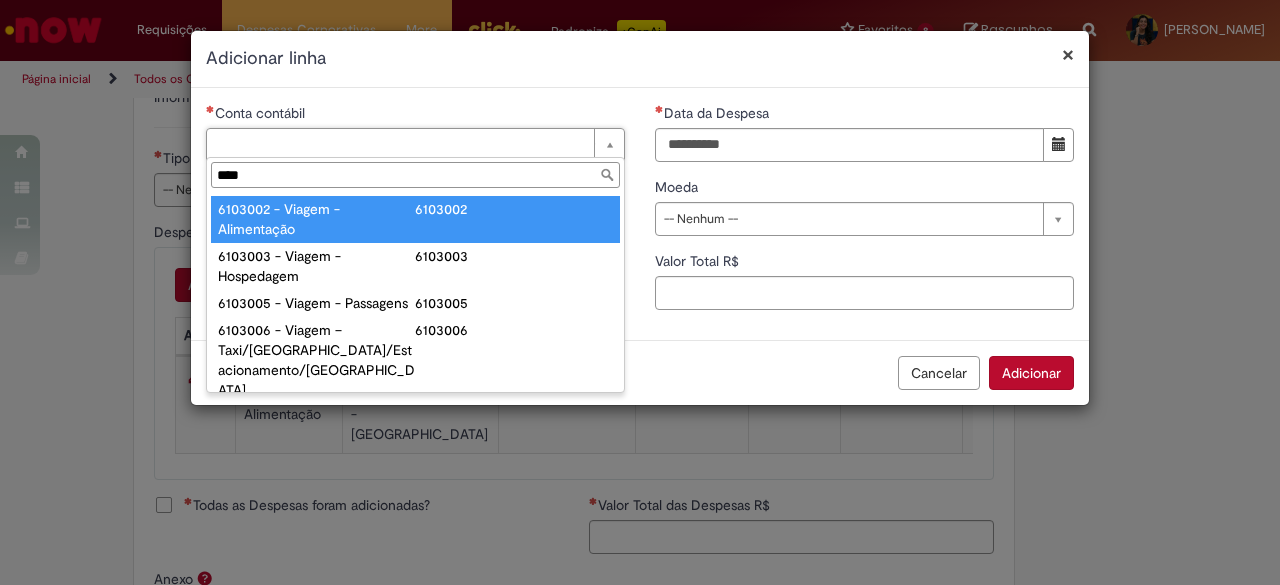 type on "****" 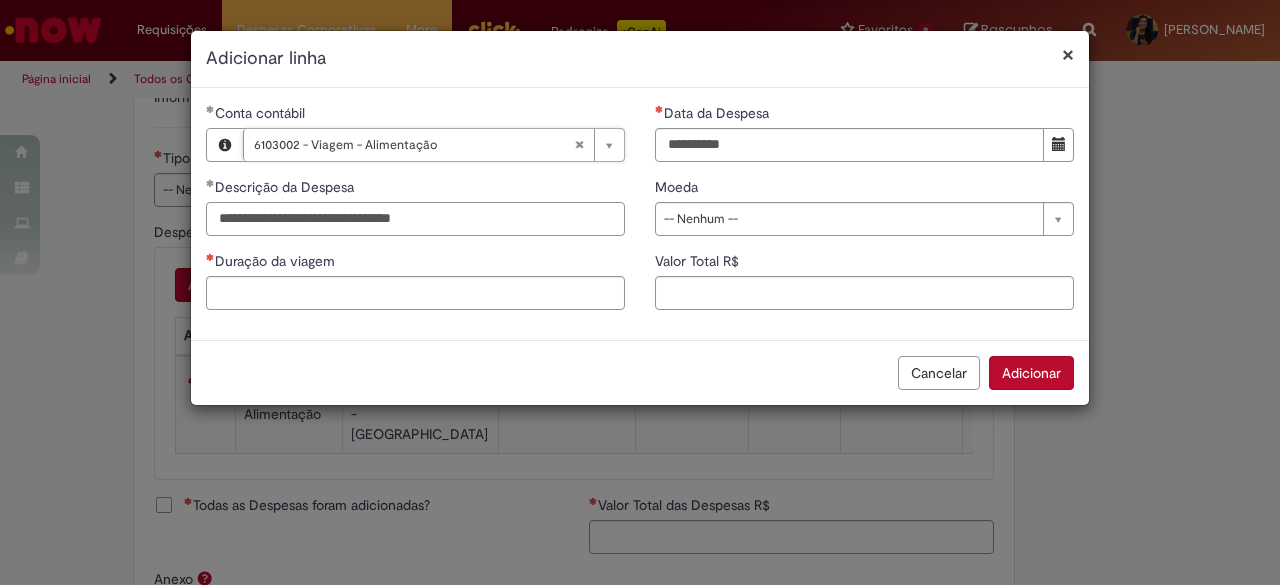 click on "**********" at bounding box center [415, 219] 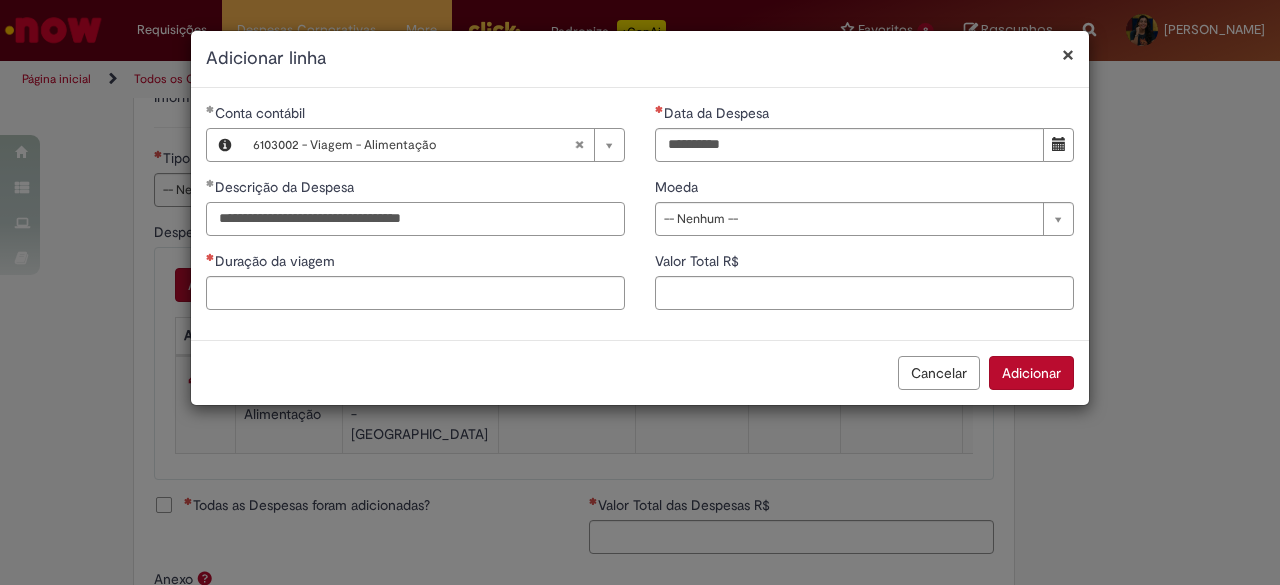 type on "**********" 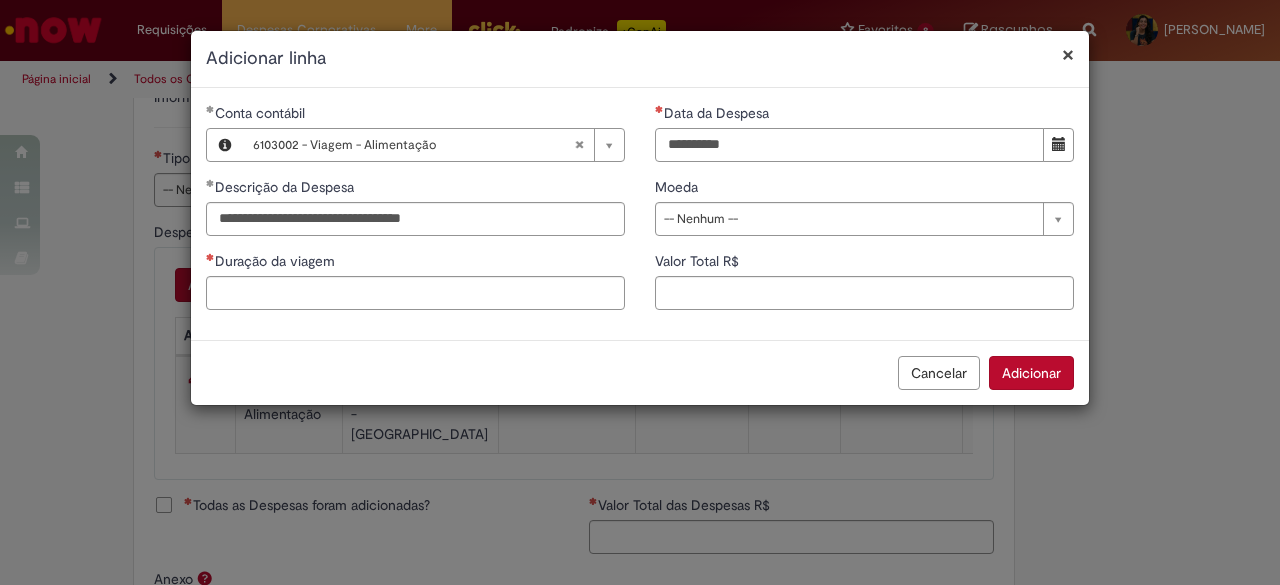 click on "Data da Despesa" at bounding box center [849, 145] 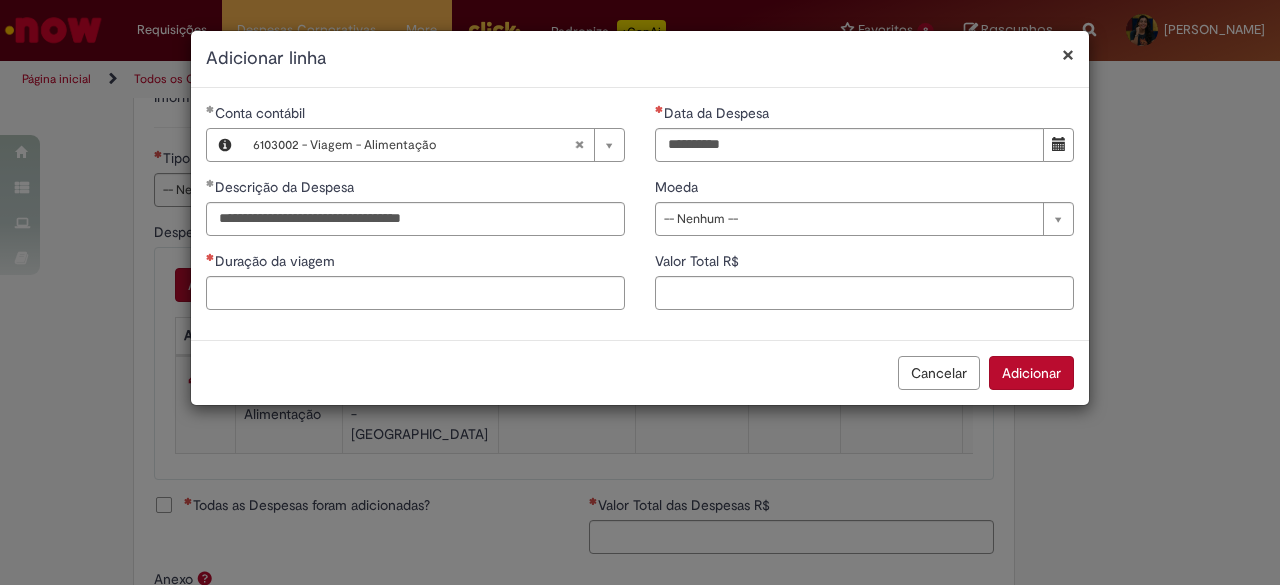 click on "**********" at bounding box center (864, 214) 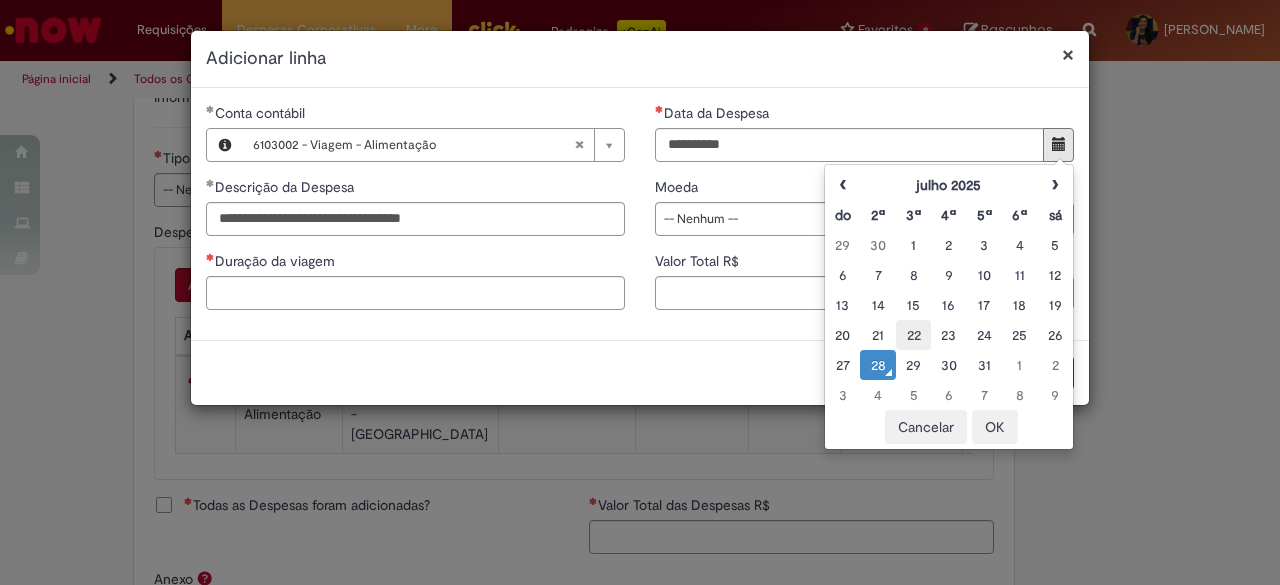 click on "22" at bounding box center [913, 335] 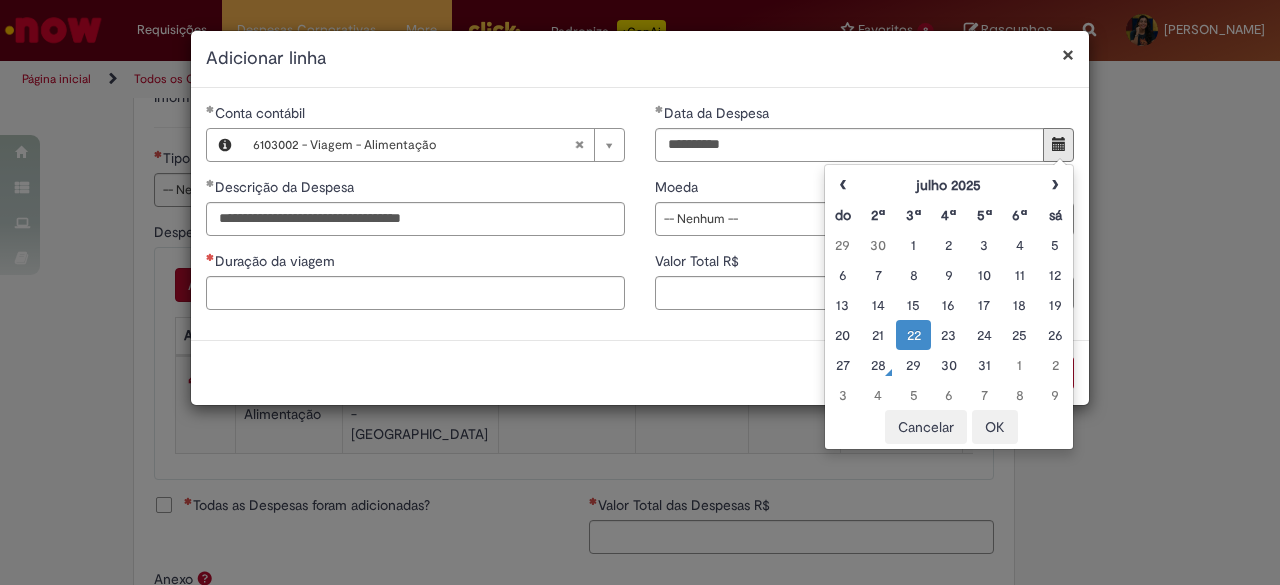 type on "**********" 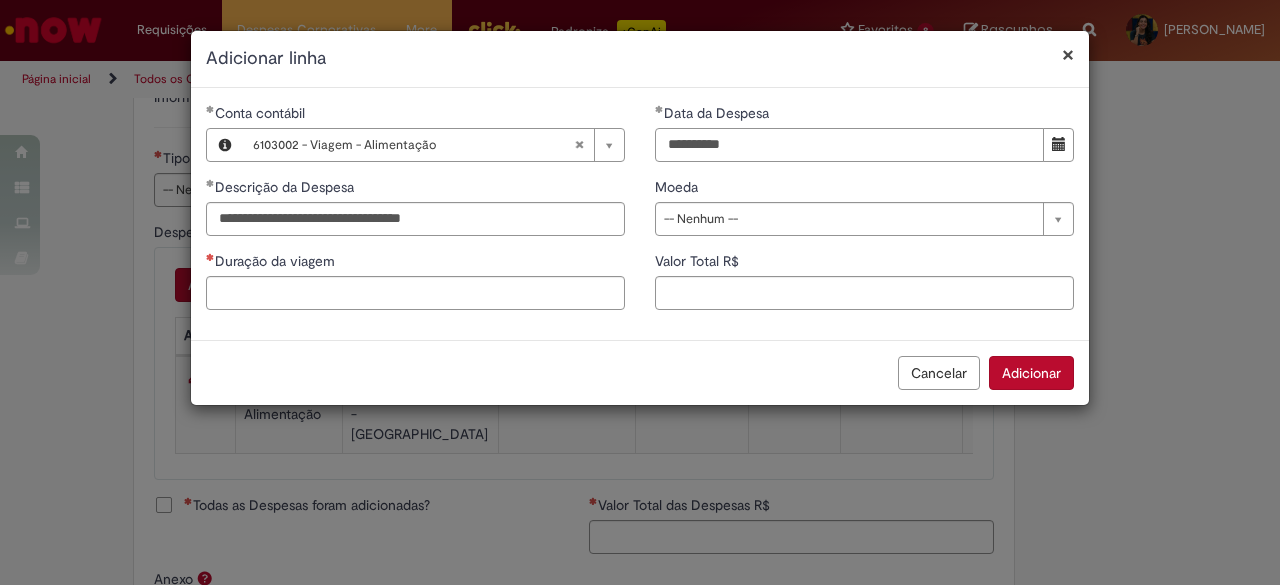 drag, startPoint x: 720, startPoint y: 146, endPoint x: 619, endPoint y: 149, distance: 101.04455 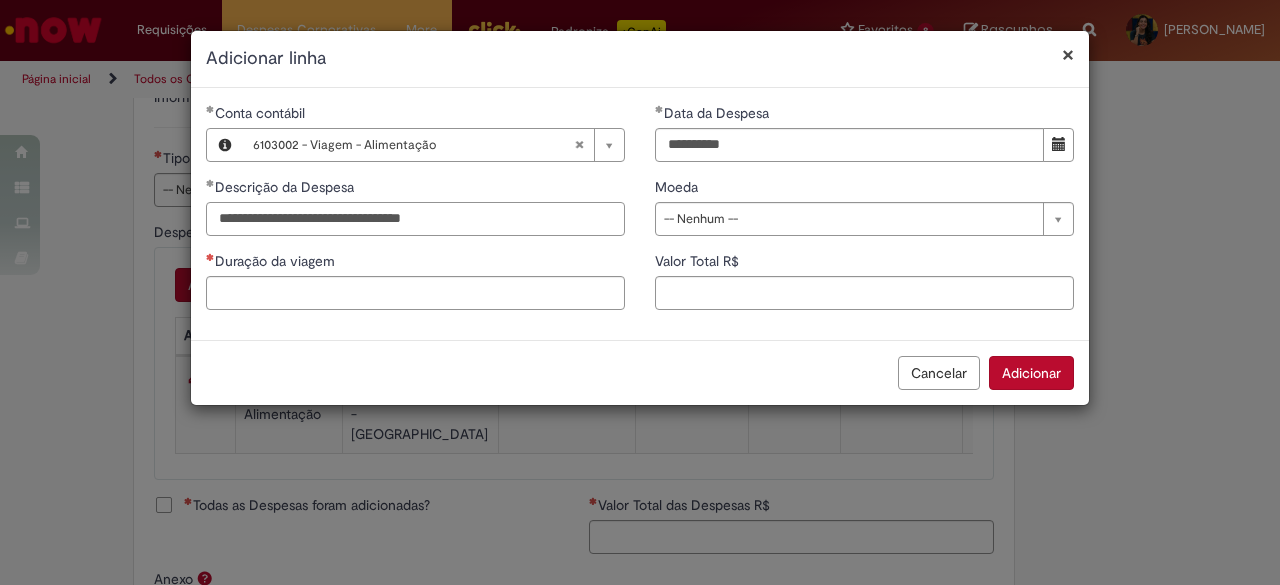 click on "**********" at bounding box center (415, 219) 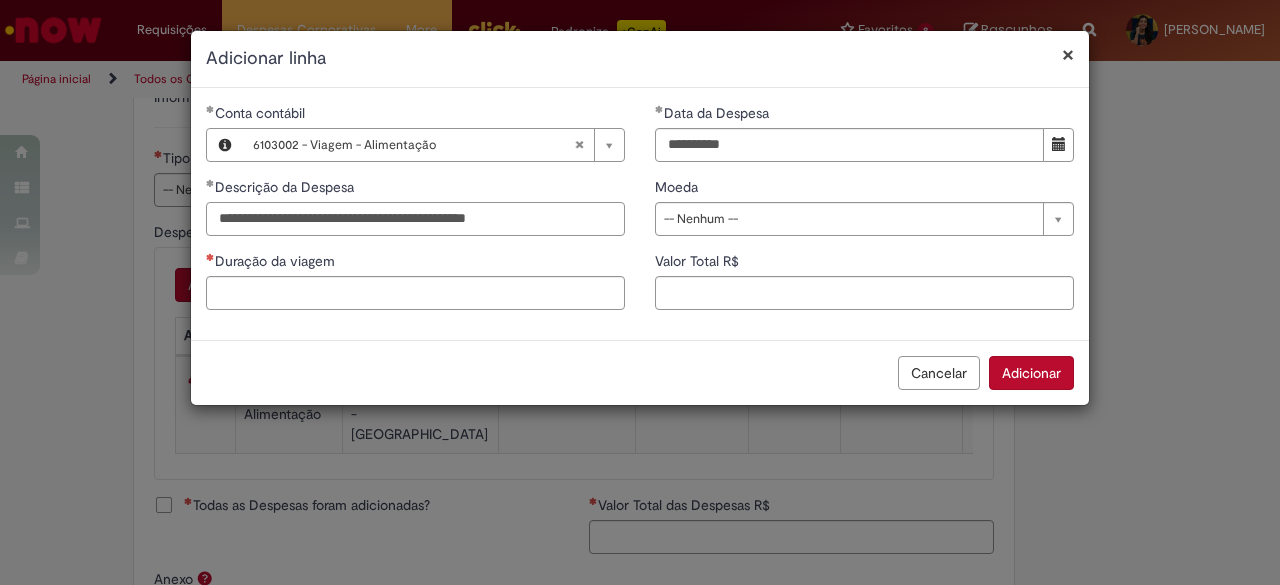 type on "**********" 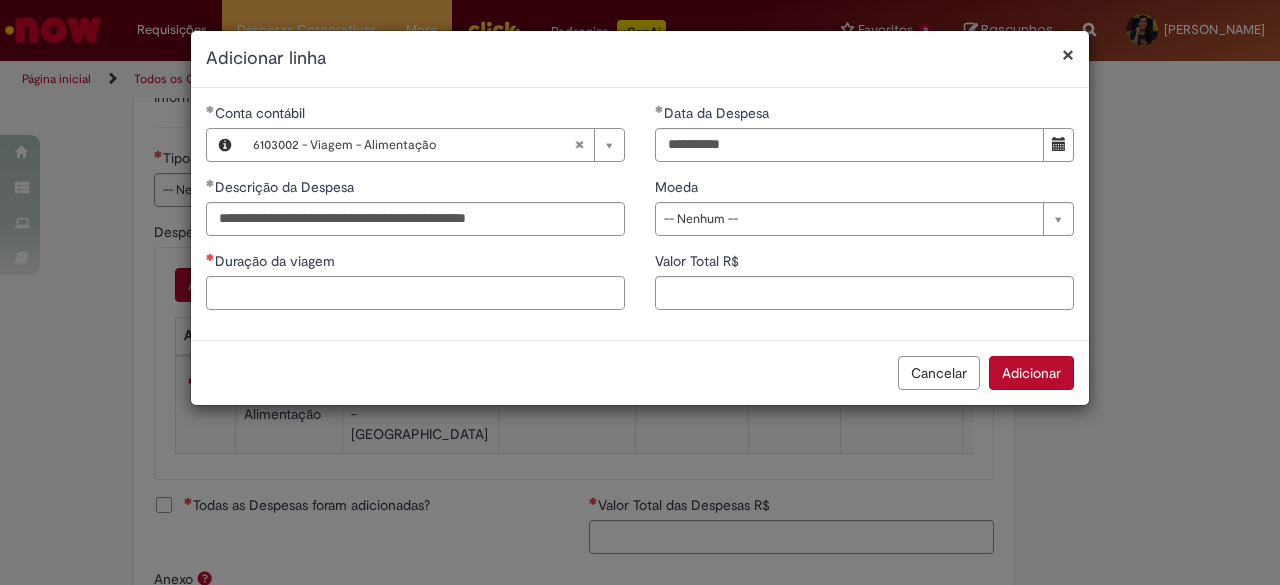 click on "Duração da viagem" at bounding box center (415, 293) 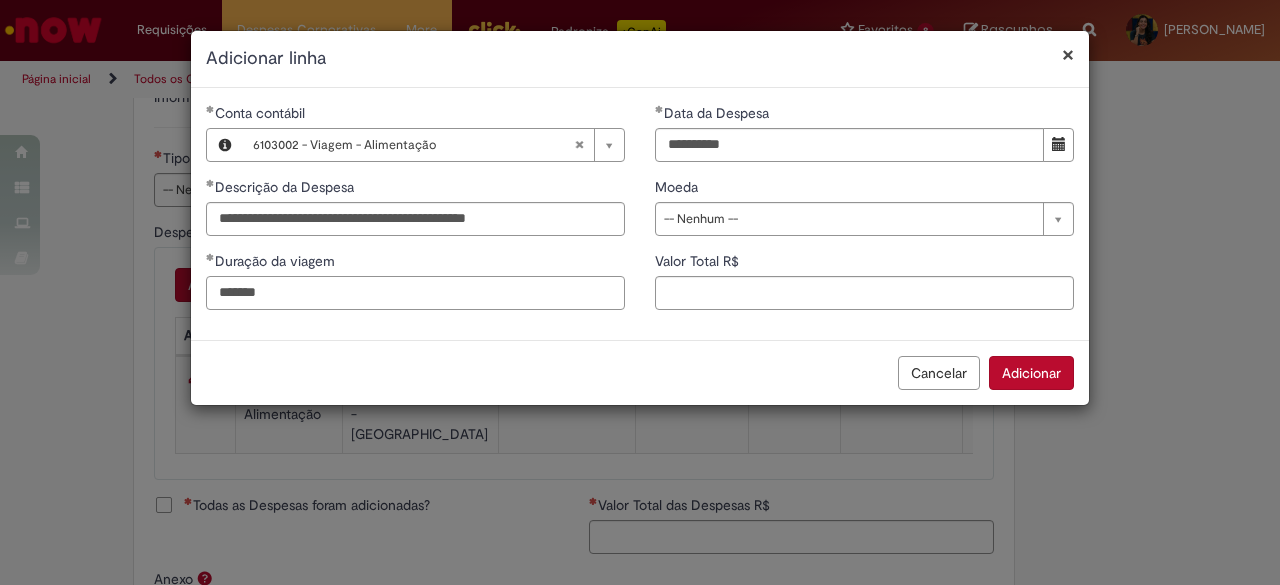type on "*******" 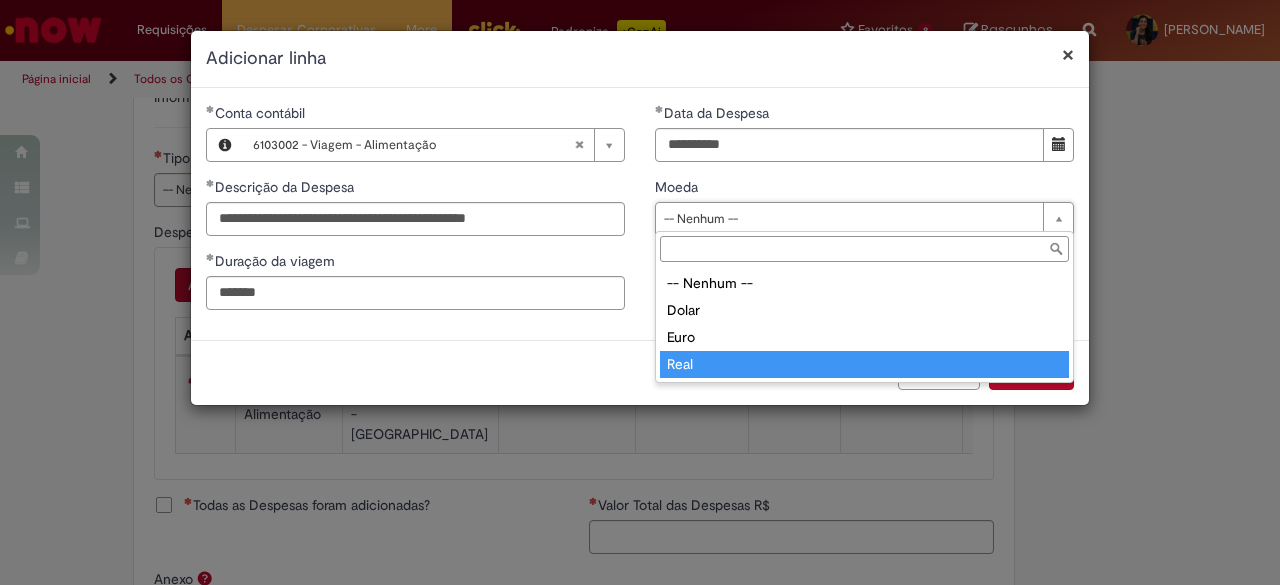 type on "****" 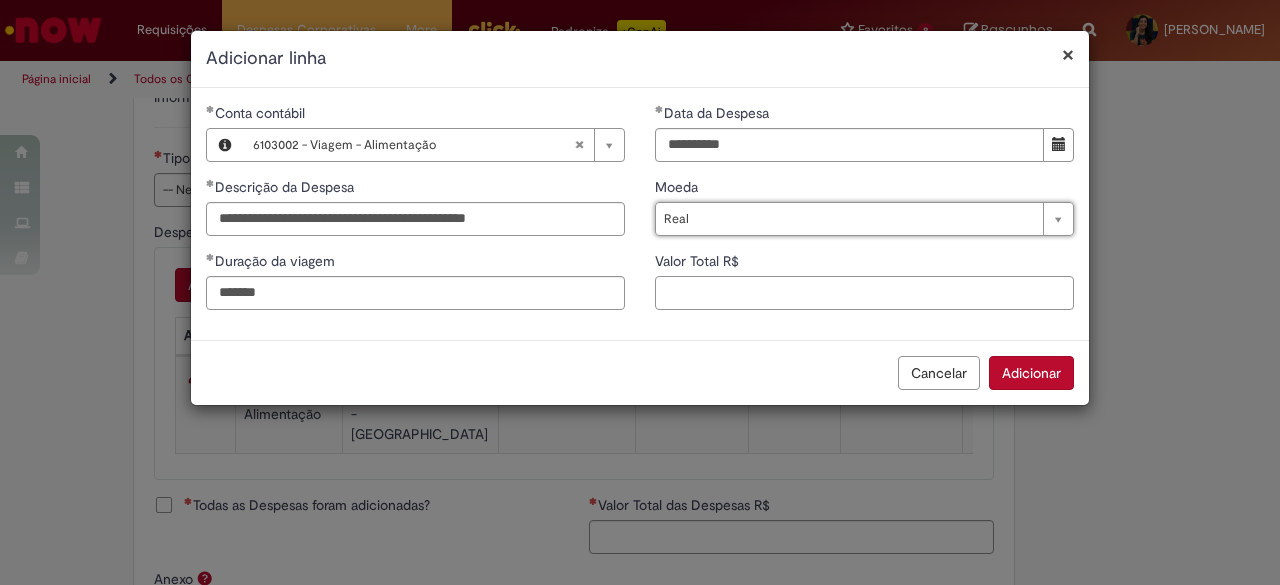 click on "Valor Total R$" at bounding box center (864, 293) 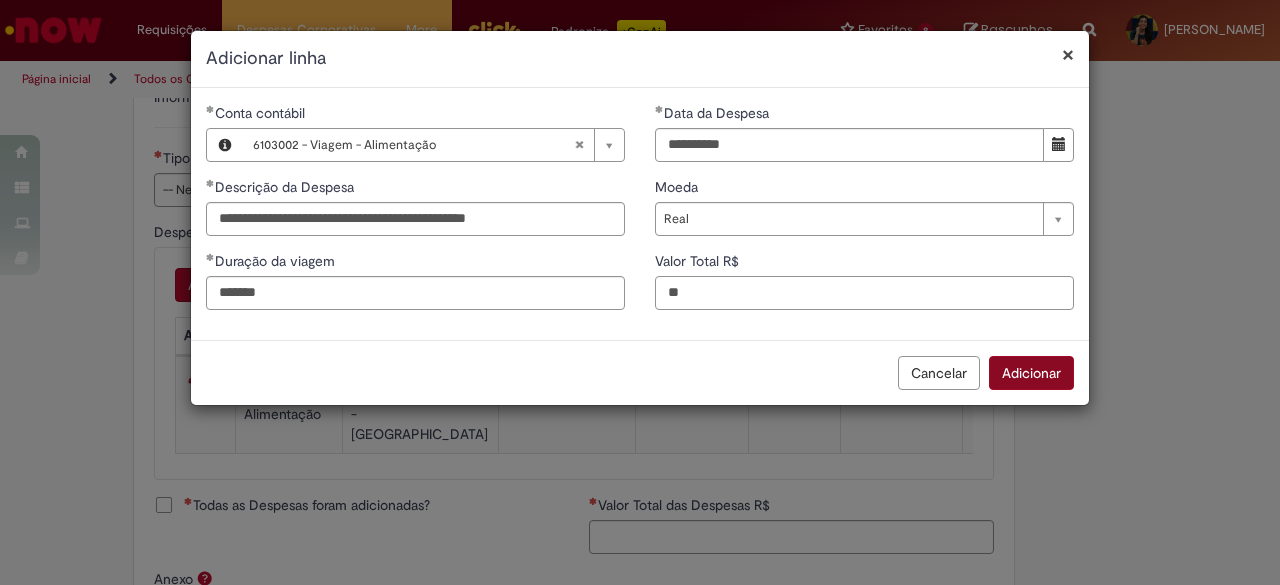 type on "**" 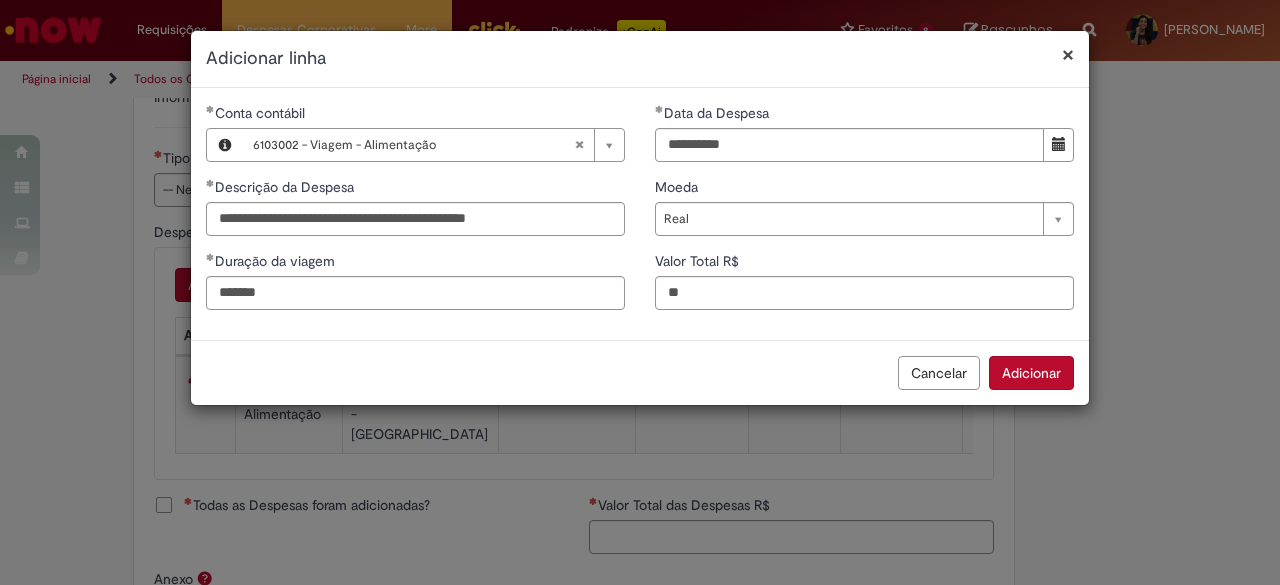 click on "Adicionar" at bounding box center (1031, 373) 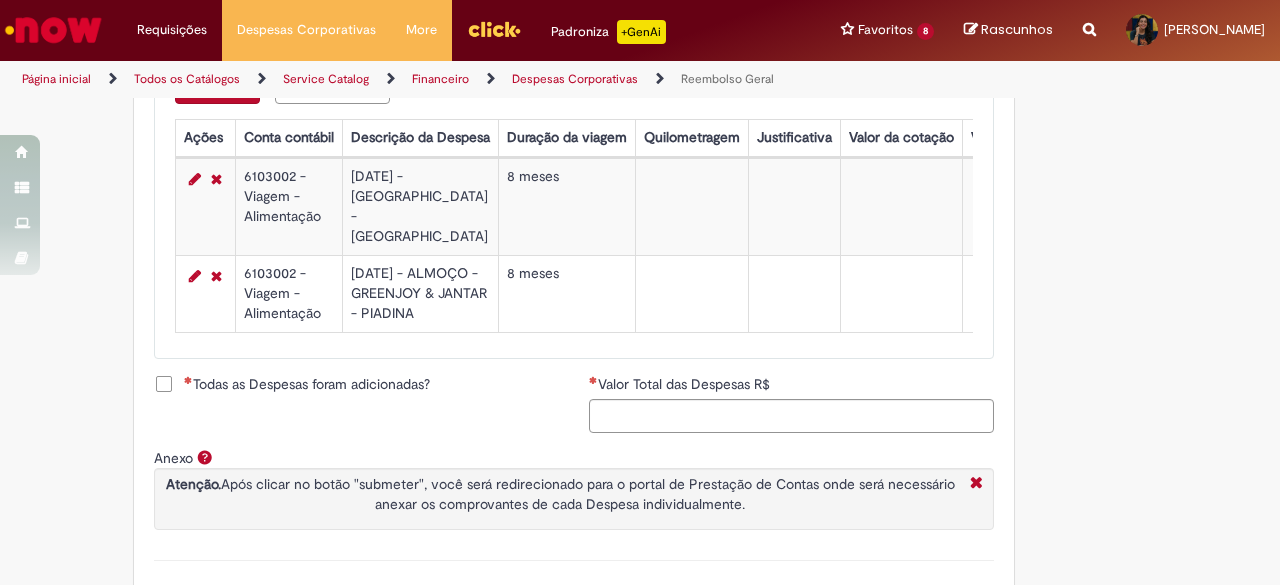 scroll, scrollTop: 900, scrollLeft: 0, axis: vertical 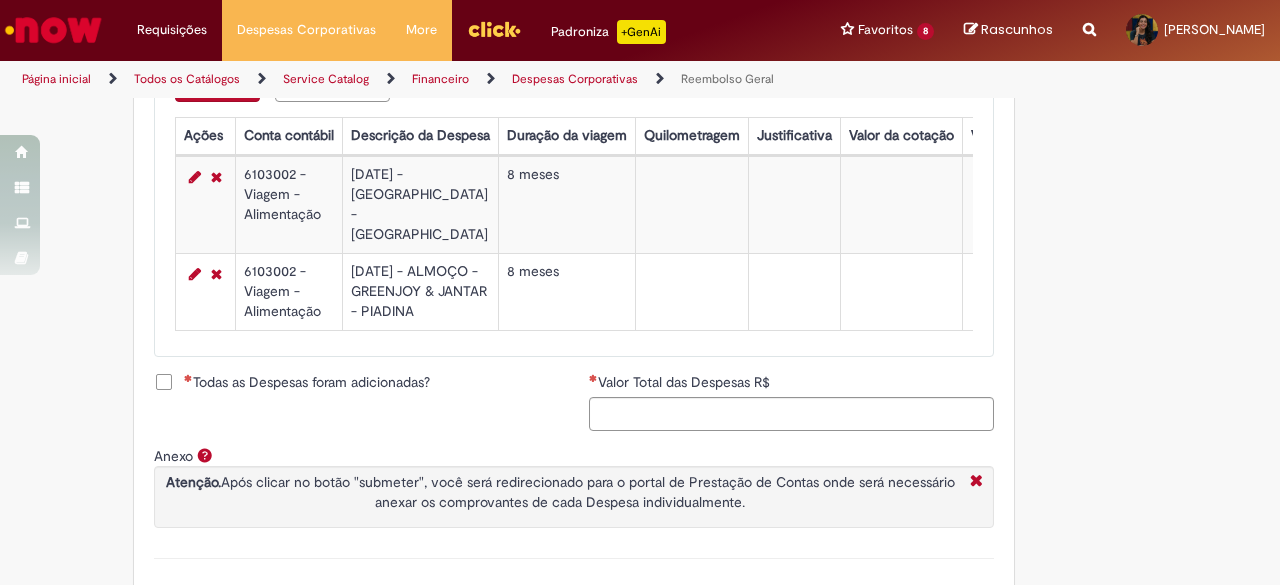 click on "Adicionar" at bounding box center [217, 85] 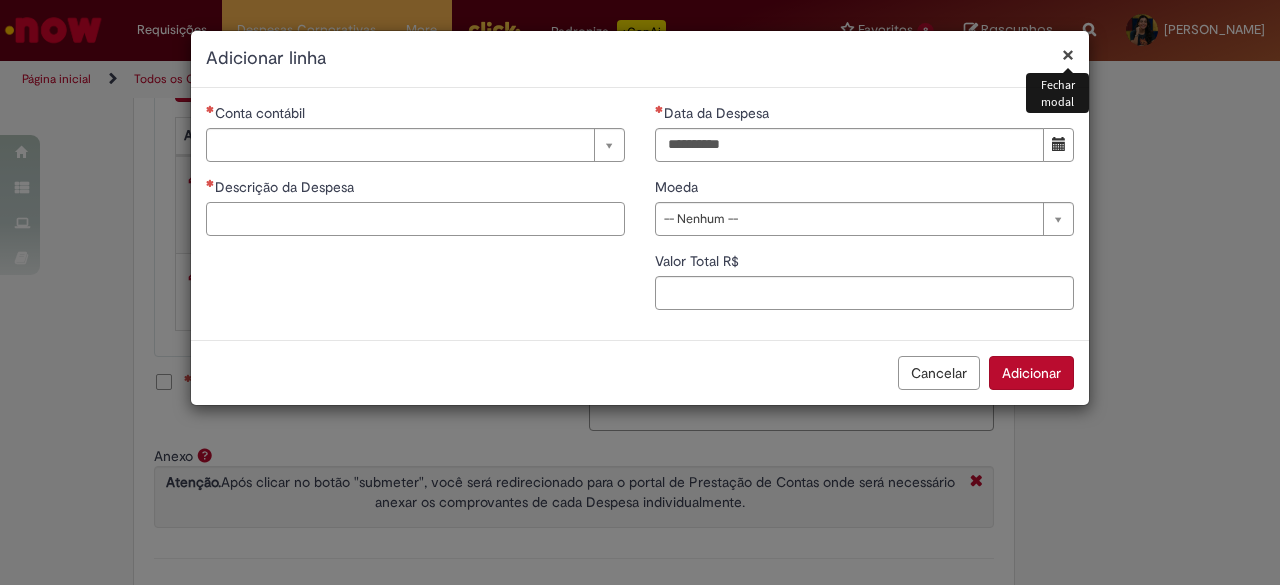 click on "Descrição da Despesa" at bounding box center (415, 219) 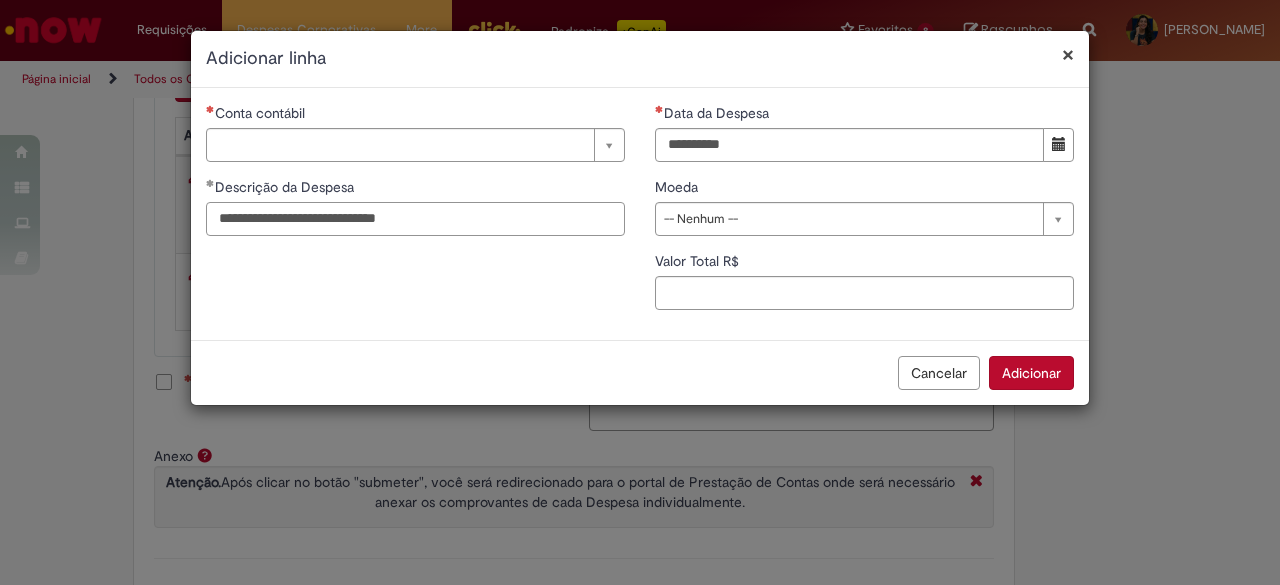 type on "**********" 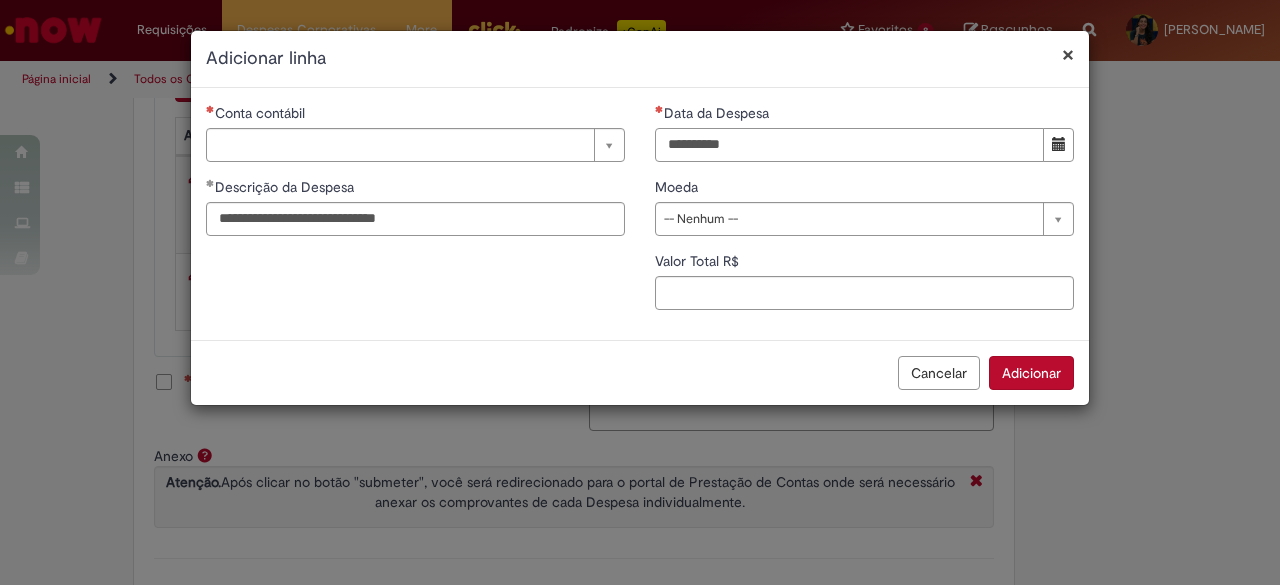 click on "Data da Despesa" at bounding box center (849, 145) 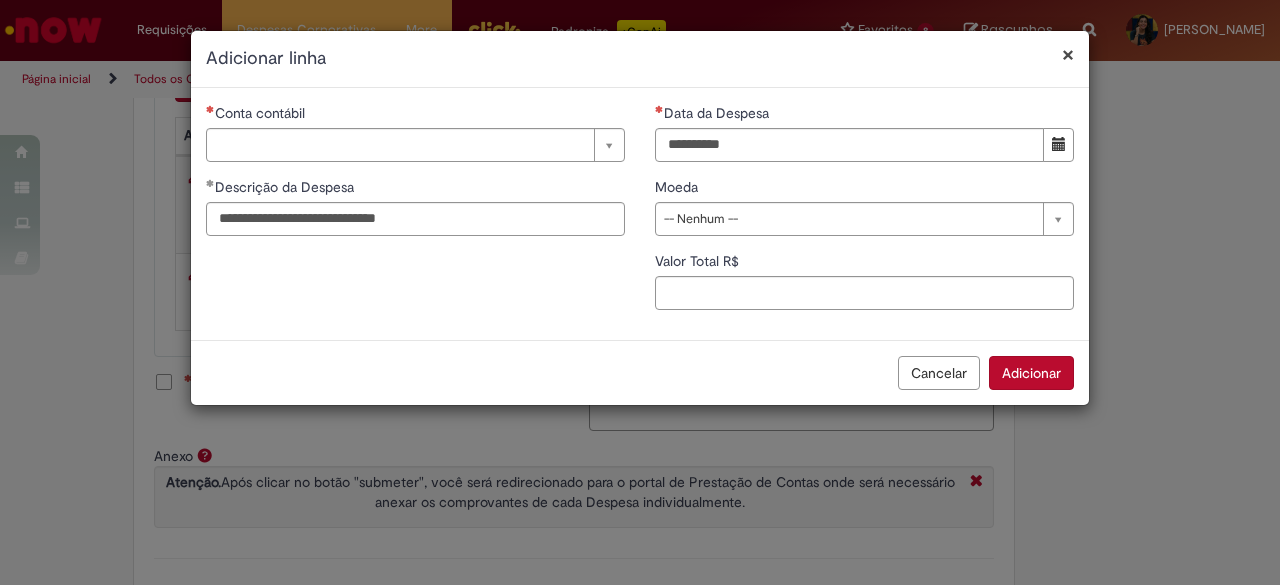 click at bounding box center [1059, 144] 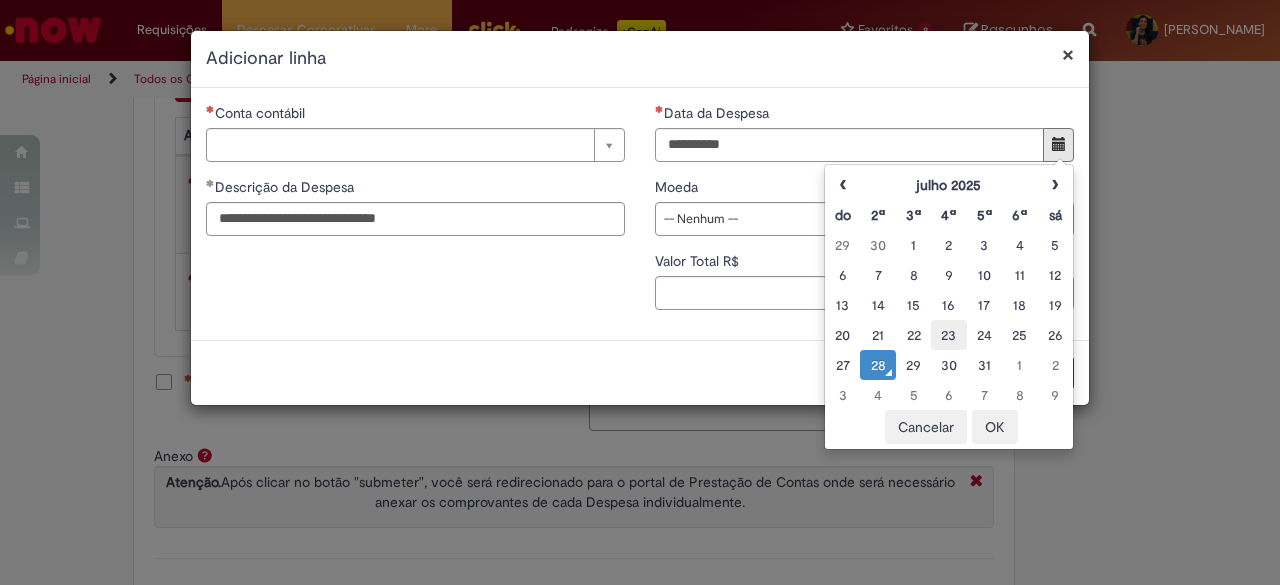 click on "23" at bounding box center [948, 335] 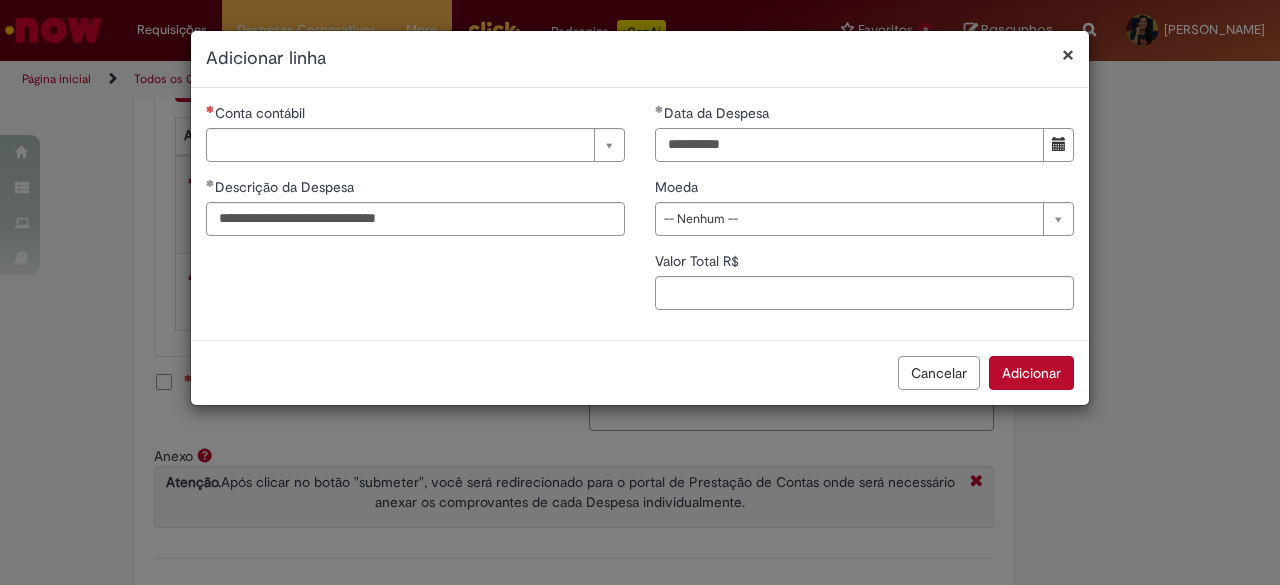 drag, startPoint x: 728, startPoint y: 145, endPoint x: 604, endPoint y: 151, distance: 124.14507 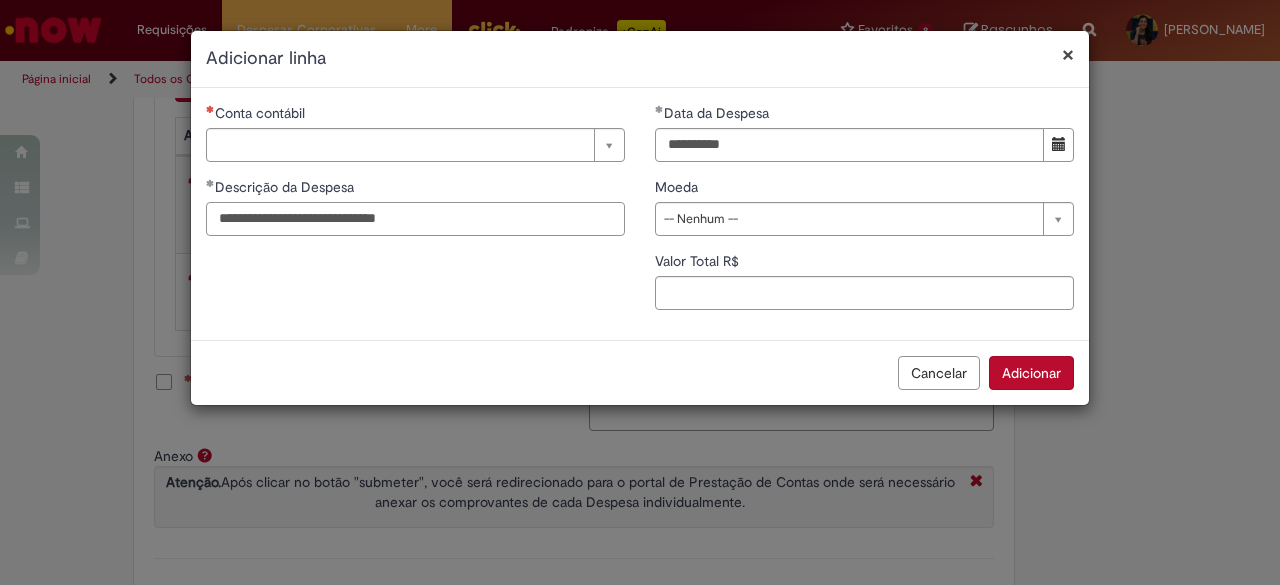 click on "**********" at bounding box center [415, 219] 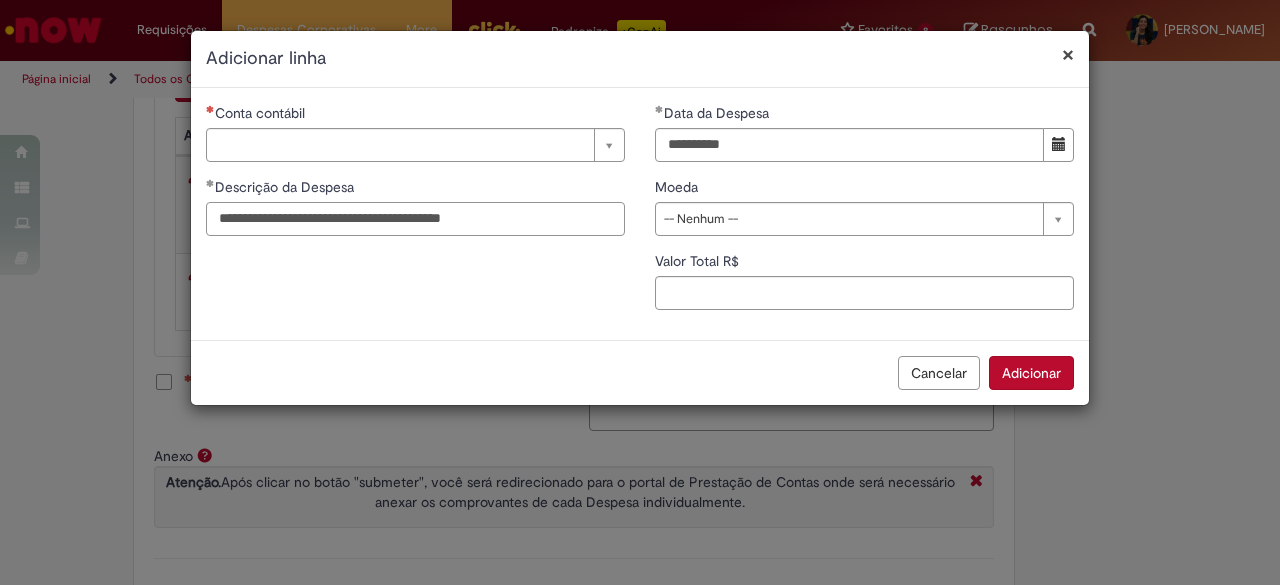 type on "**********" 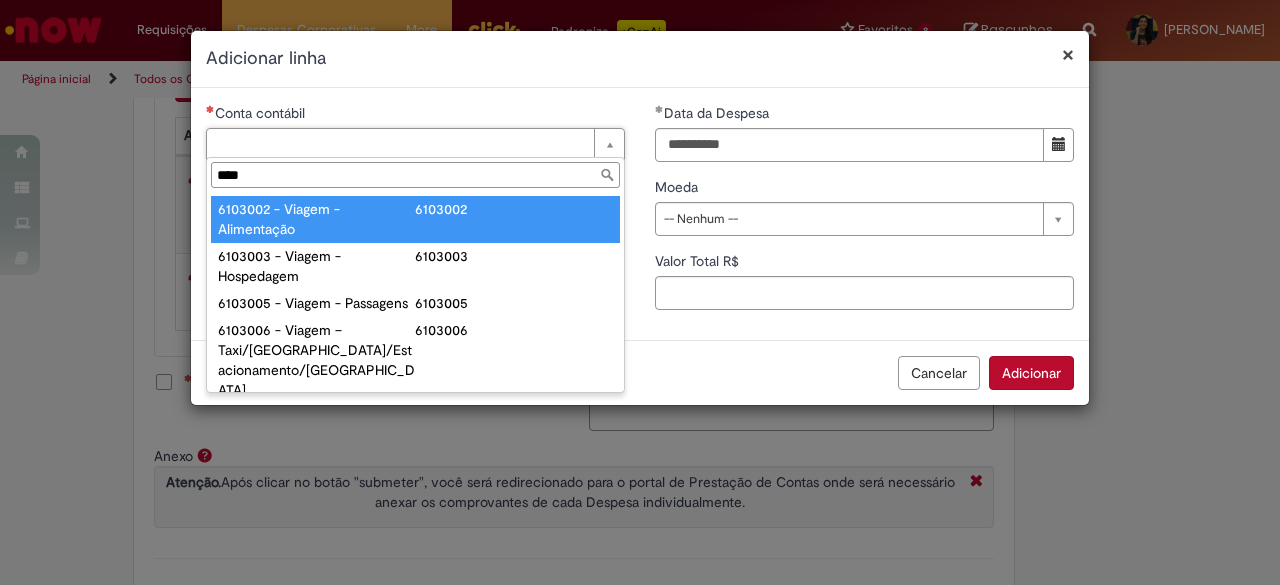 type on "****" 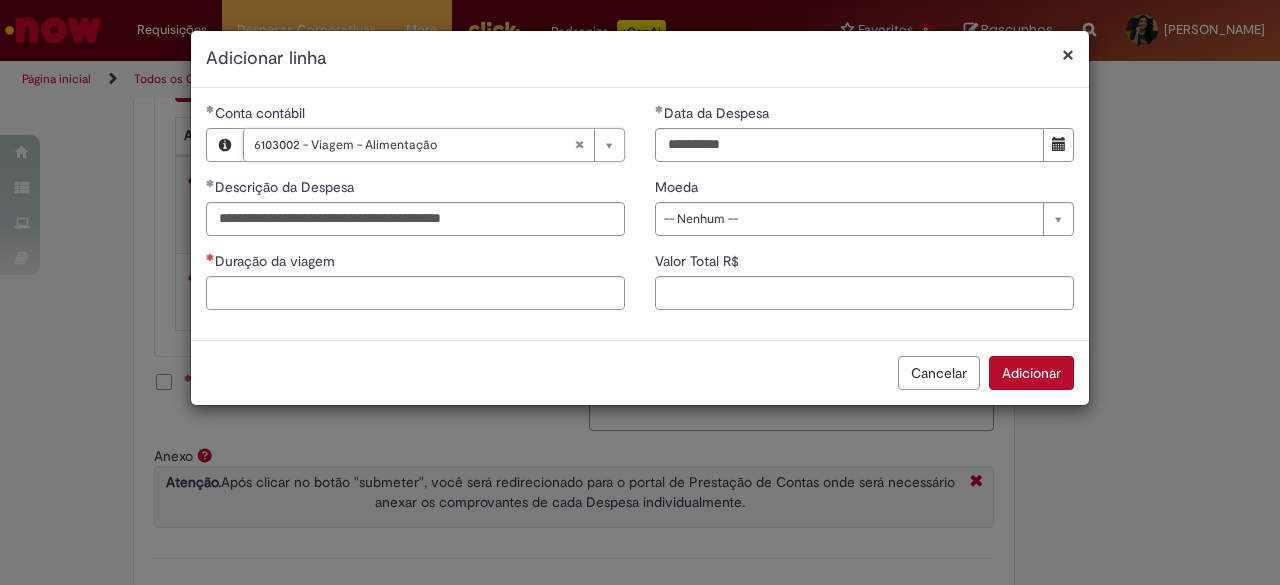 drag, startPoint x: 711, startPoint y: 217, endPoint x: 711, endPoint y: 251, distance: 34 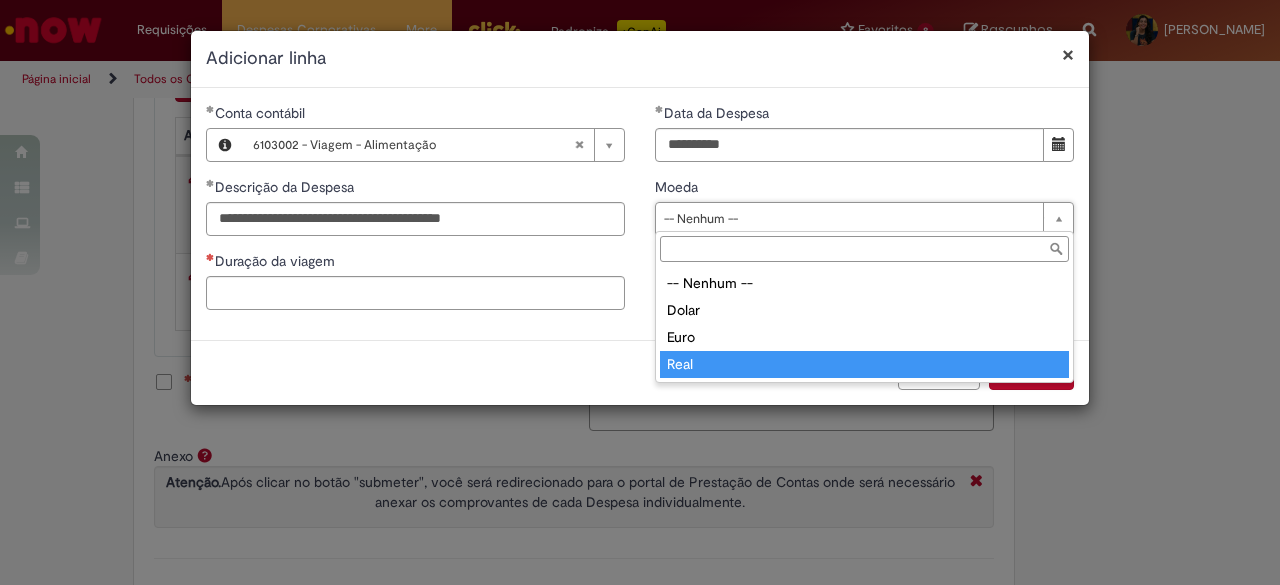 type on "****" 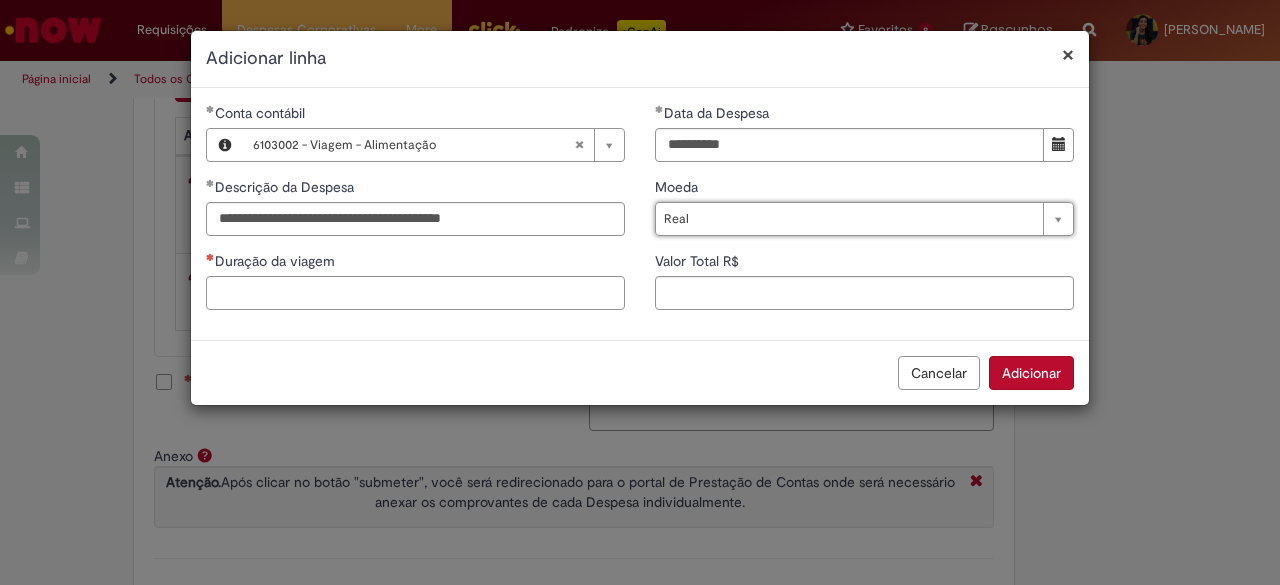 click on "Duração da viagem" at bounding box center [415, 293] 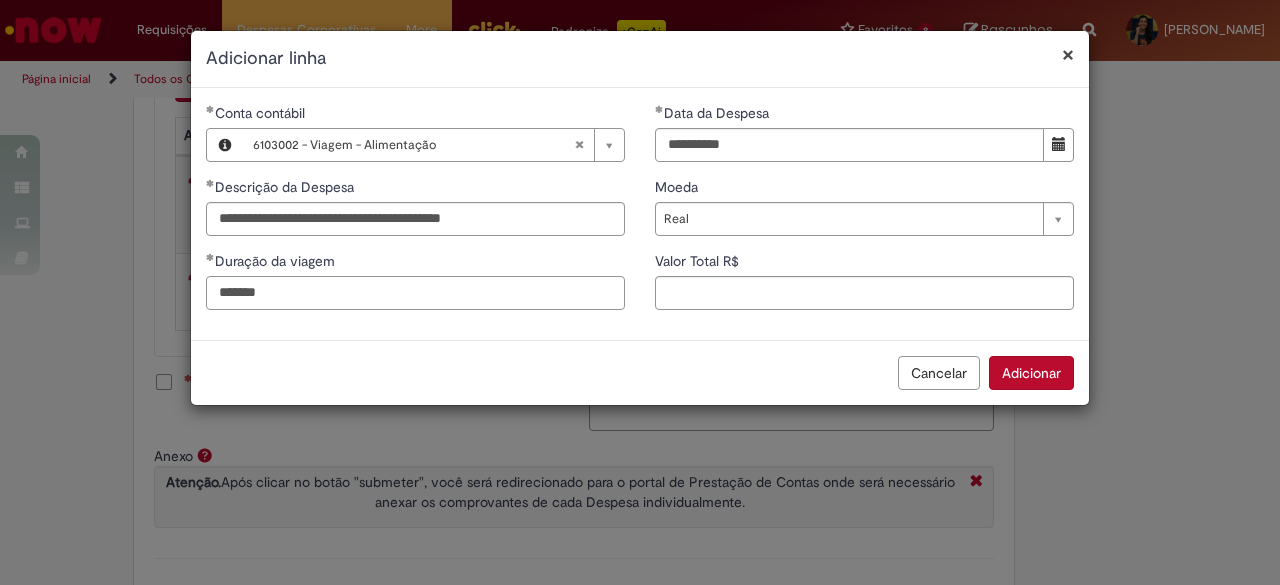 type on "*******" 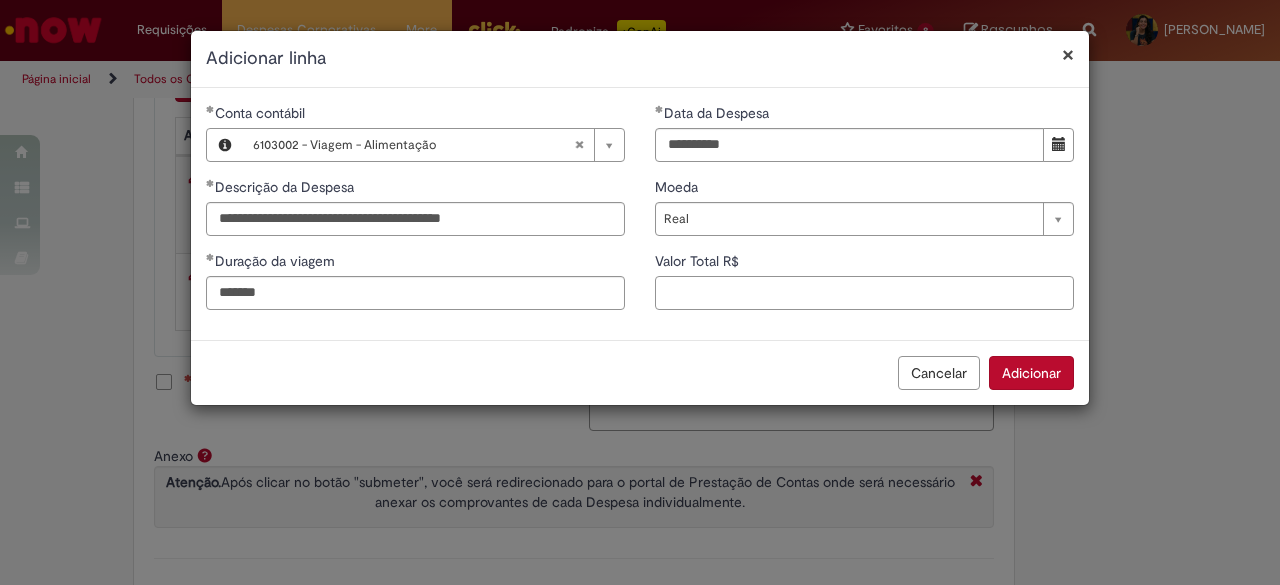 click on "Valor Total R$" at bounding box center (864, 293) 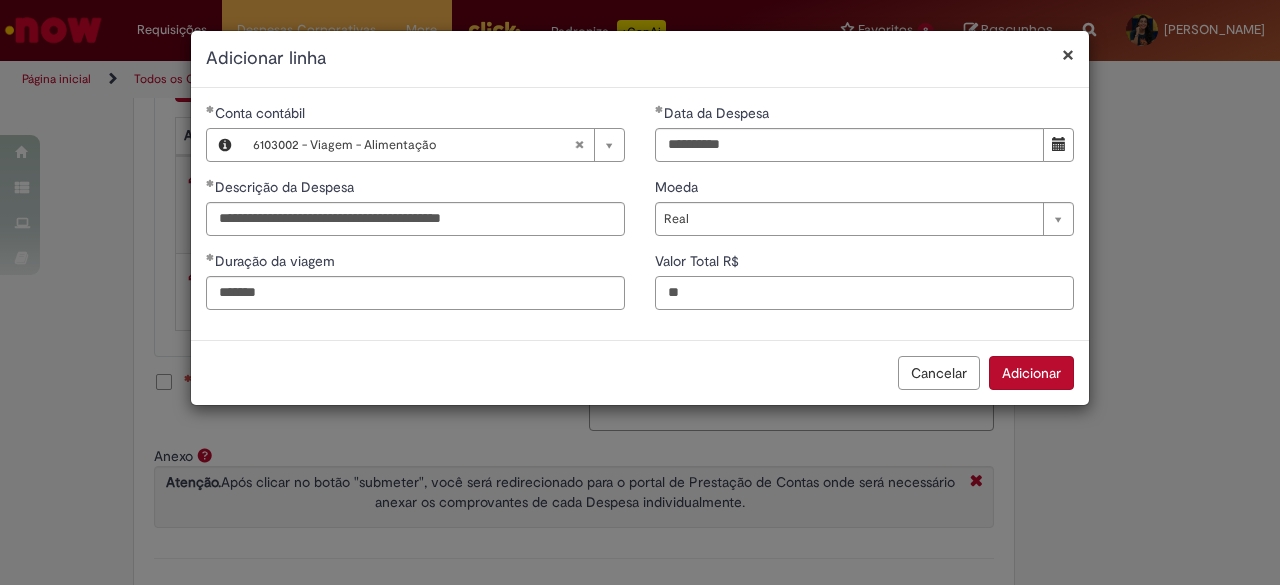 type on "**" 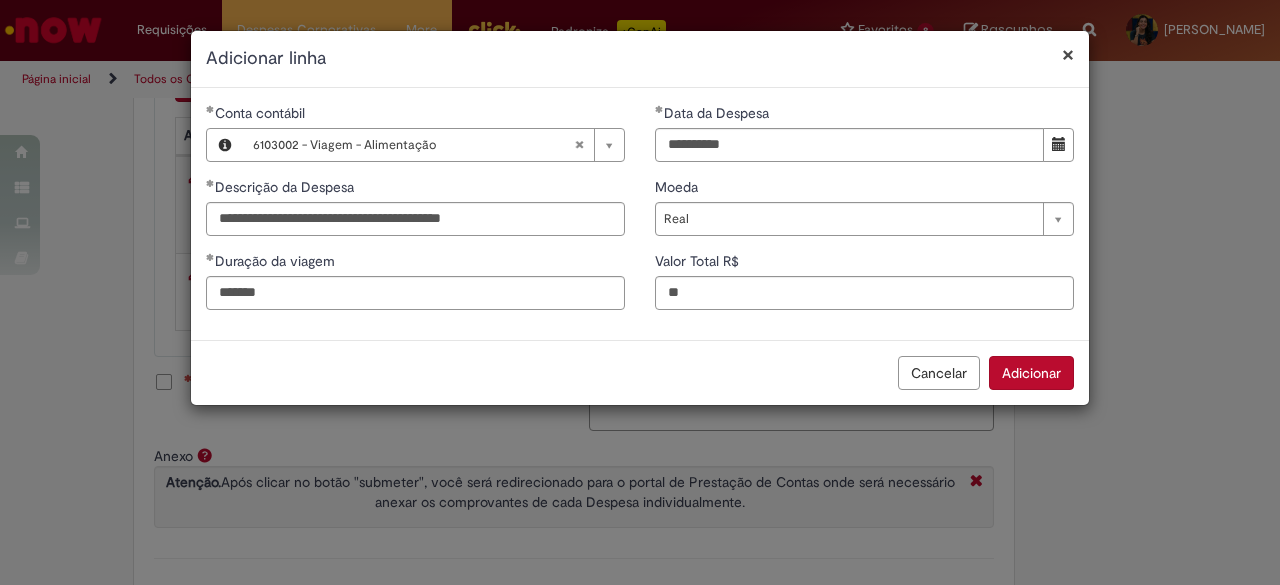 click on "Cancelar   Adicionar" at bounding box center [640, 372] 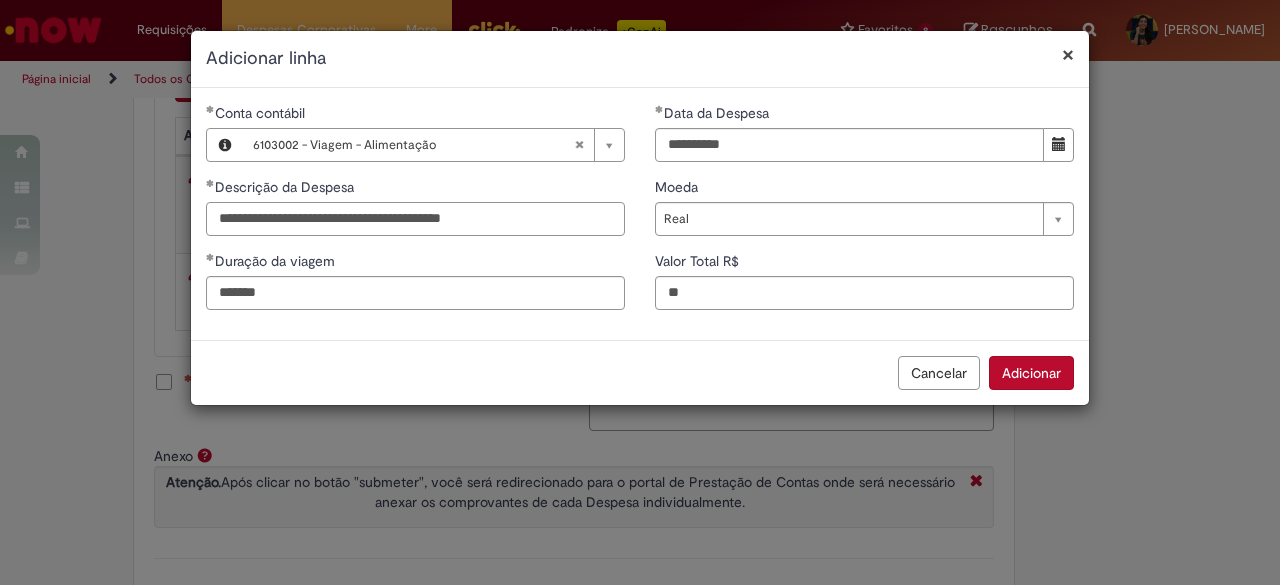 click on "**********" at bounding box center (415, 219) 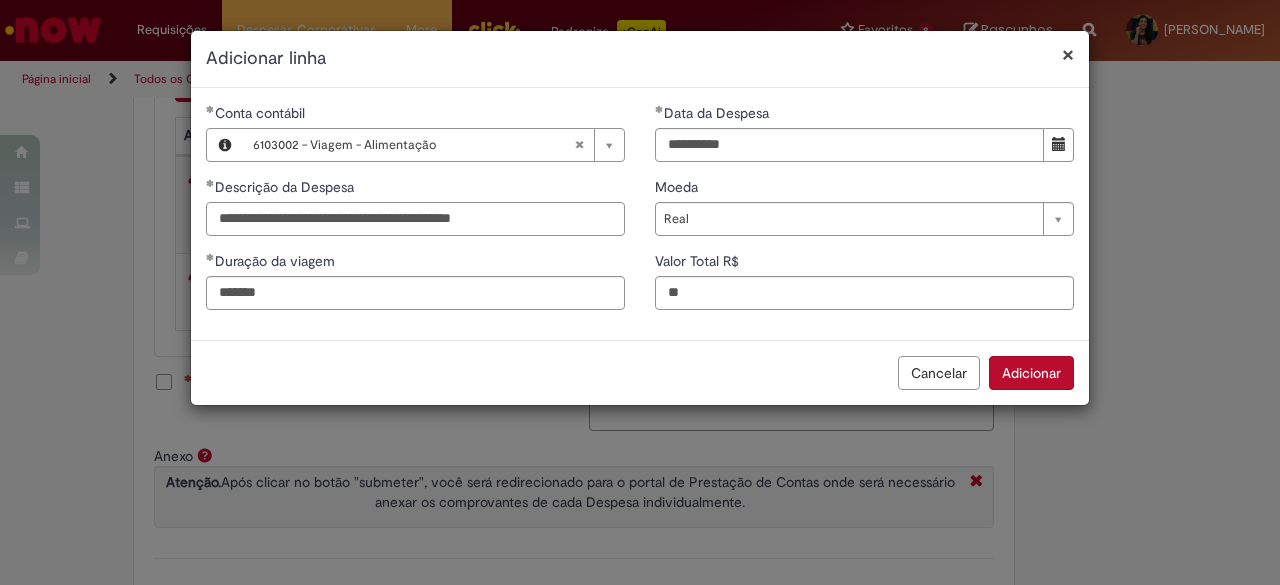 type on "**********" 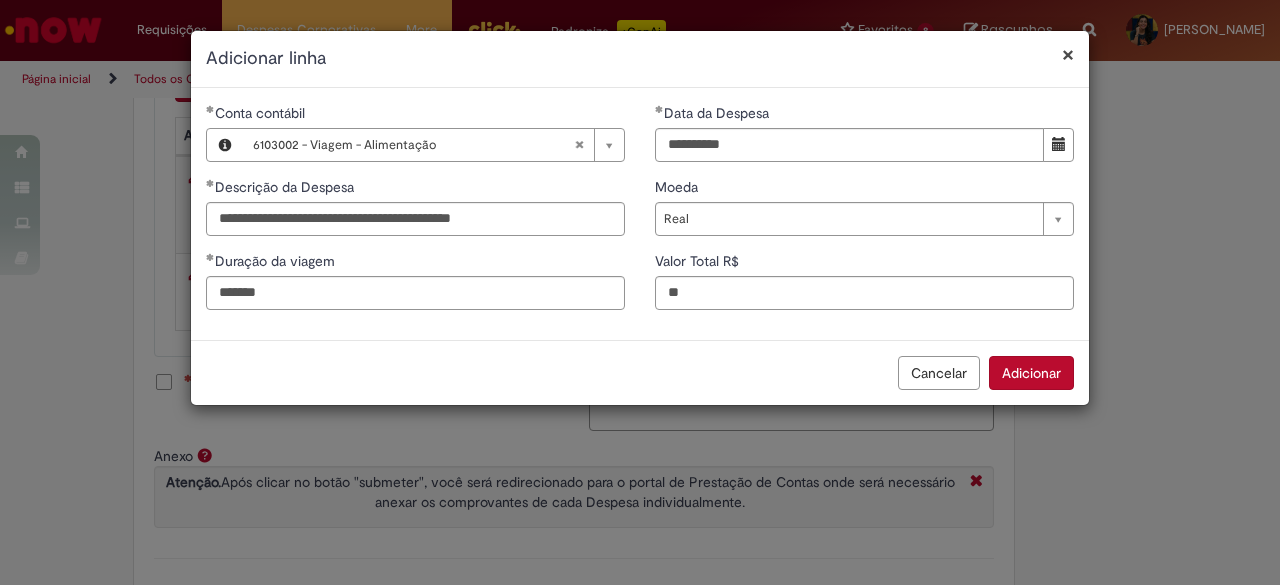 click on "Adicionar" at bounding box center [1031, 373] 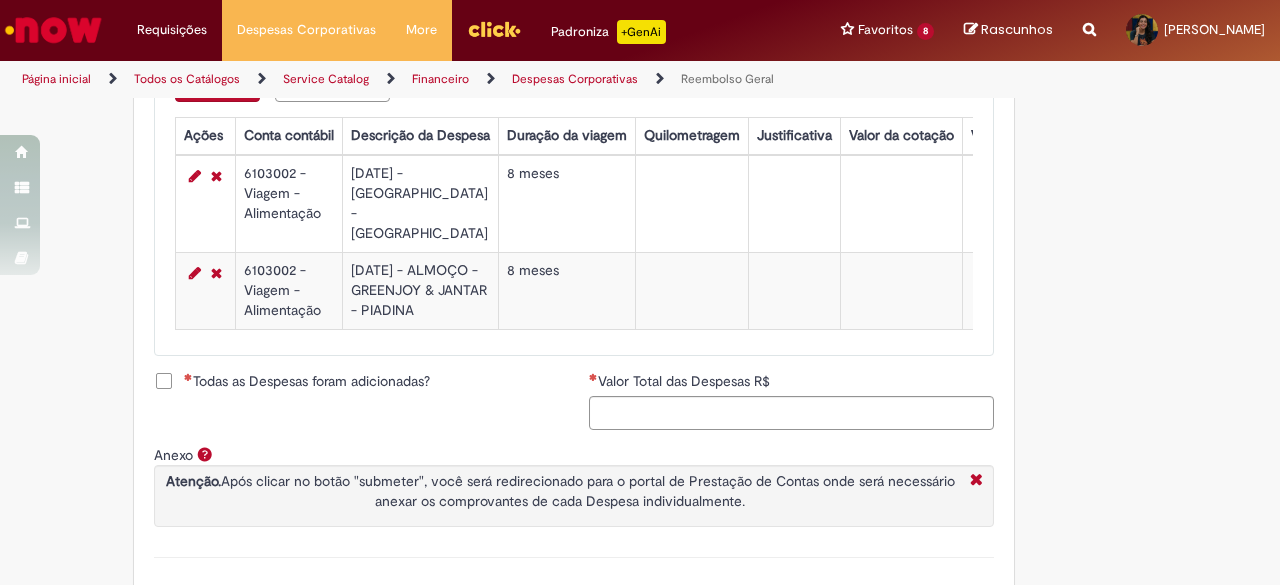 scroll, scrollTop: 887, scrollLeft: 0, axis: vertical 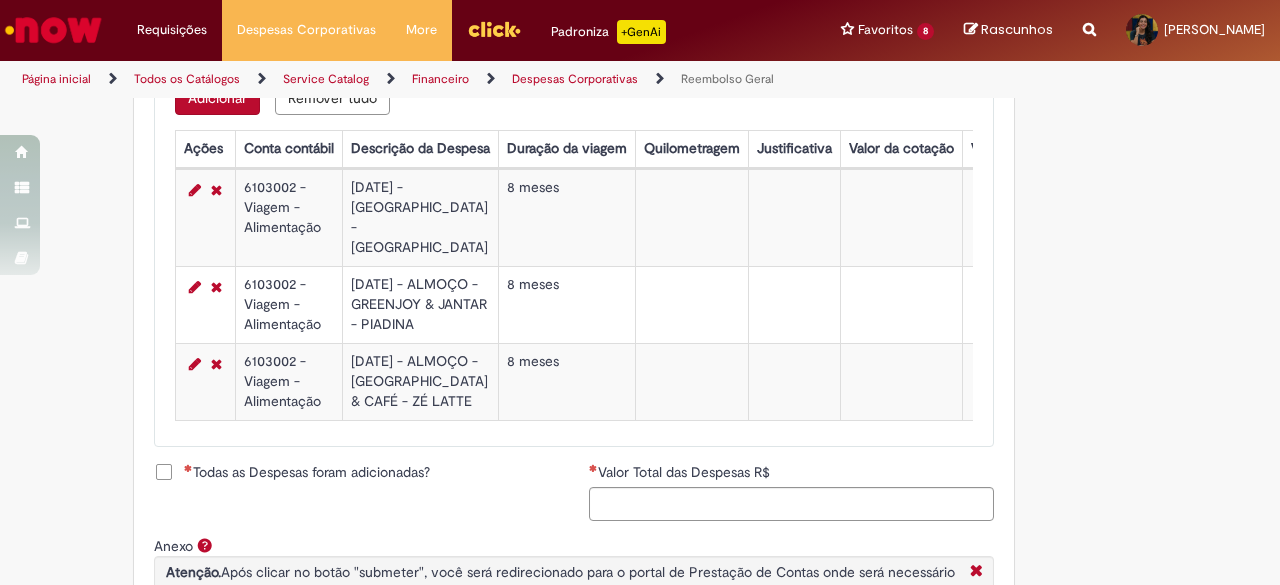click on "Adicionar" at bounding box center [217, 98] 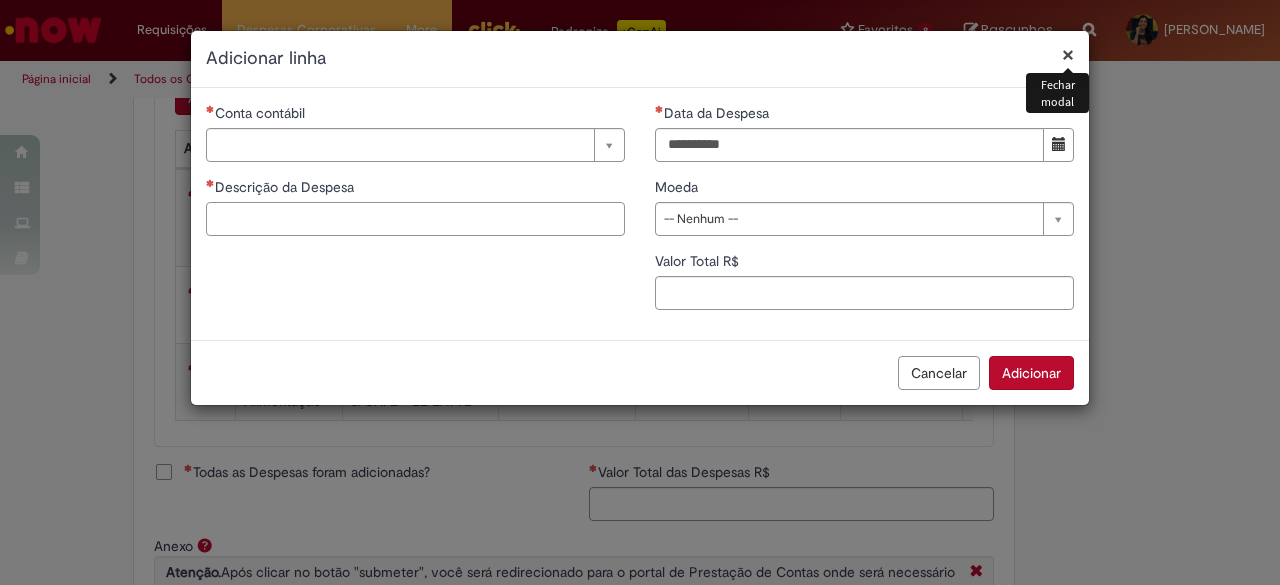 click on "Descrição da Despesa" at bounding box center [415, 219] 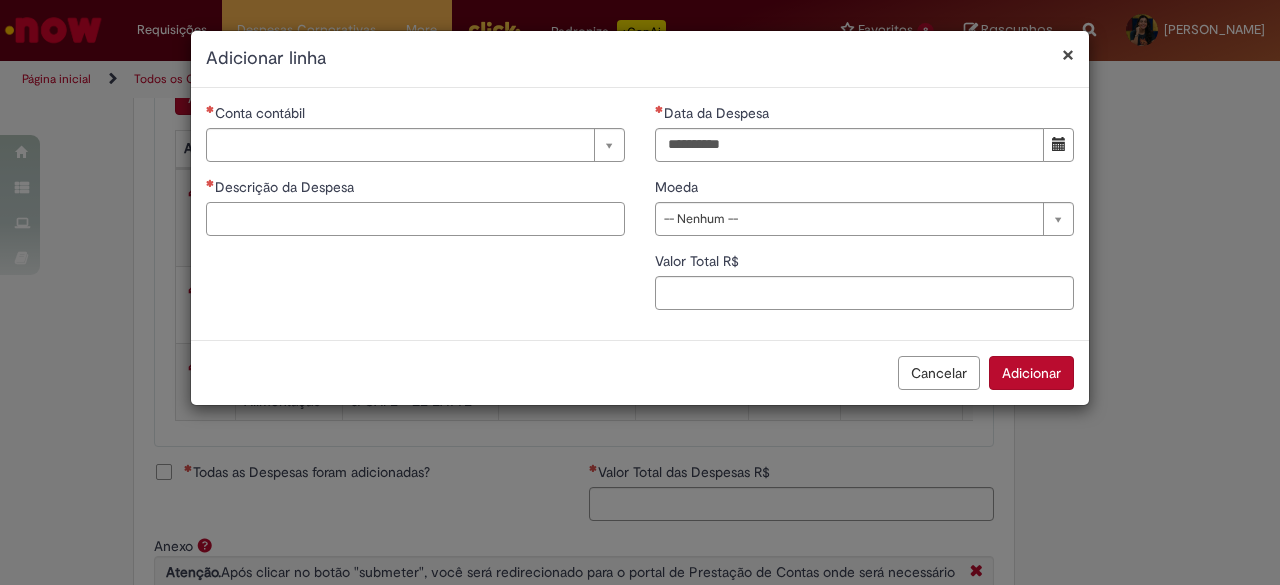paste on "**********" 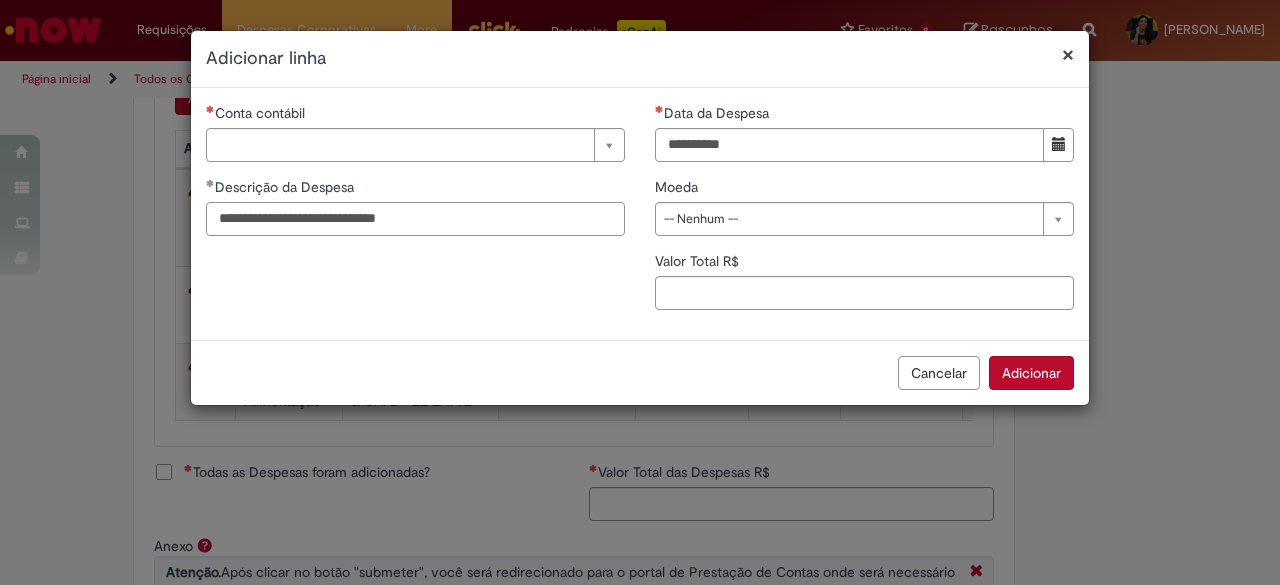 type on "**********" 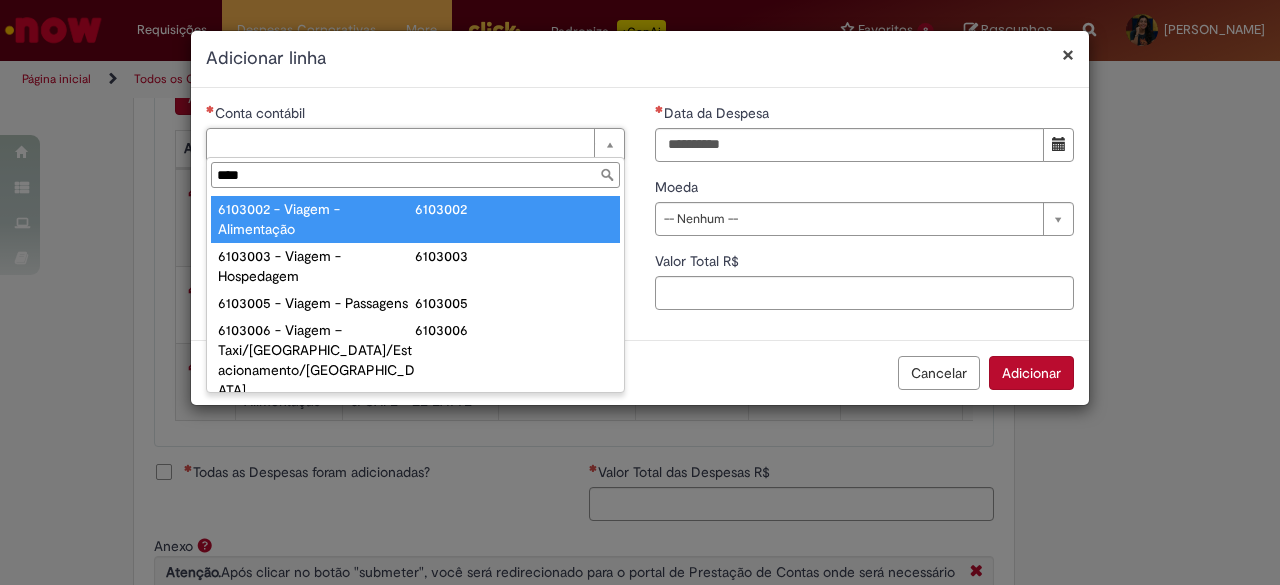 type on "****" 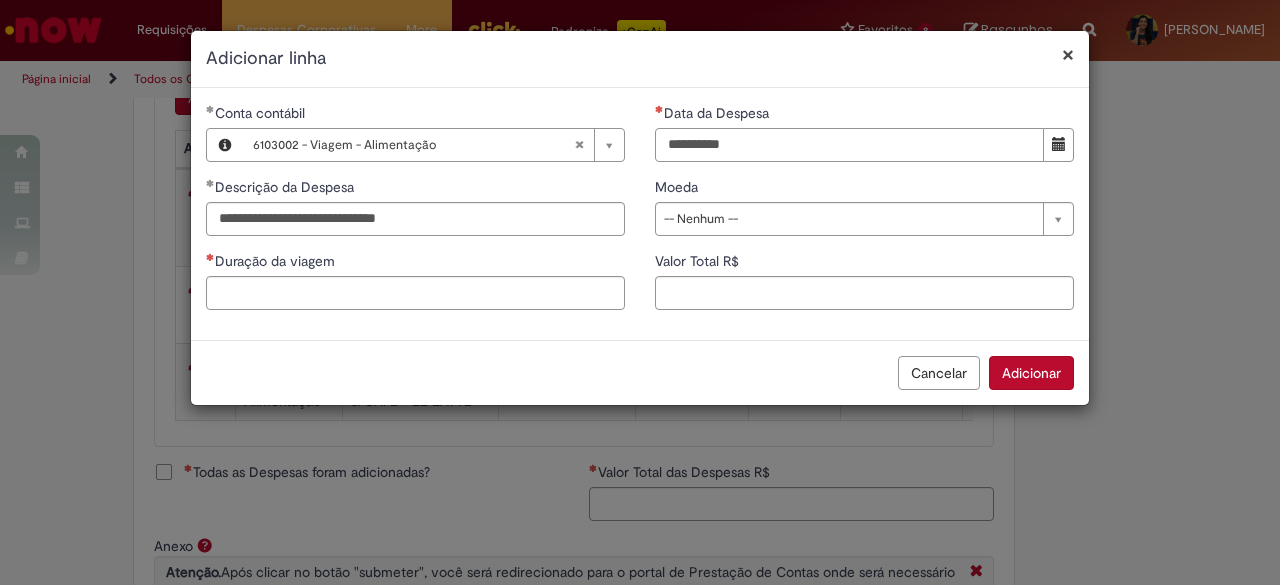 drag, startPoint x: 771, startPoint y: 151, endPoint x: 797, endPoint y: 147, distance: 26.305893 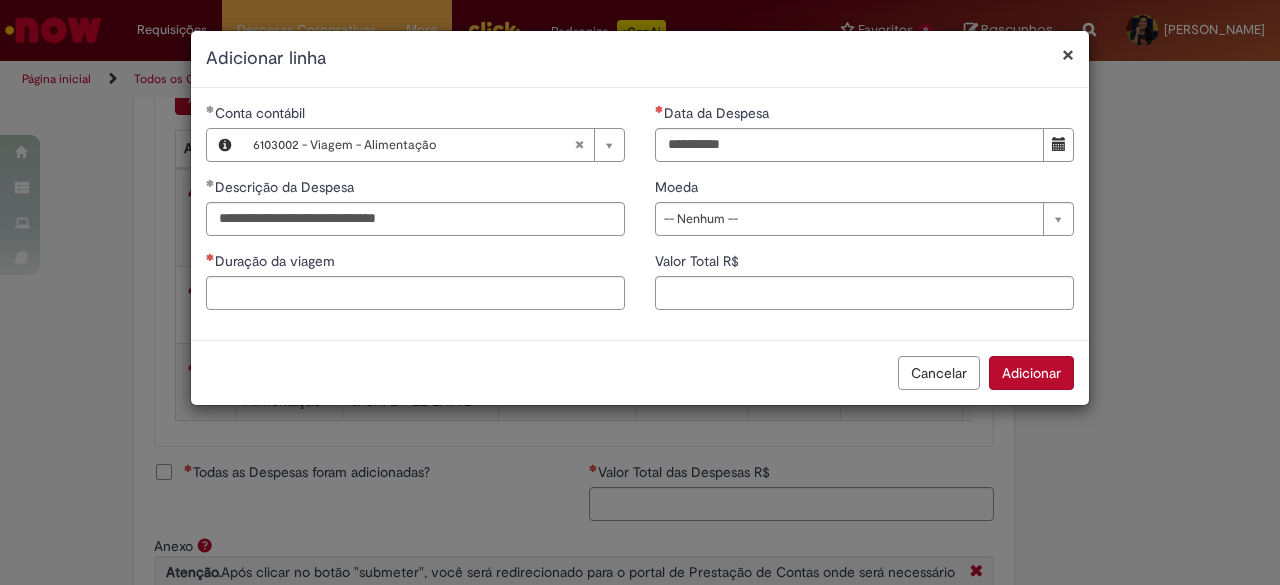 click at bounding box center [1058, 145] 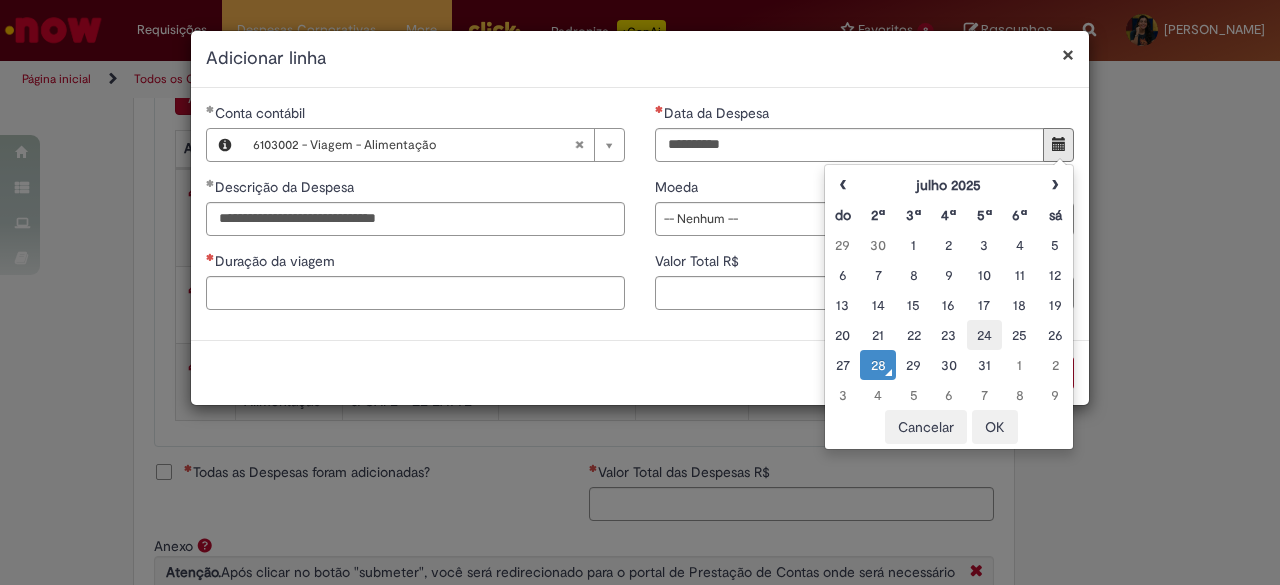 click on "24" at bounding box center [984, 335] 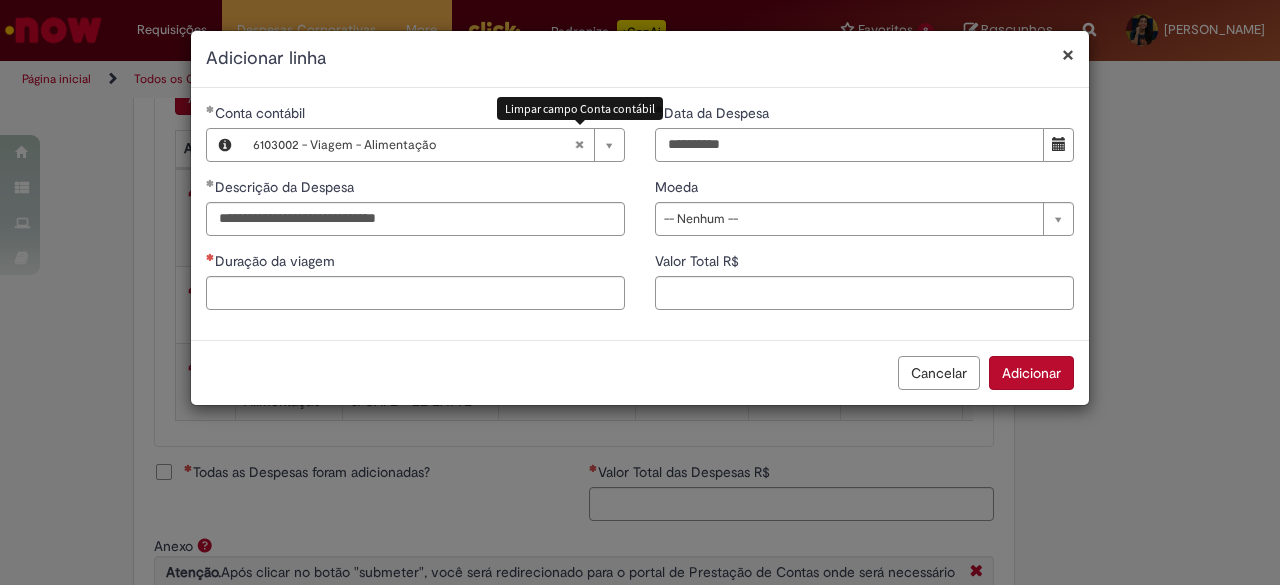 drag, startPoint x: 775, startPoint y: 146, endPoint x: 438, endPoint y: 161, distance: 337.33365 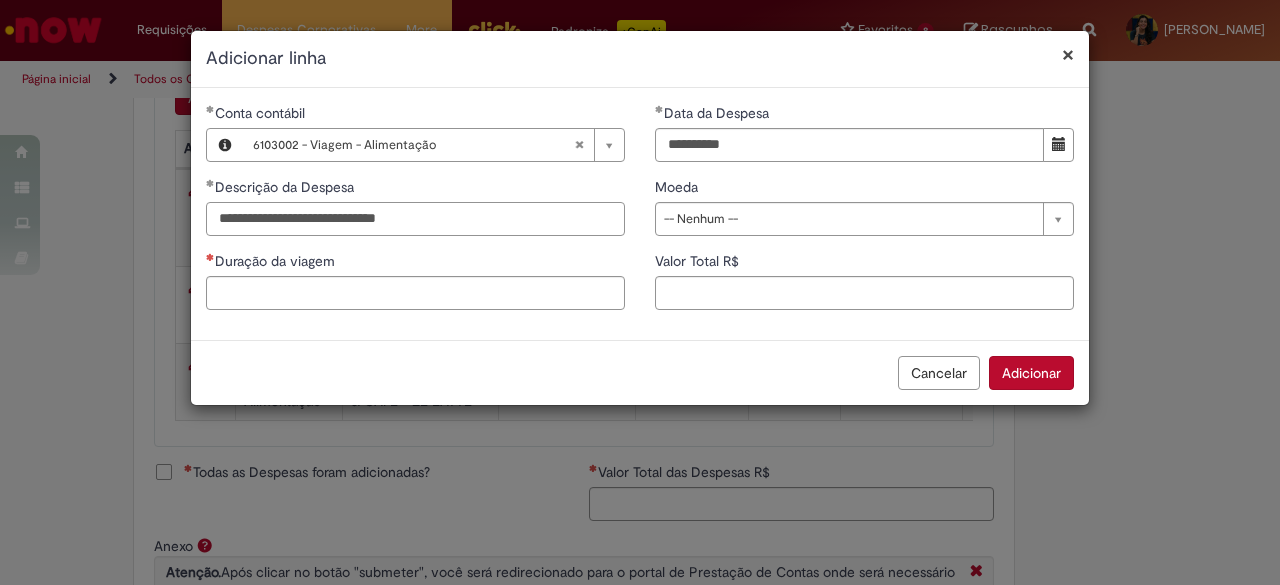 click on "**********" at bounding box center (415, 219) 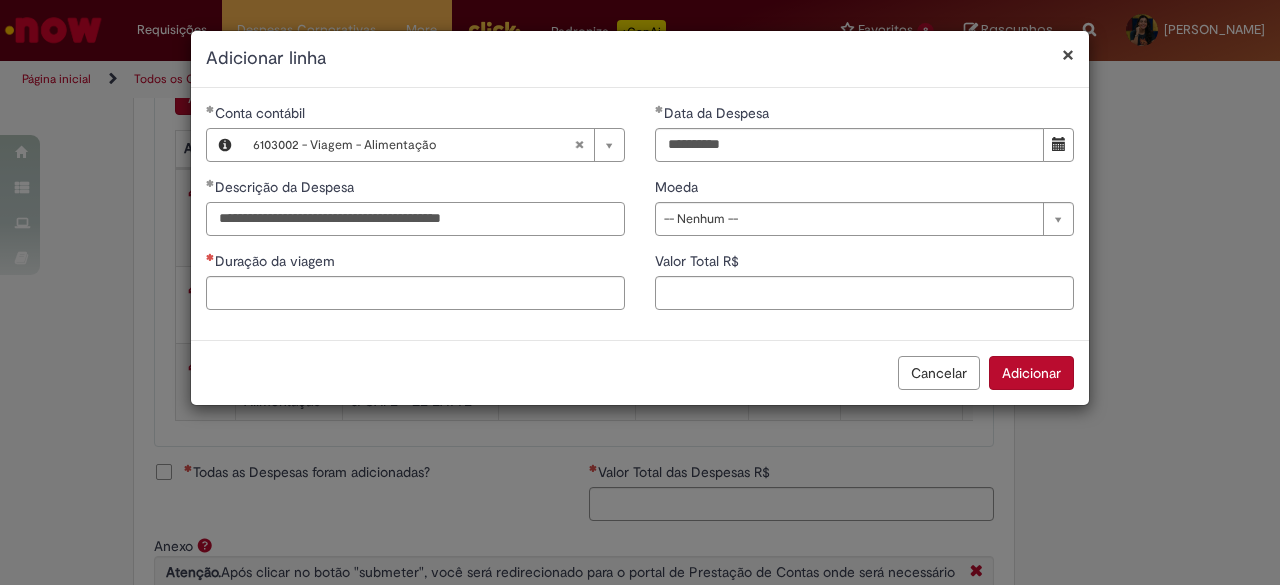 click on "**********" at bounding box center [415, 219] 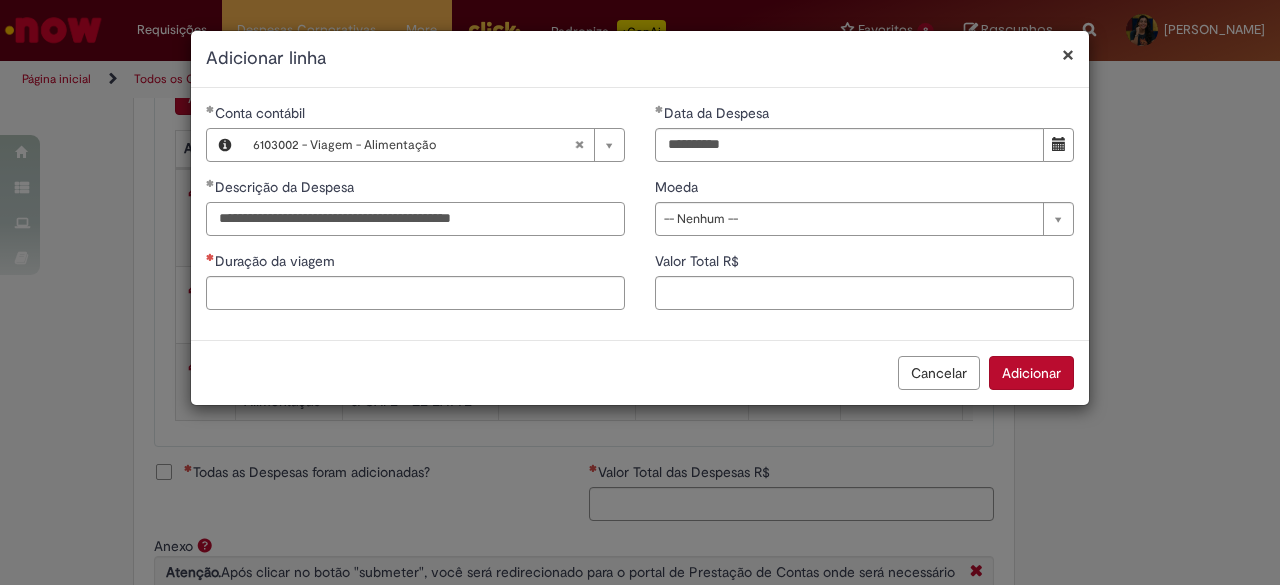 type on "**********" 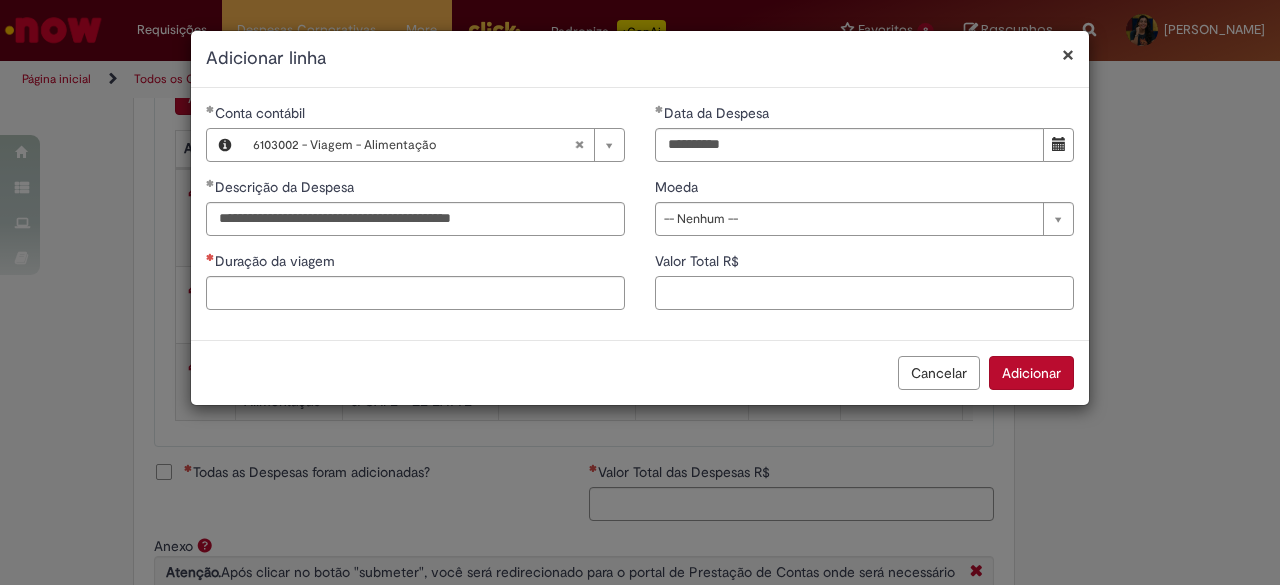 click on "Valor Total R$" at bounding box center [864, 293] 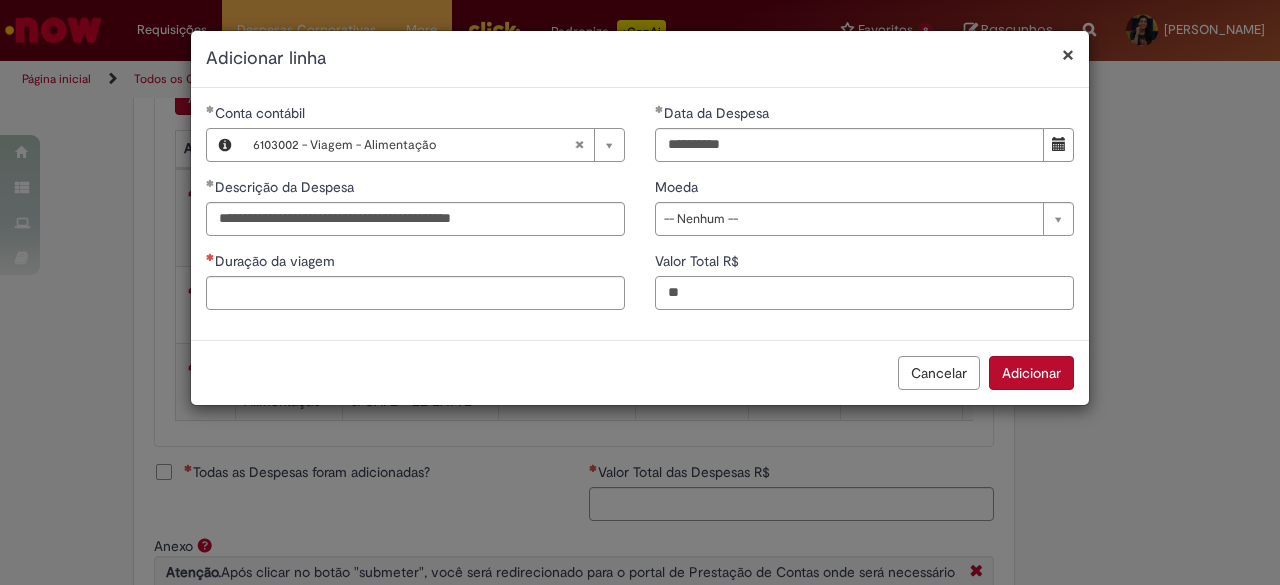 type on "**" 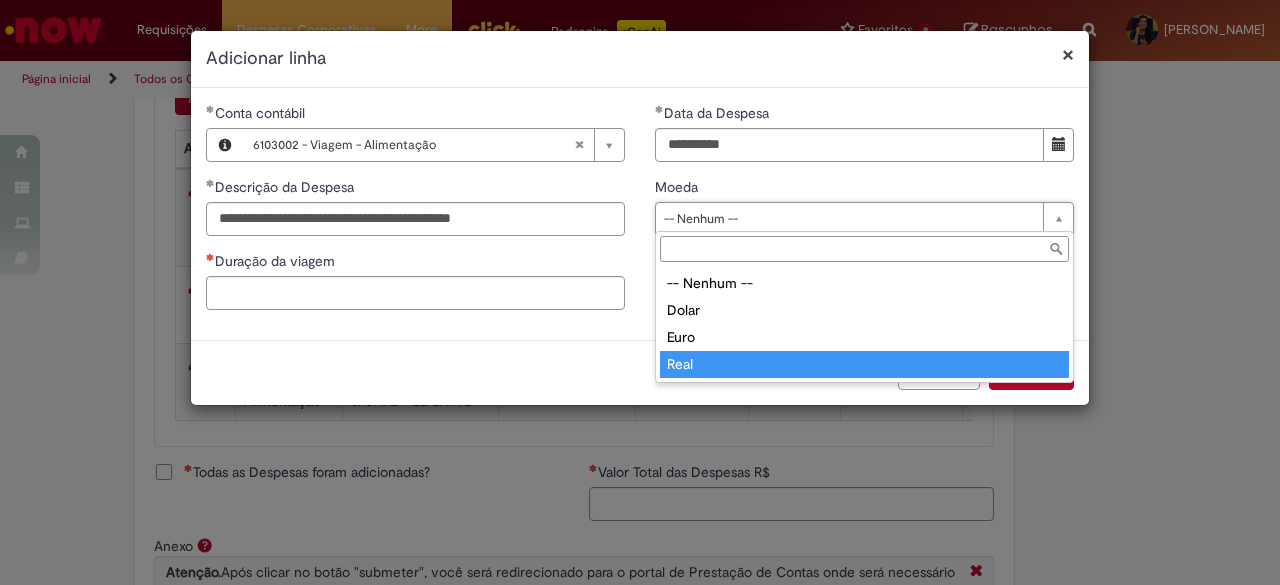 type on "****" 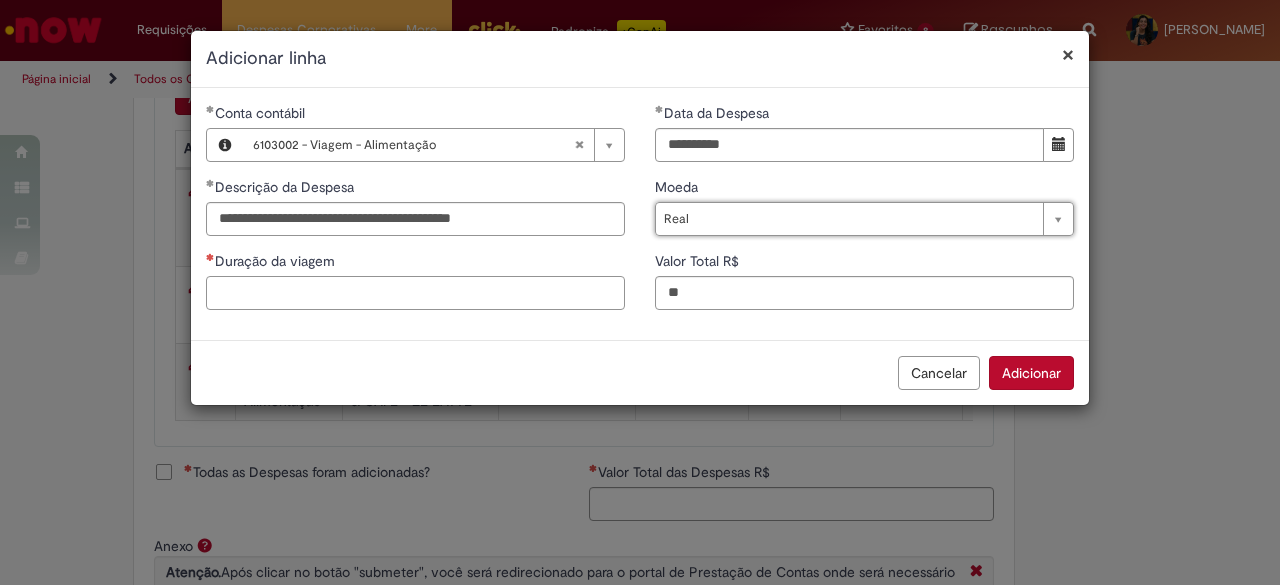 click on "Duração da viagem" at bounding box center [415, 293] 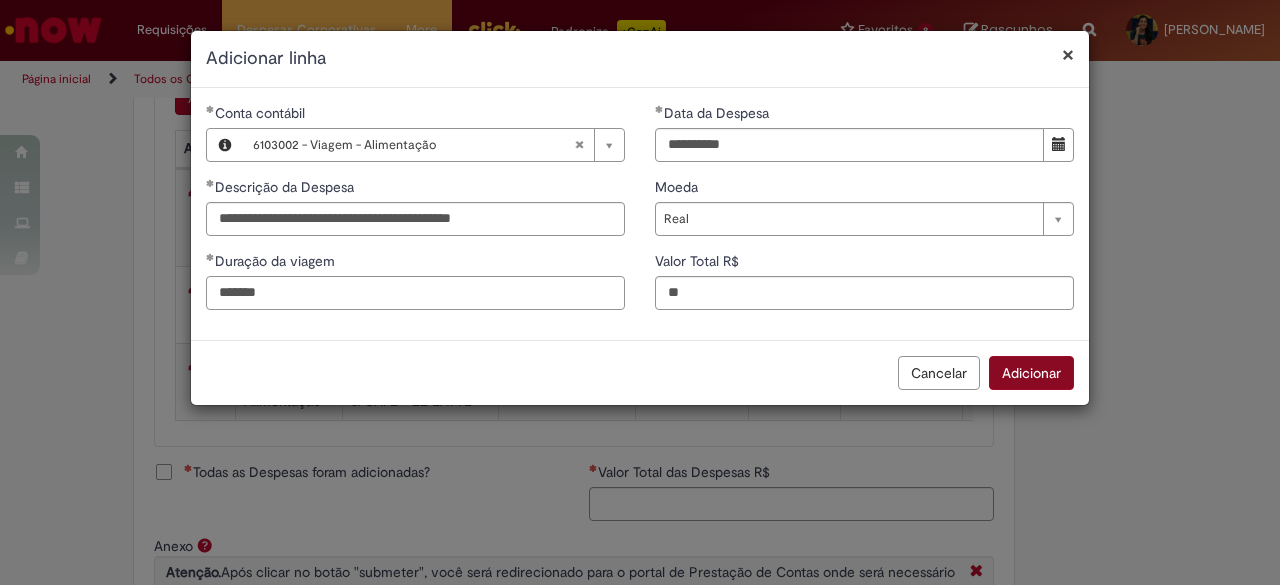 type on "*******" 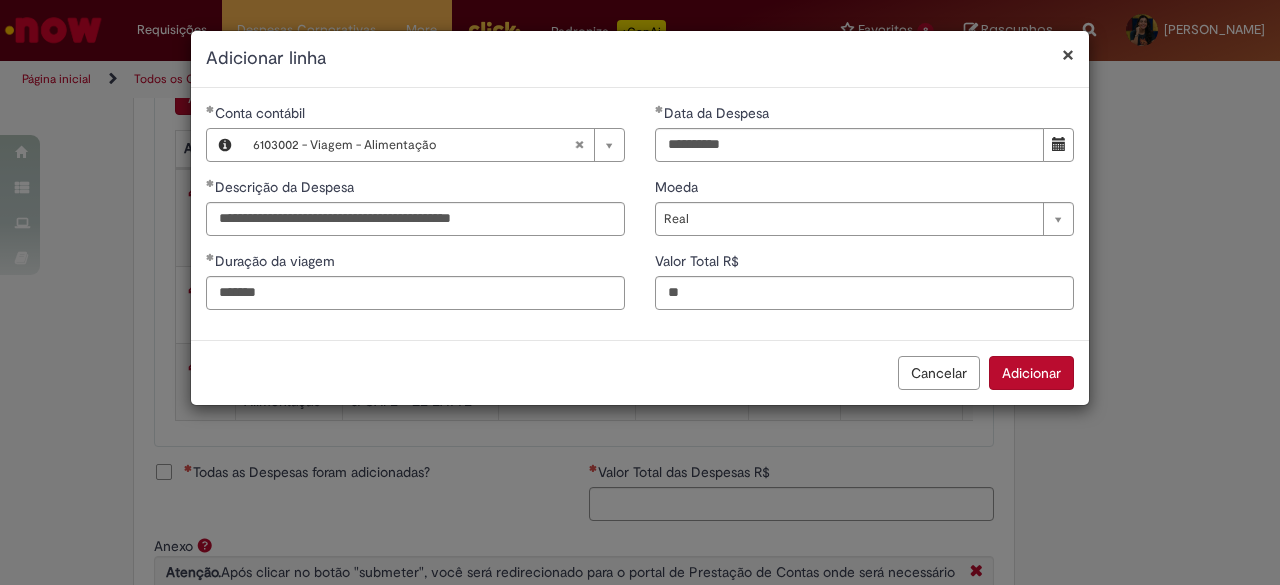 click on "Adicionar" at bounding box center [1031, 373] 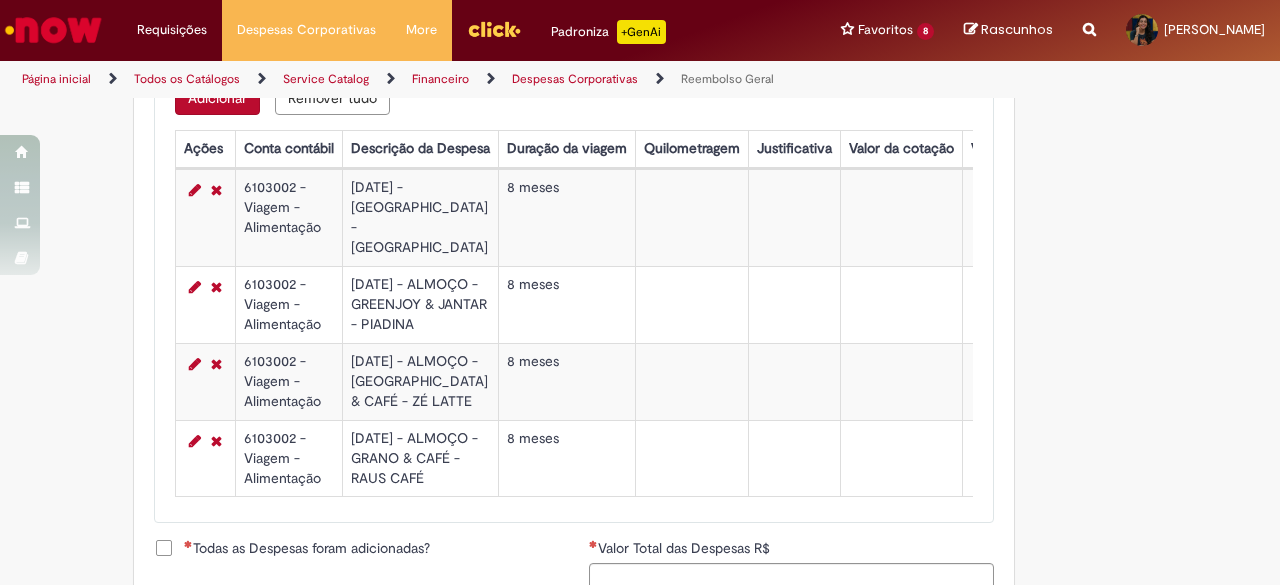 click on "Adicionar" at bounding box center (217, 98) 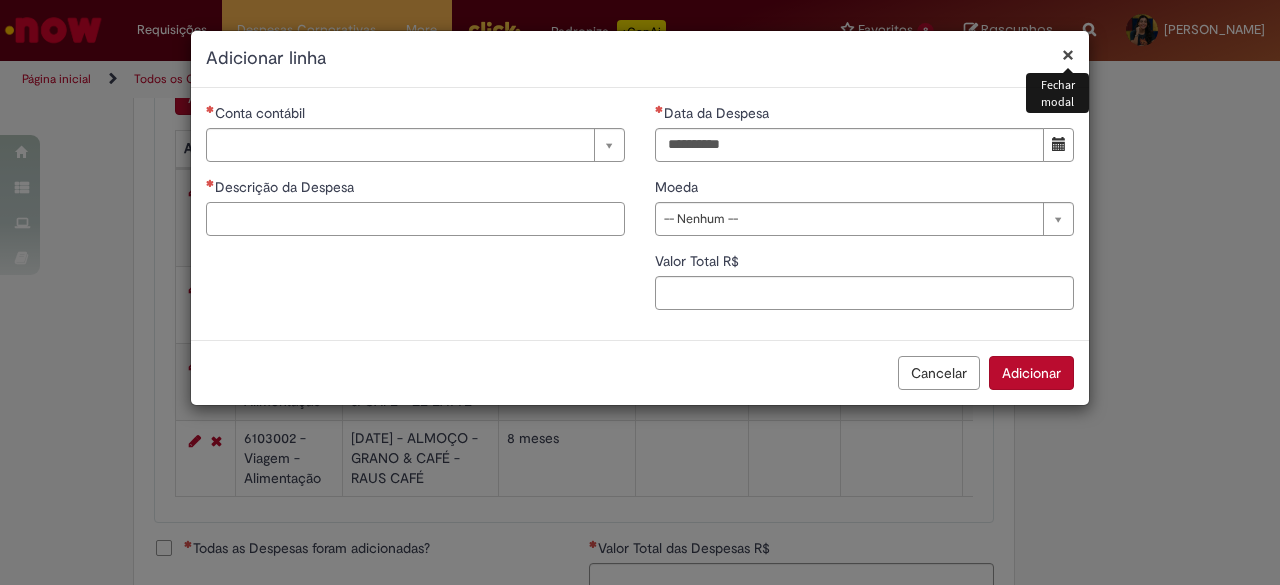 click on "Descrição da Despesa" at bounding box center [415, 219] 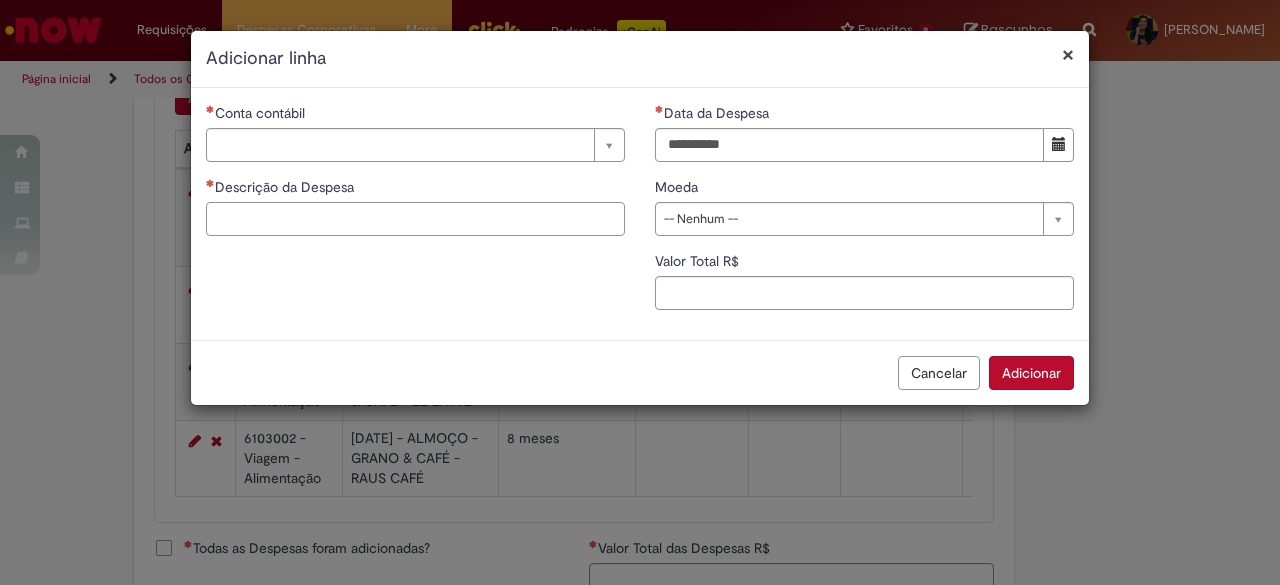 paste on "**********" 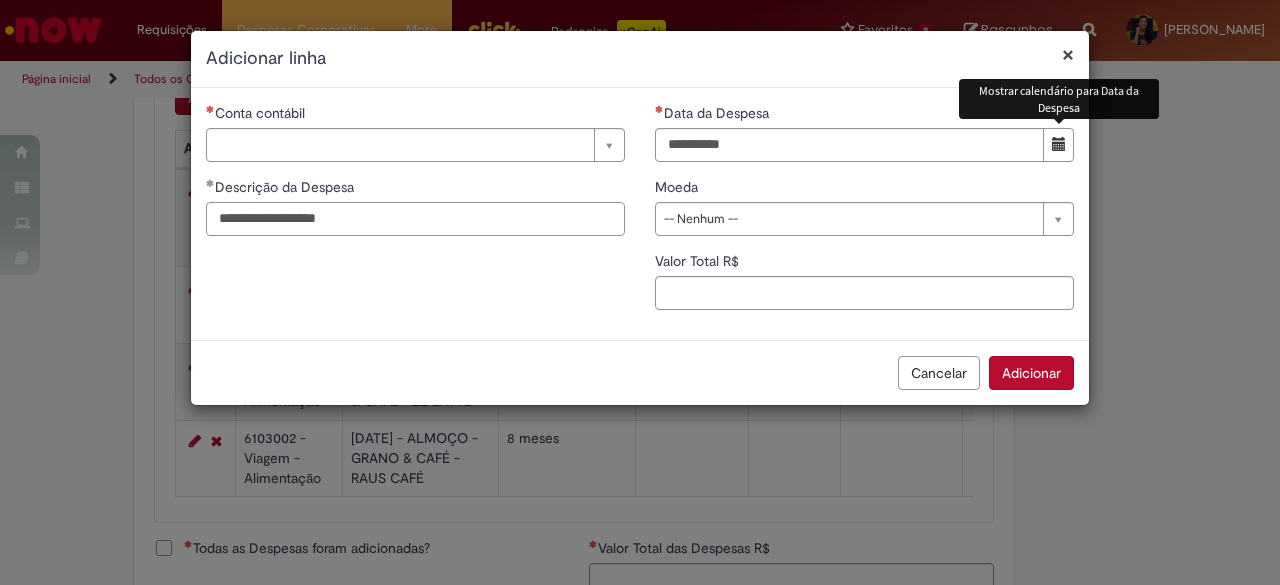 type on "**********" 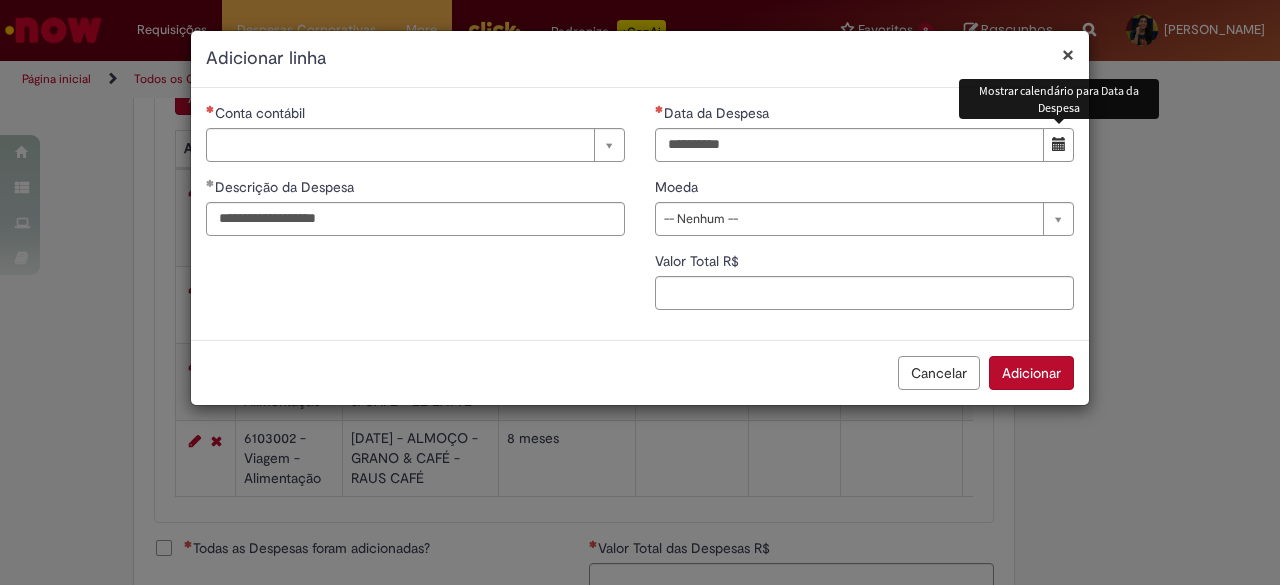 click at bounding box center (1059, 144) 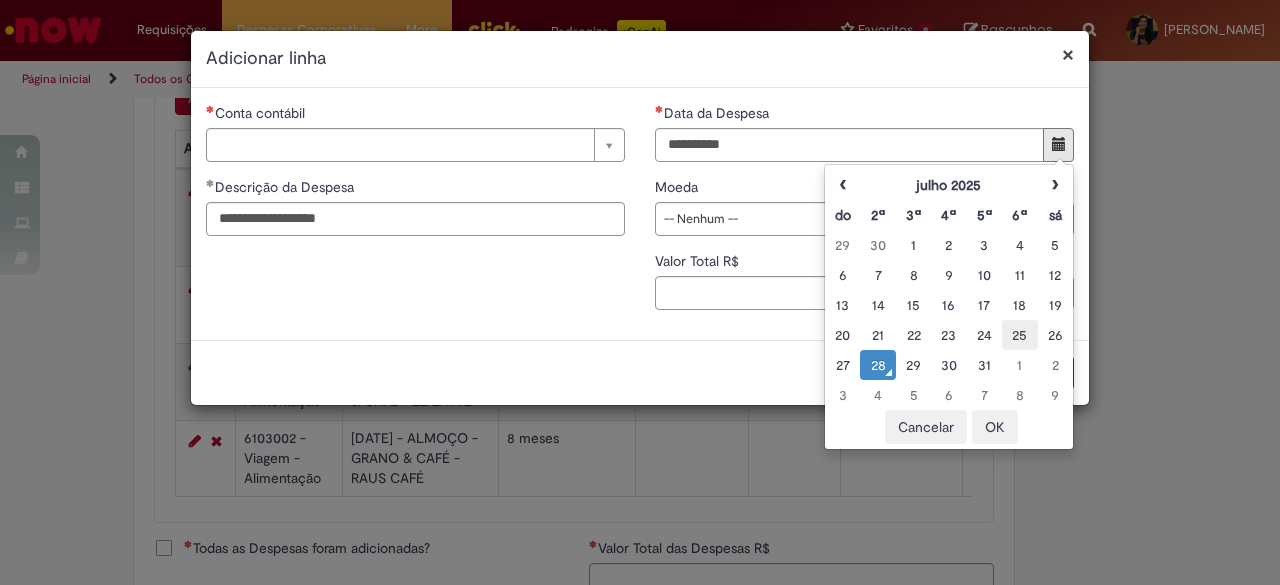 click on "25" at bounding box center (1019, 335) 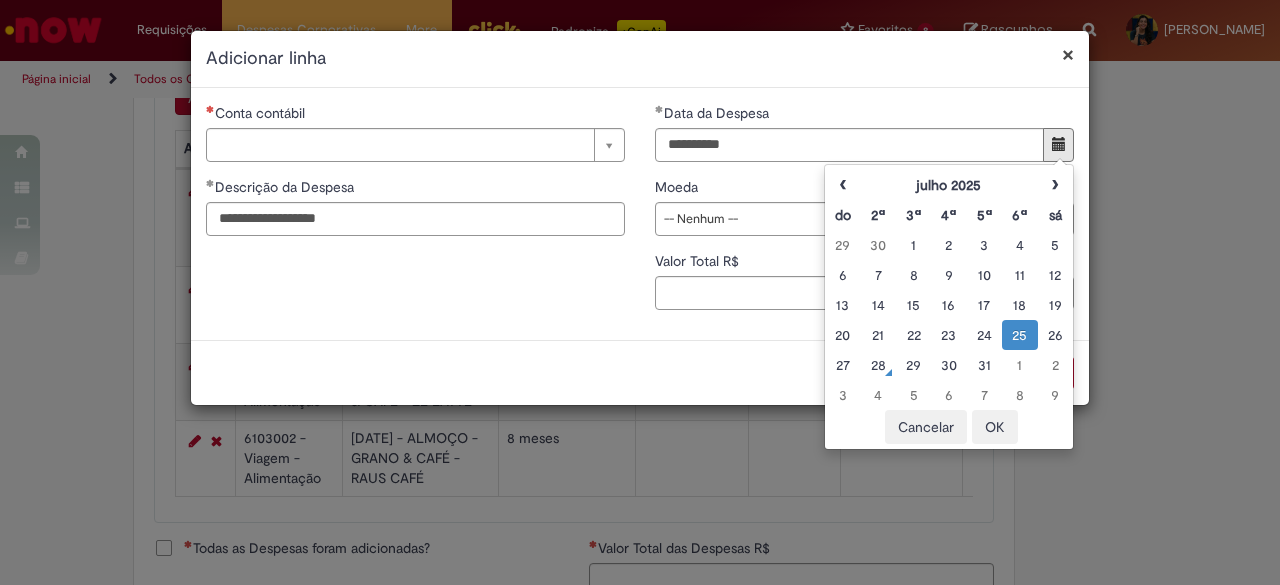 type on "**********" 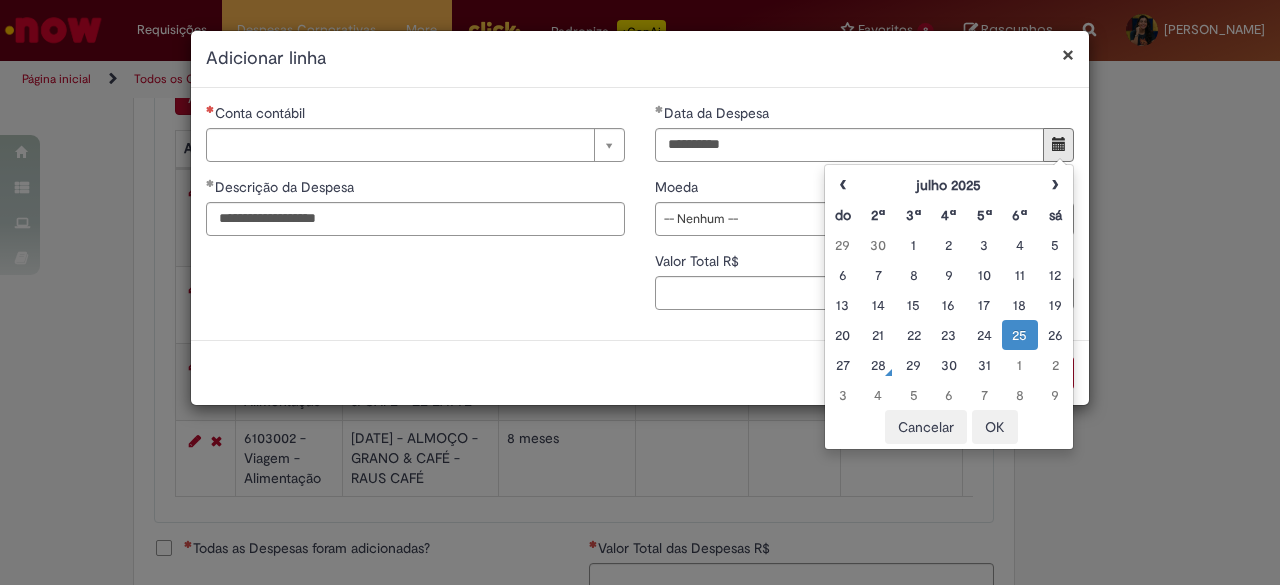 click on "25" at bounding box center [1019, 335] 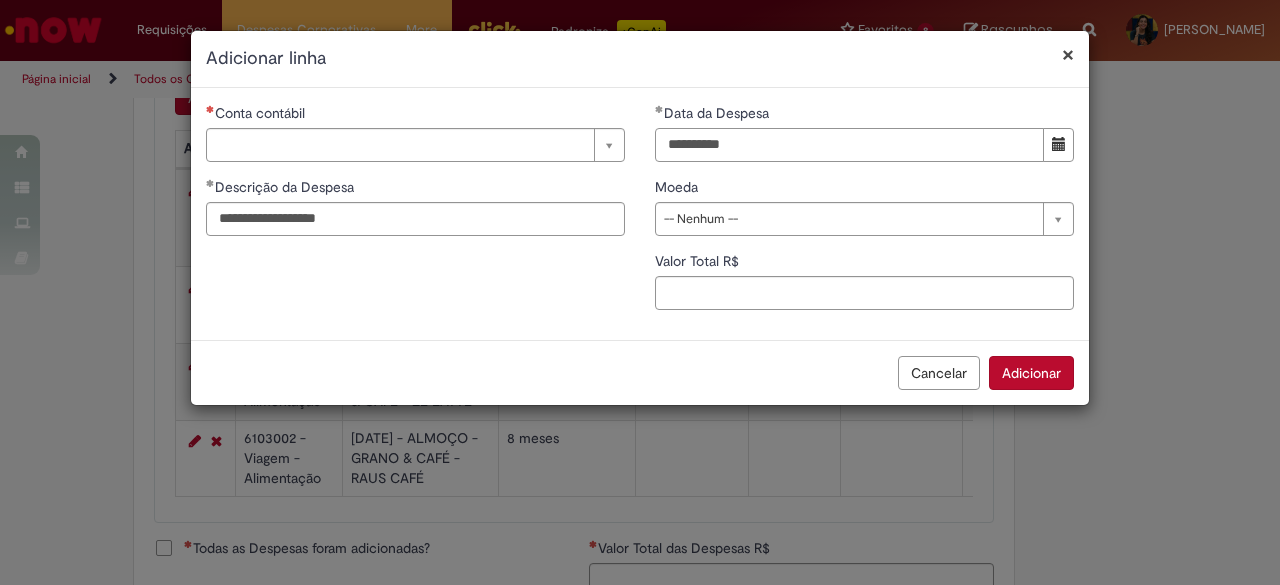 drag, startPoint x: 763, startPoint y: 141, endPoint x: 627, endPoint y: 131, distance: 136.36716 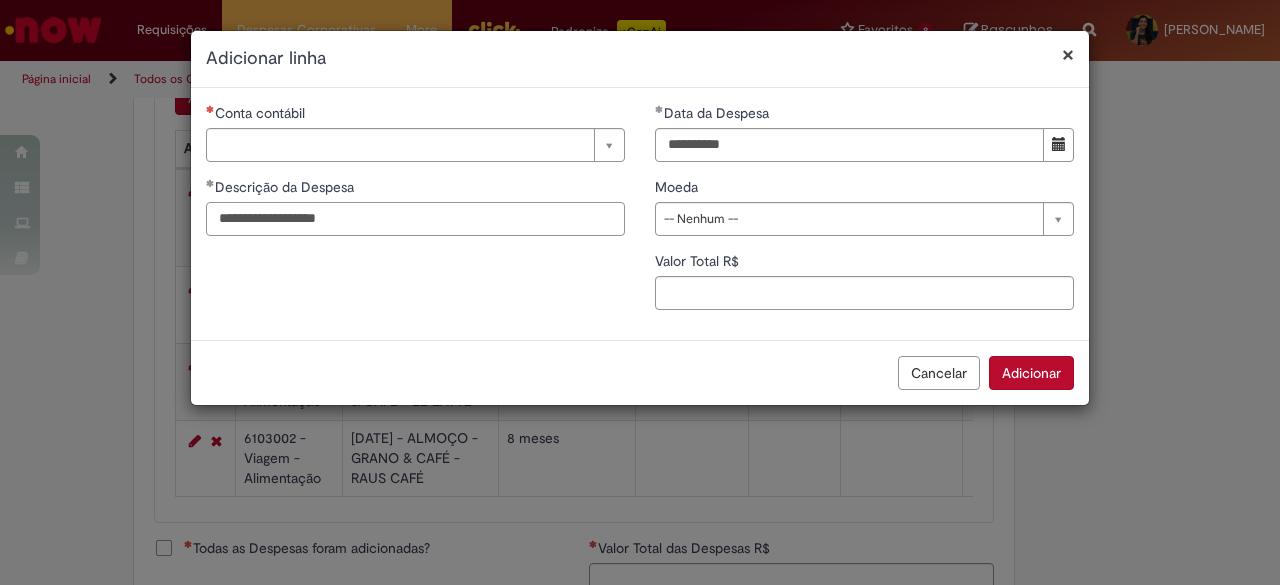 click on "**********" at bounding box center [415, 219] 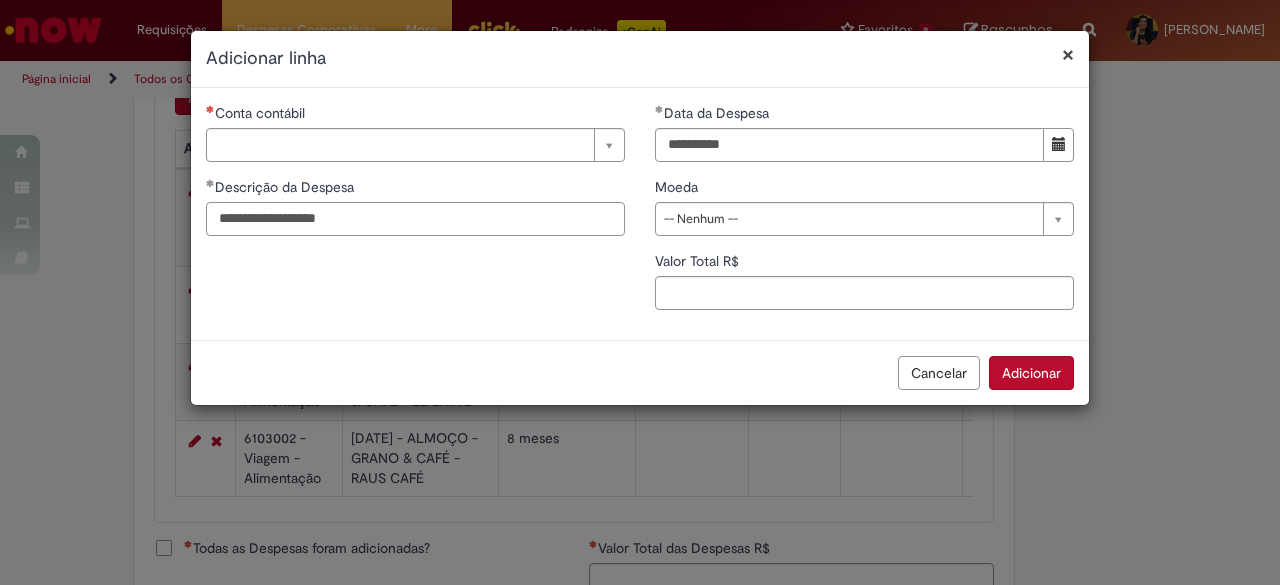 paste on "**********" 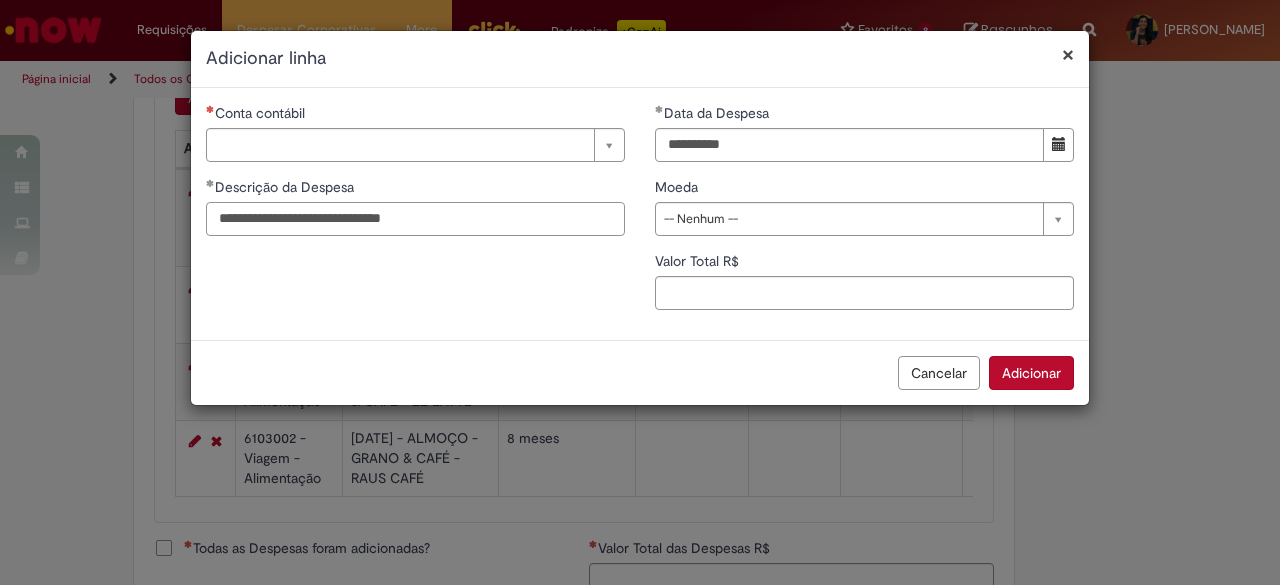 type on "**********" 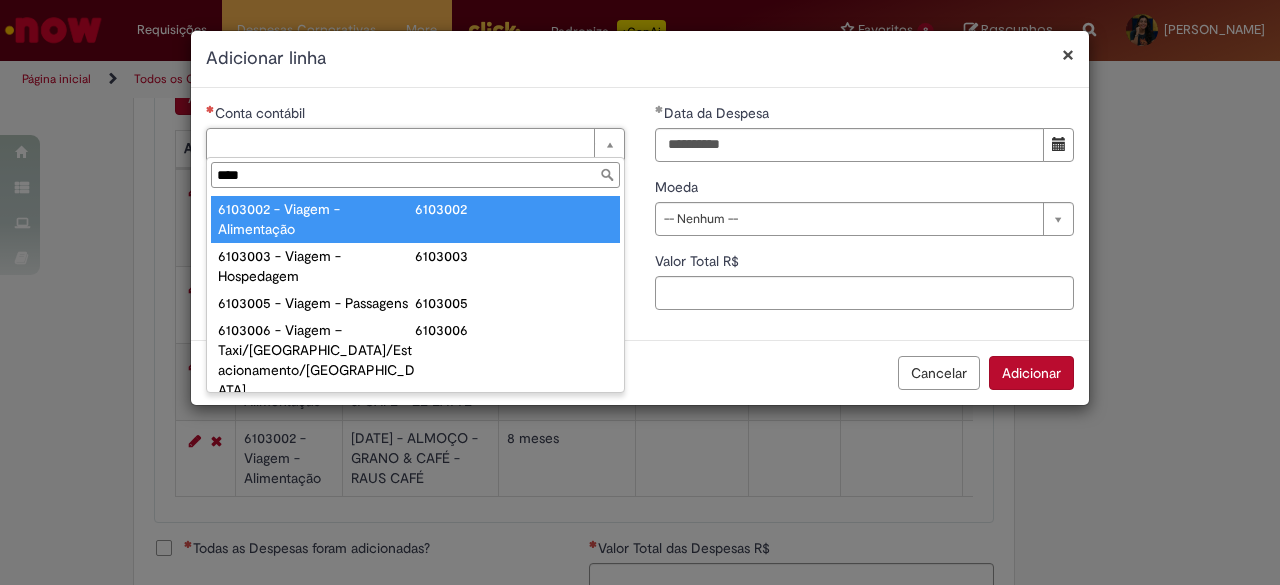 type on "****" 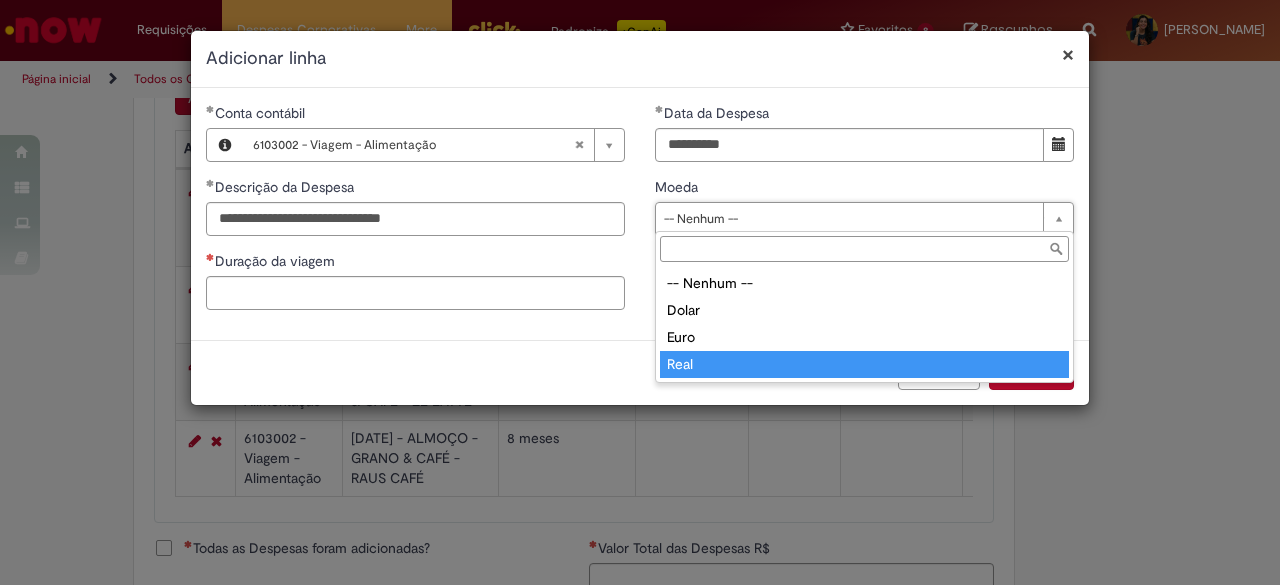 type on "****" 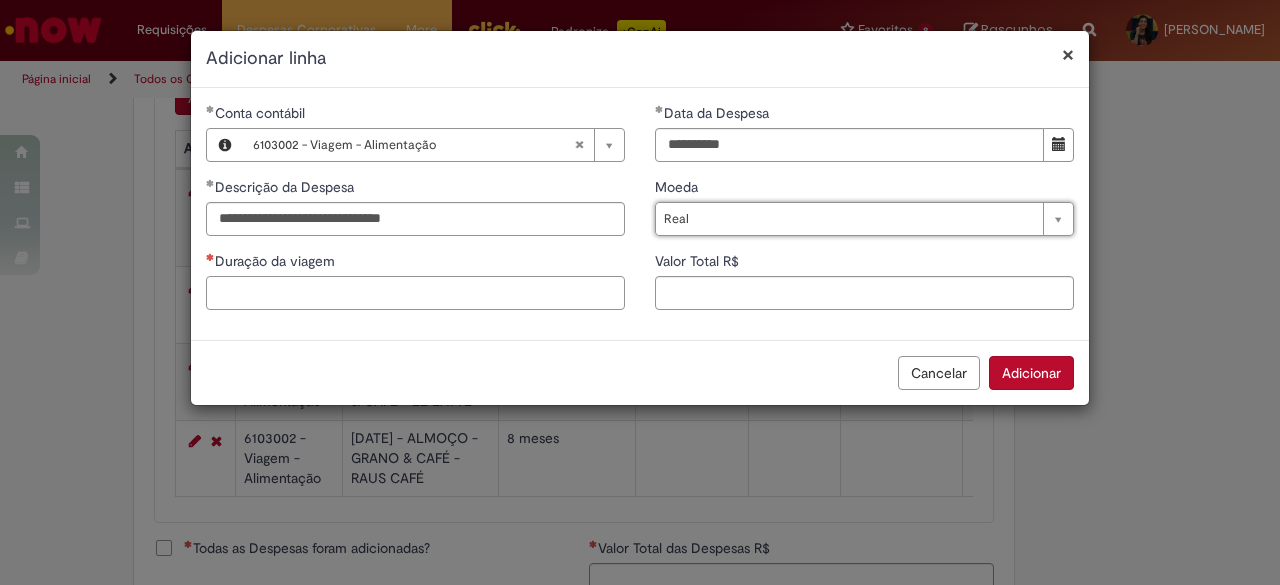 click on "Duração da viagem" at bounding box center [415, 293] 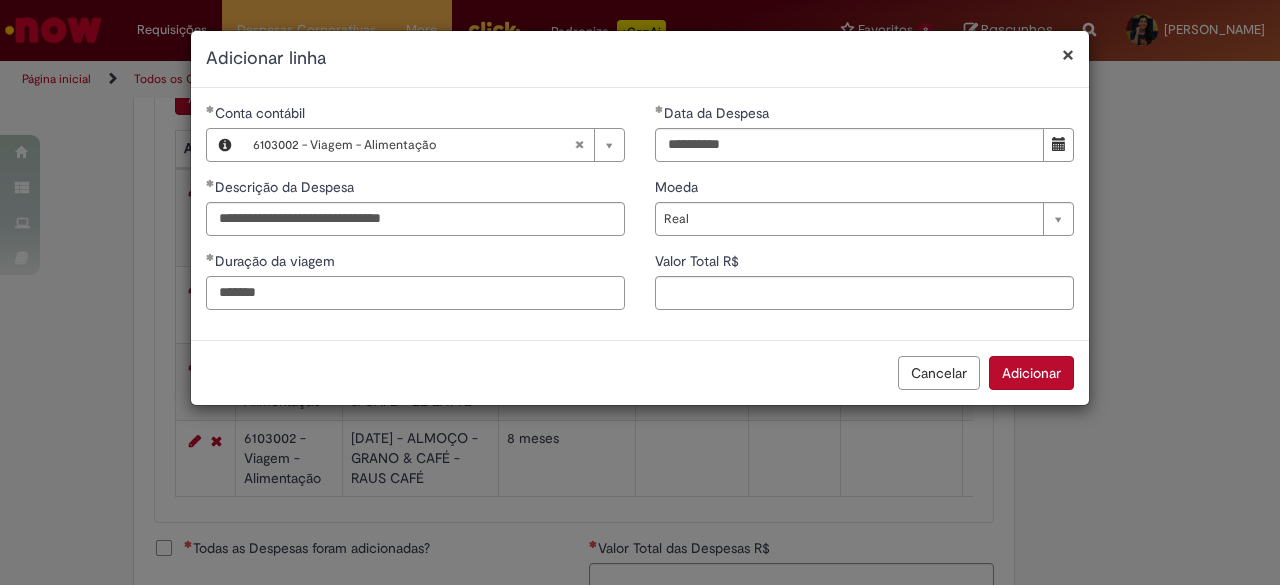 type on "*******" 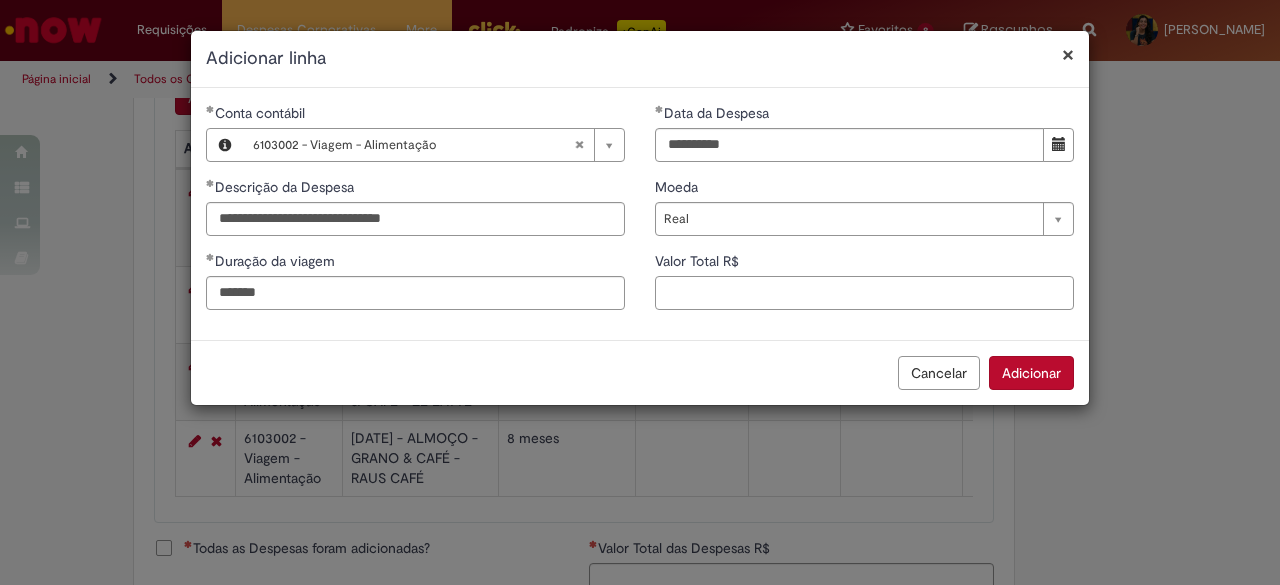 click on "Valor Total R$" at bounding box center [864, 293] 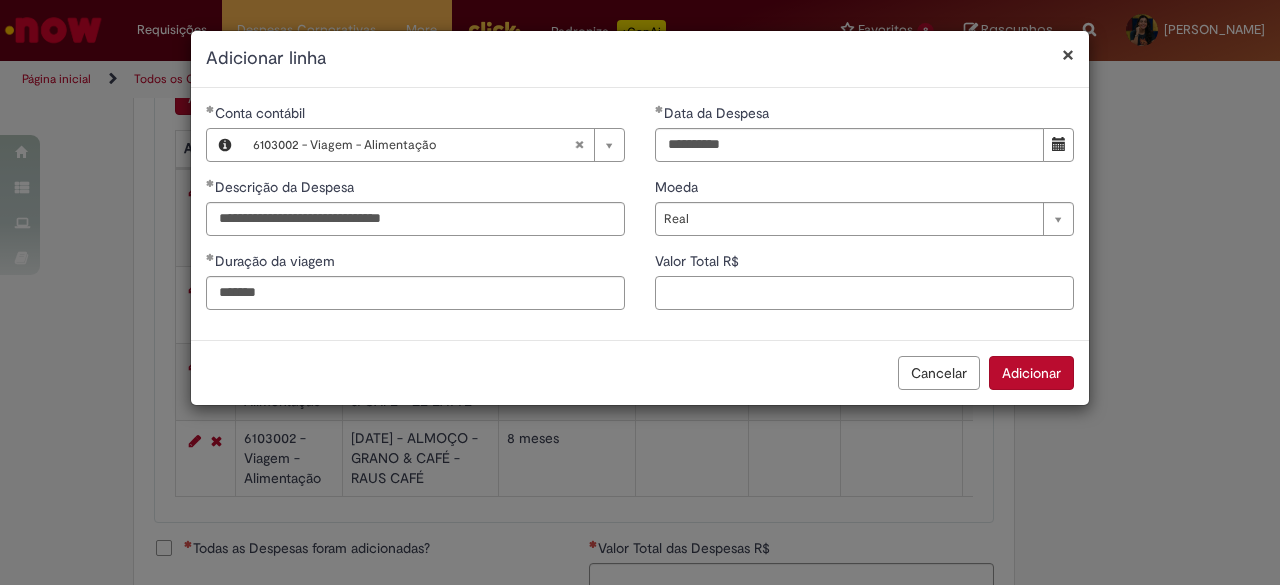 paste on "*****" 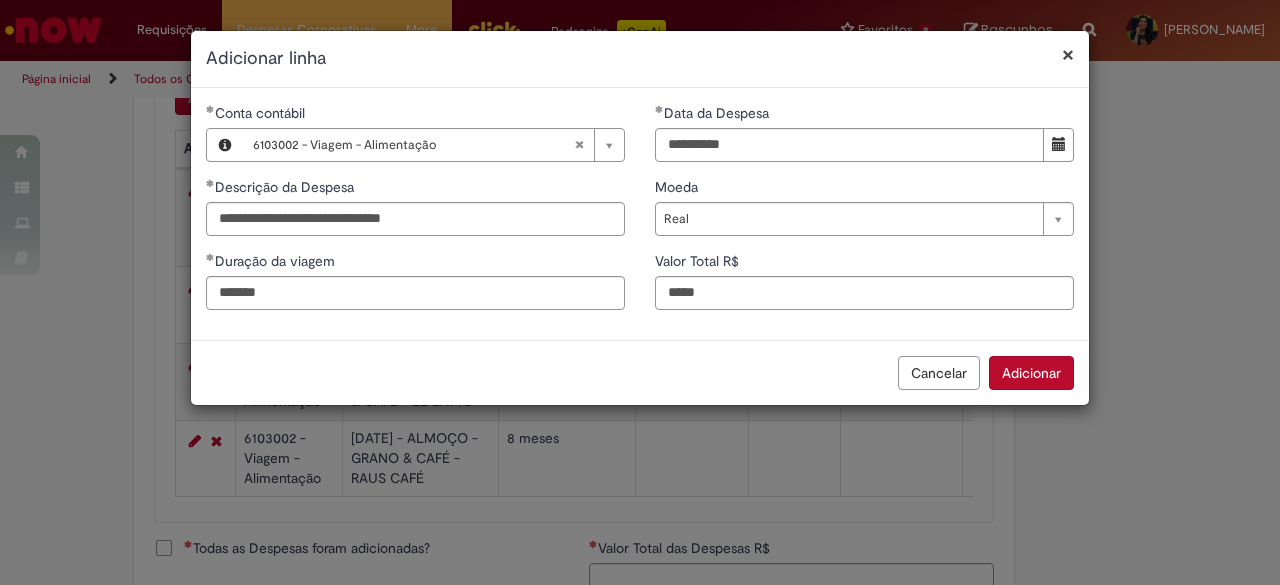 click on "Adicionar" at bounding box center [1031, 373] 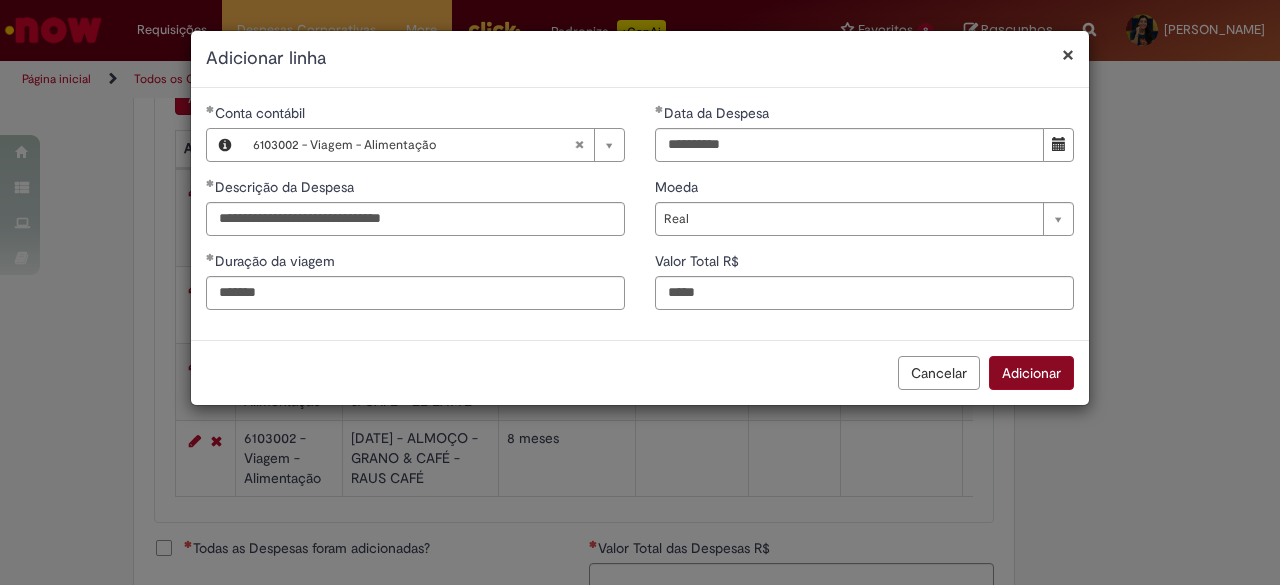 type on "*****" 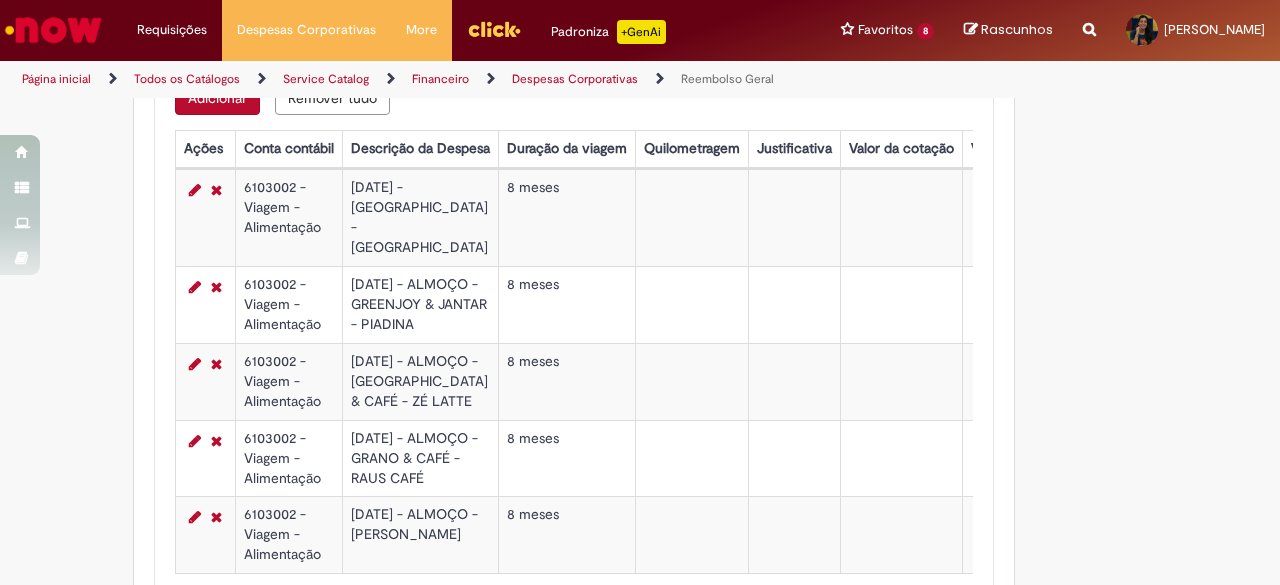 click on "Adicionar" at bounding box center [217, 98] 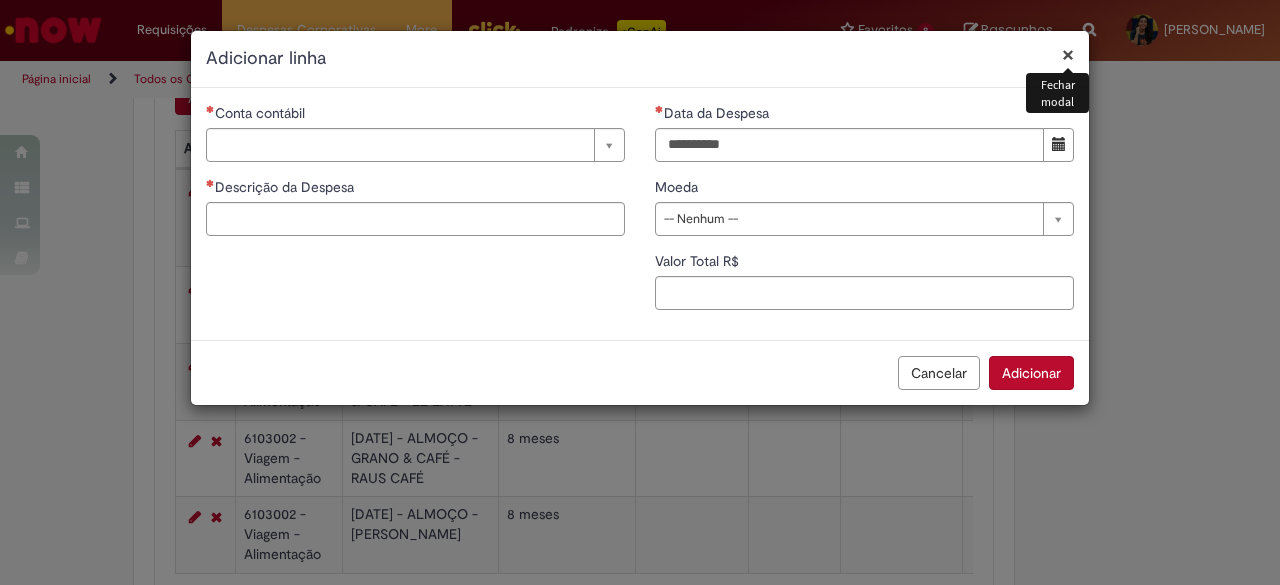 click on "**********" at bounding box center [640, 214] 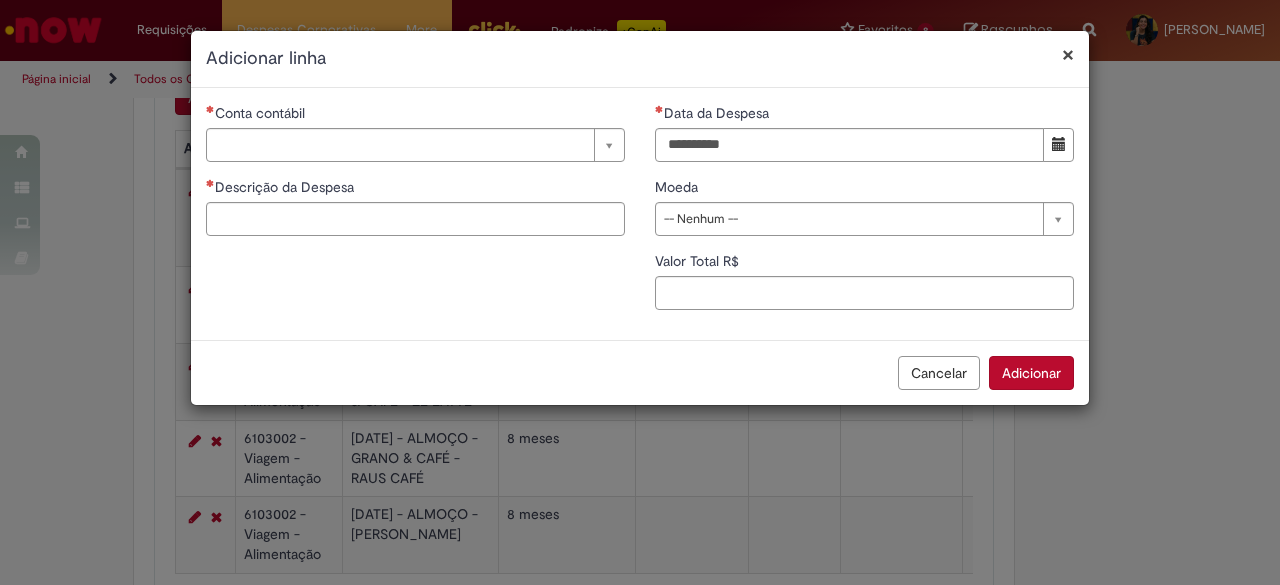 click on "**********" at bounding box center (640, 214) 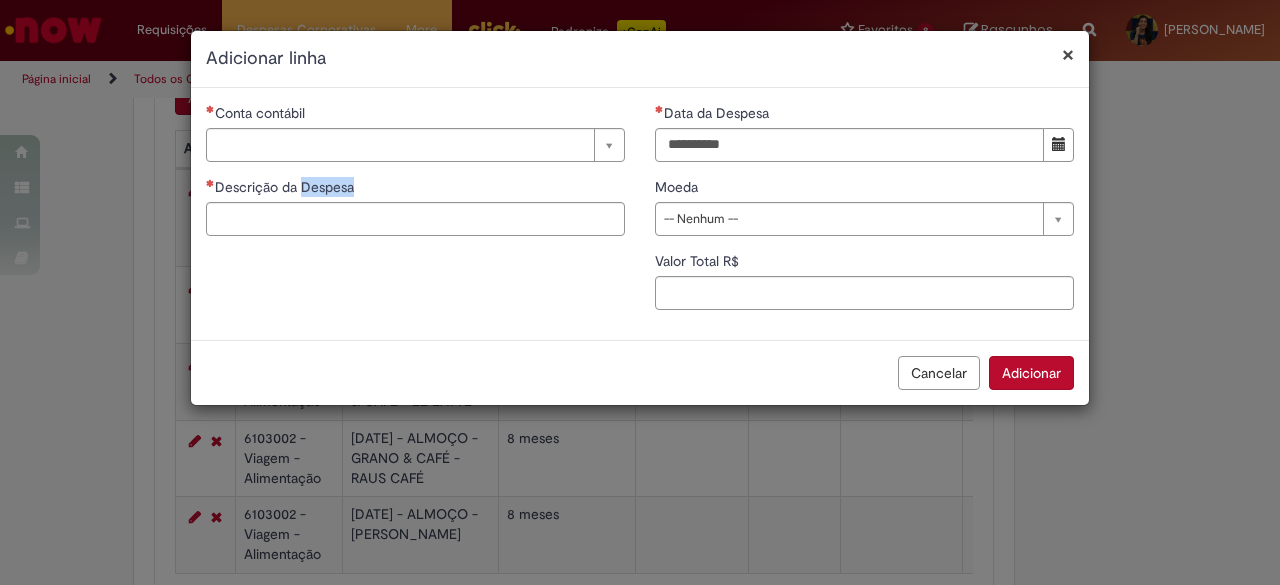 drag, startPoint x: 372, startPoint y: 218, endPoint x: 412, endPoint y: 224, distance: 40.4475 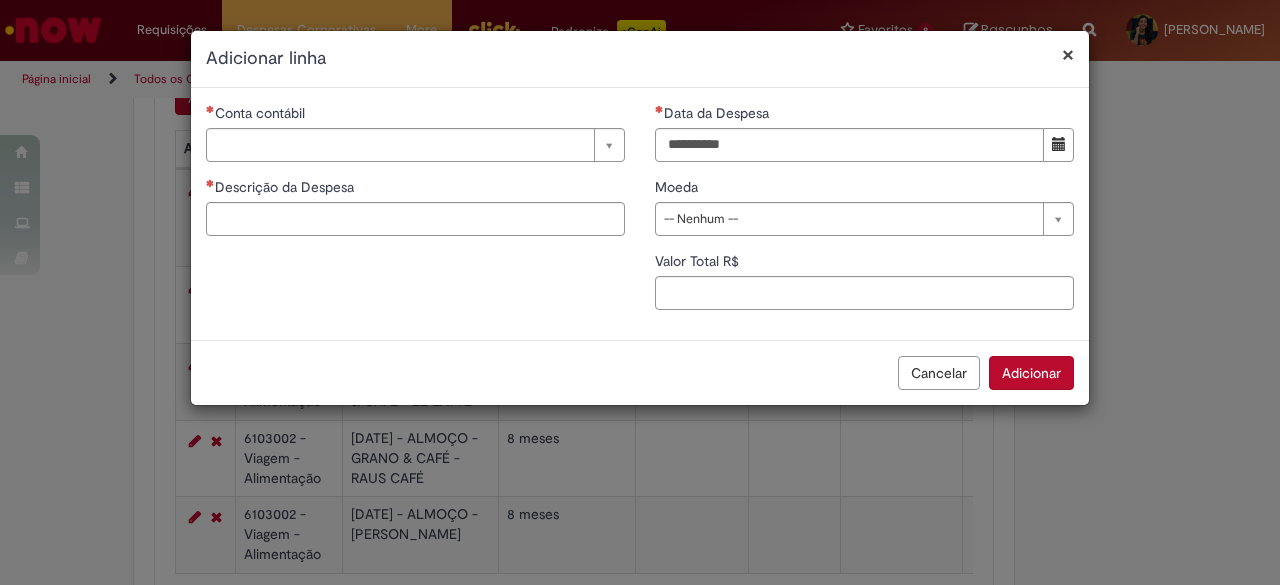 click on "Conta contábil          Pesquisar usando lista                 Conta contábil                     Descrição da Despesa Duração da viagem Quilometragem Justificativa Valor da cotação Valor por Litro" at bounding box center [415, 177] 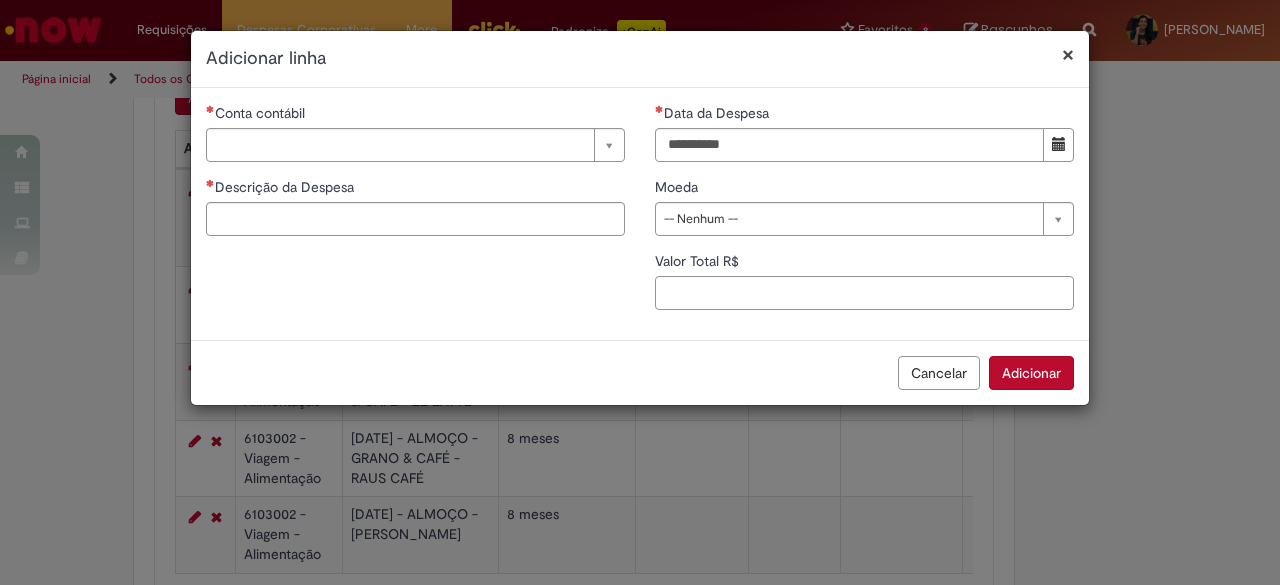 click on "Valor Total R$" at bounding box center [864, 293] 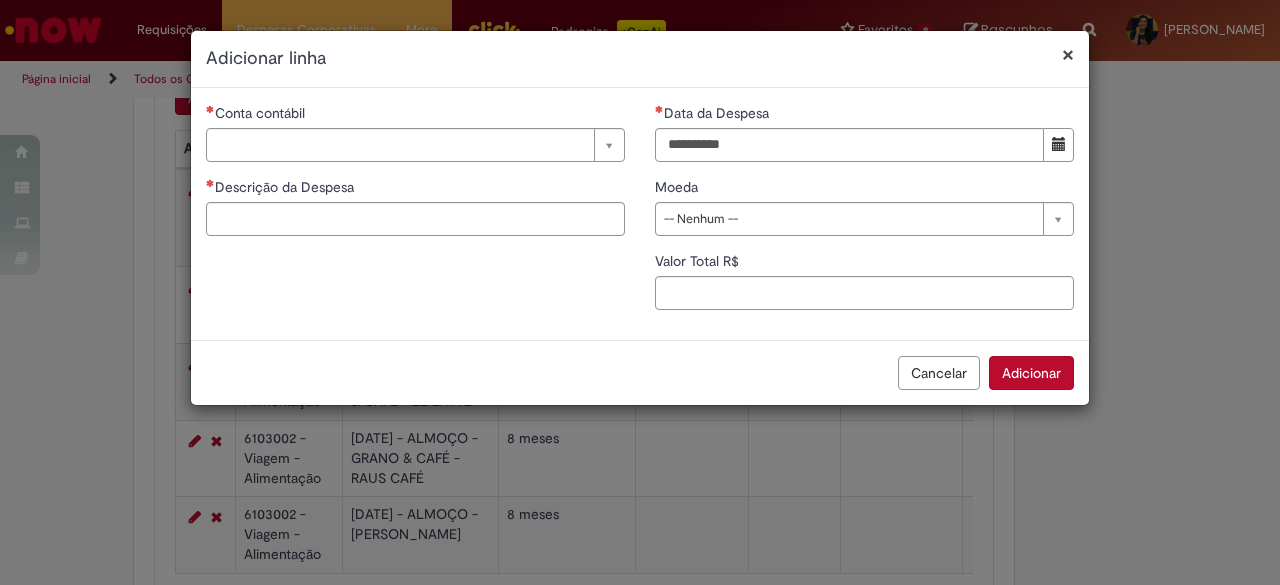 click on "Conta contábil          Pesquisar usando lista                 Conta contábil                     Descrição da Despesa Duração da viagem Quilometragem Justificativa Valor da cotação Valor por Litro" at bounding box center (415, 177) 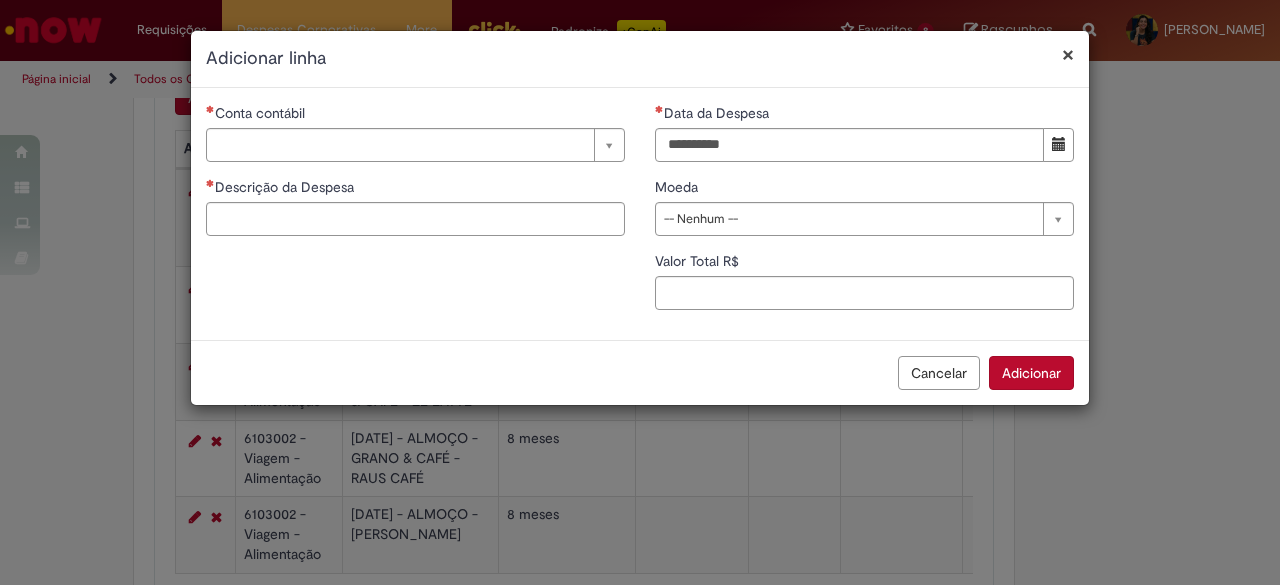 click on "**********" at bounding box center [864, 214] 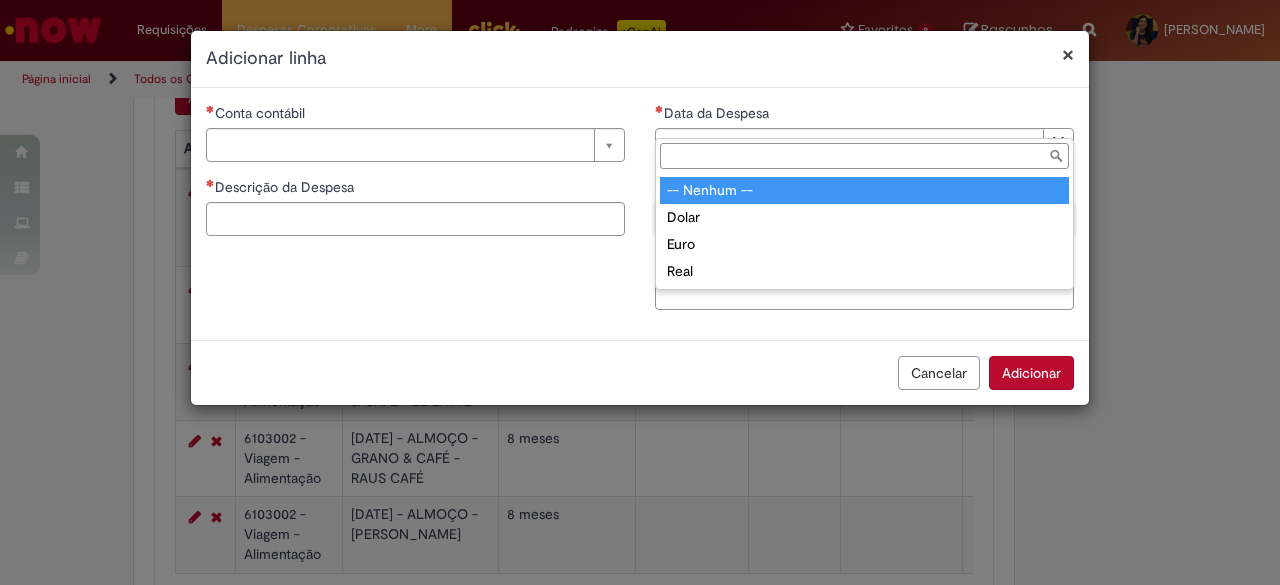 drag, startPoint x: 731, startPoint y: 139, endPoint x: 924, endPoint y: 281, distance: 239.6101 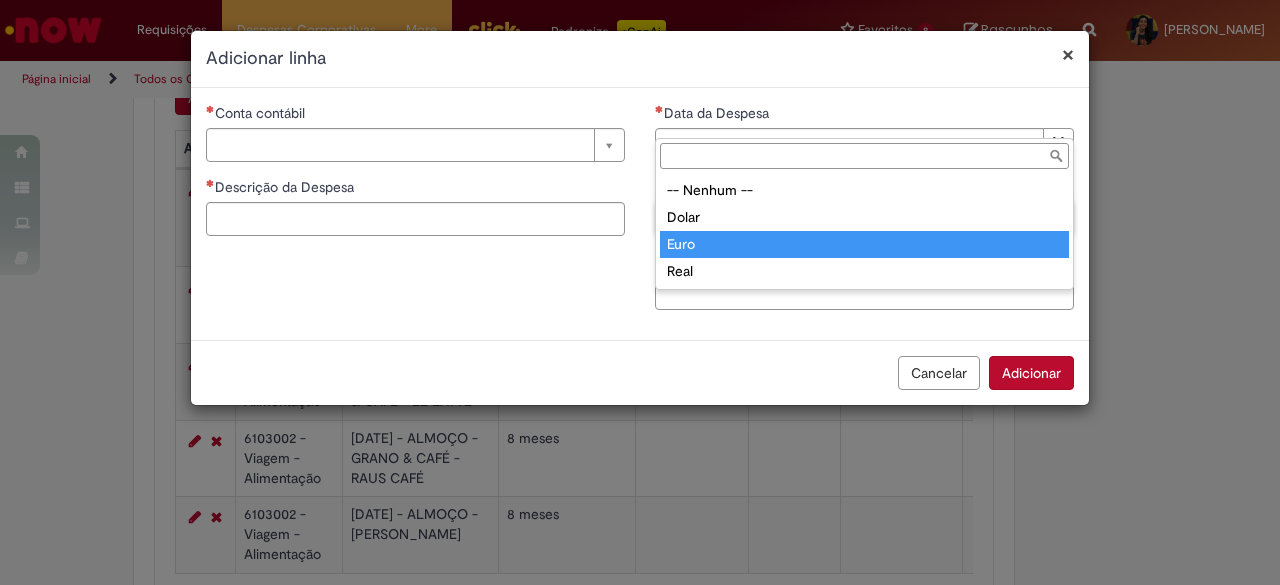 type on "****" 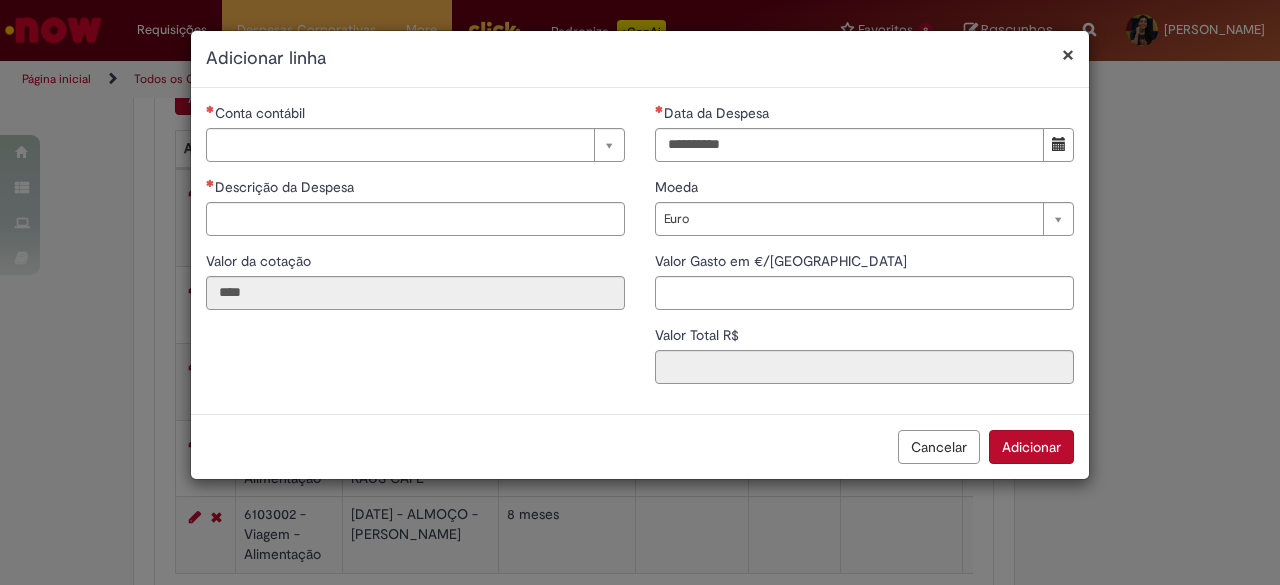 click on "Valor Gasto em €/[GEOGRAPHIC_DATA]" at bounding box center (783, 261) 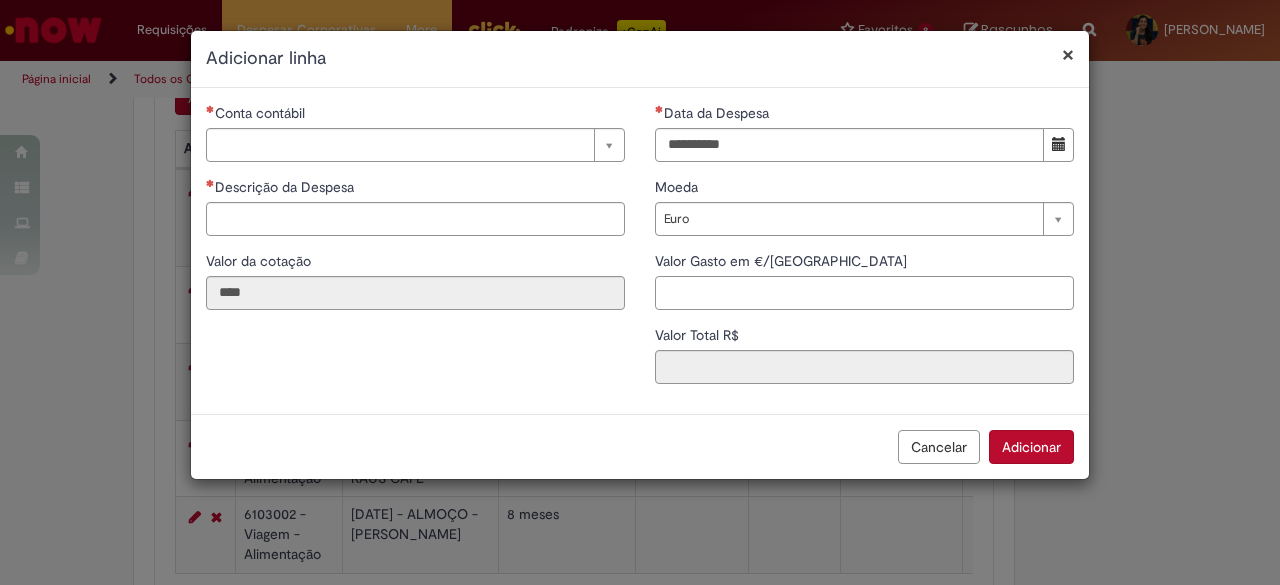 click on "Valor Gasto em €/[GEOGRAPHIC_DATA]" at bounding box center (864, 293) 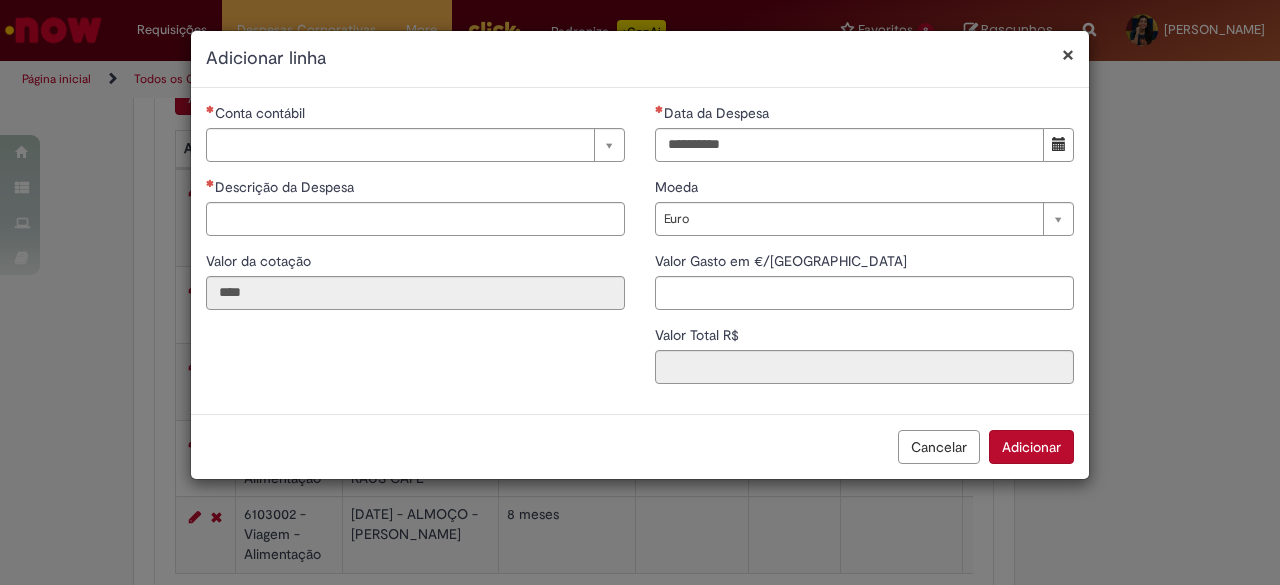 click on "Valor Total R$" at bounding box center (699, 335) 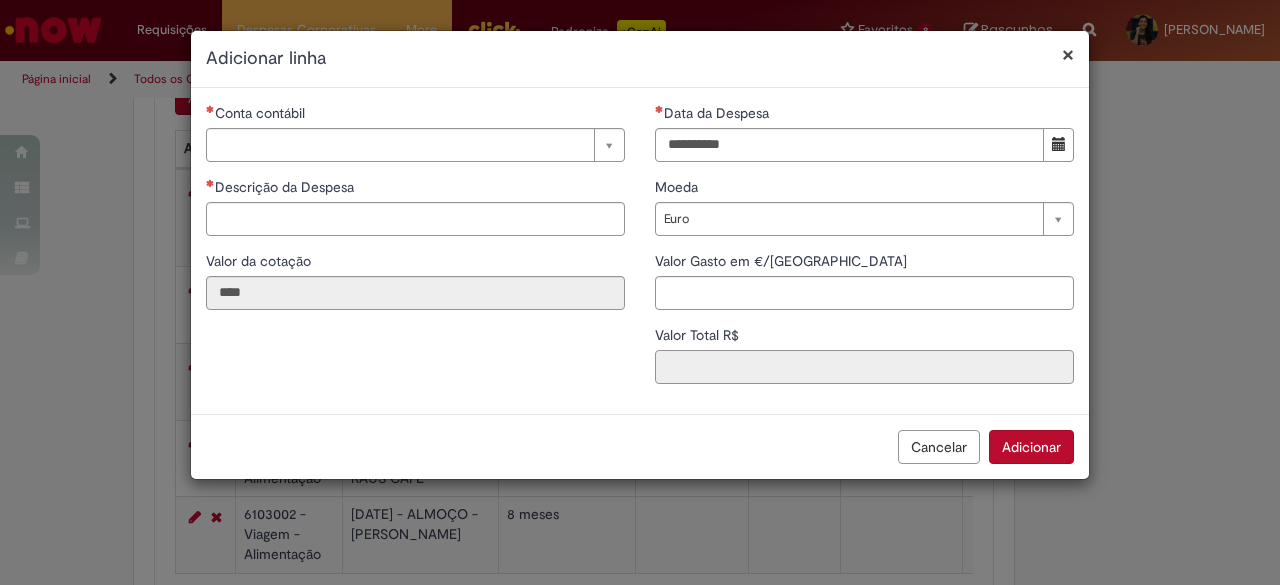 click on "Valor Total R$" at bounding box center (864, 367) 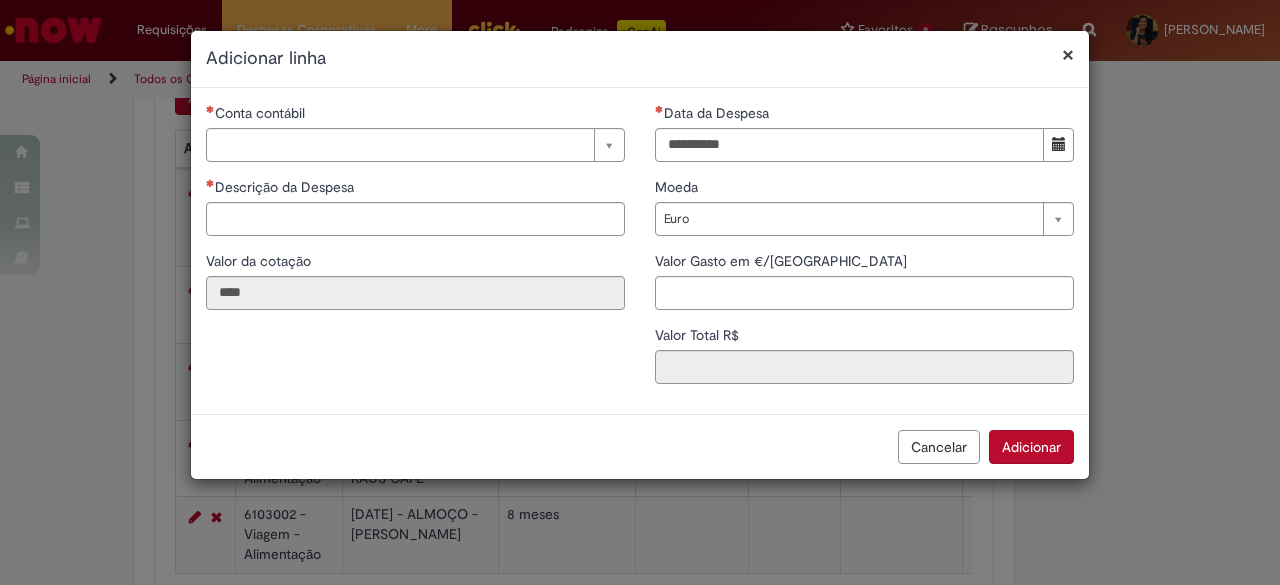 click on "Valor Total R$" at bounding box center [864, 337] 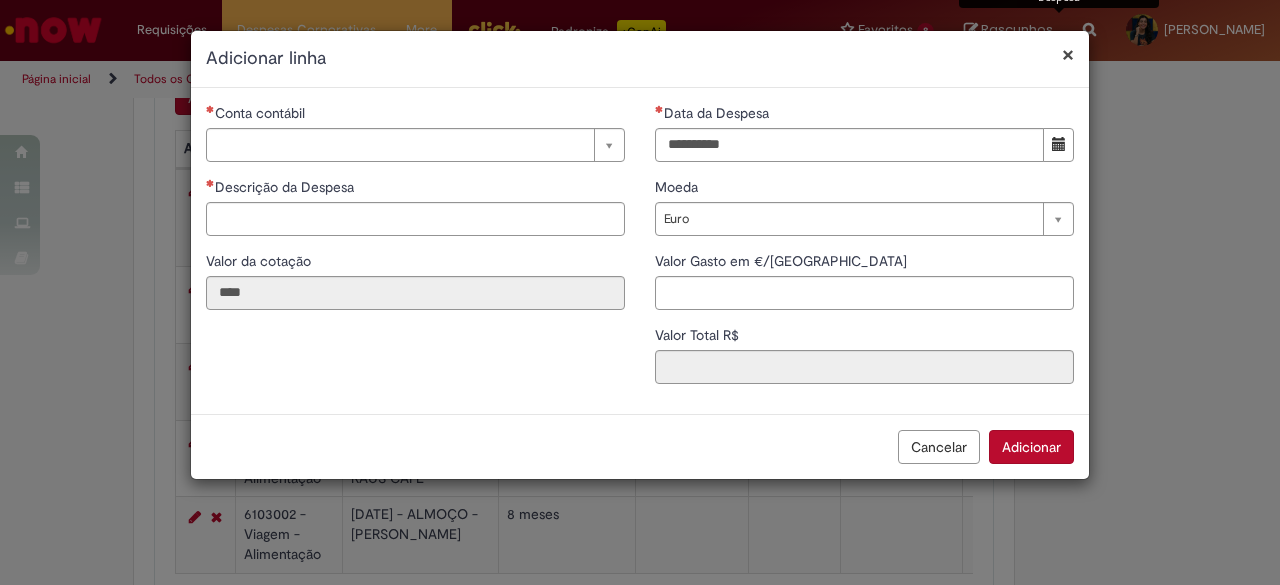 drag, startPoint x: 1070, startPoint y: 43, endPoint x: 1063, endPoint y: 61, distance: 19.313208 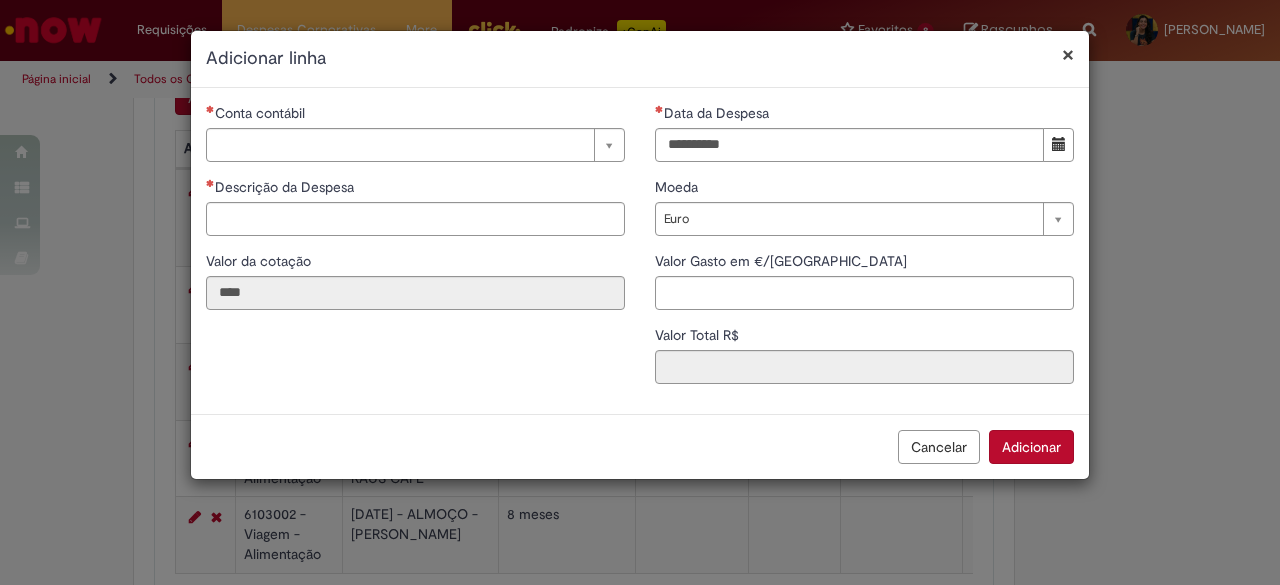 click on "**********" at bounding box center [864, 251] 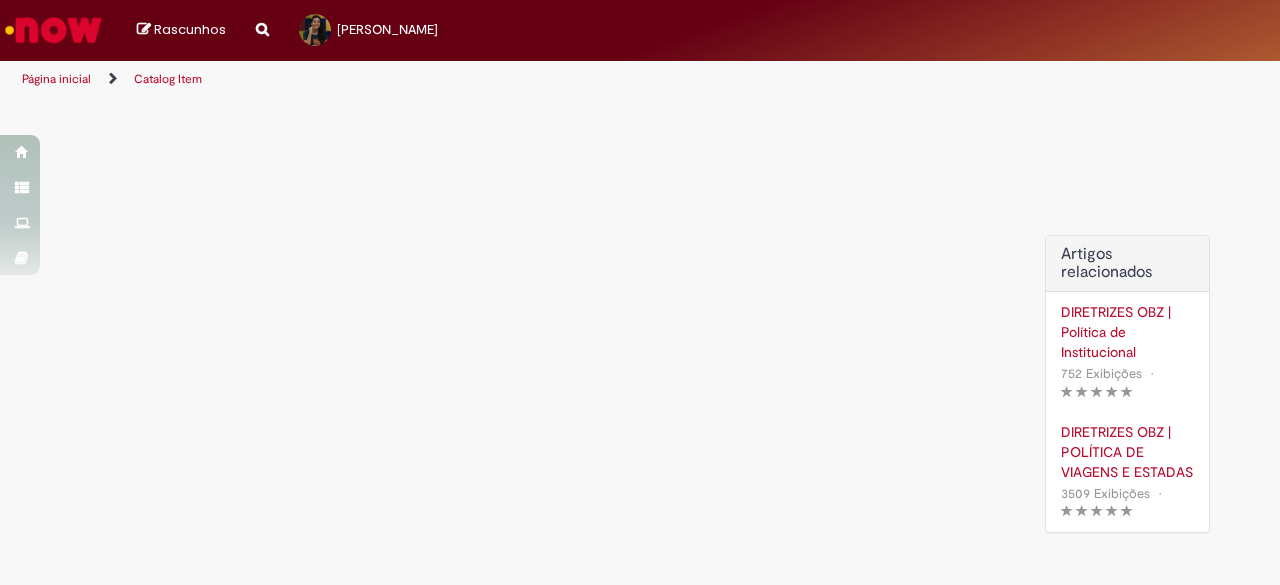 scroll, scrollTop: 0, scrollLeft: 0, axis: both 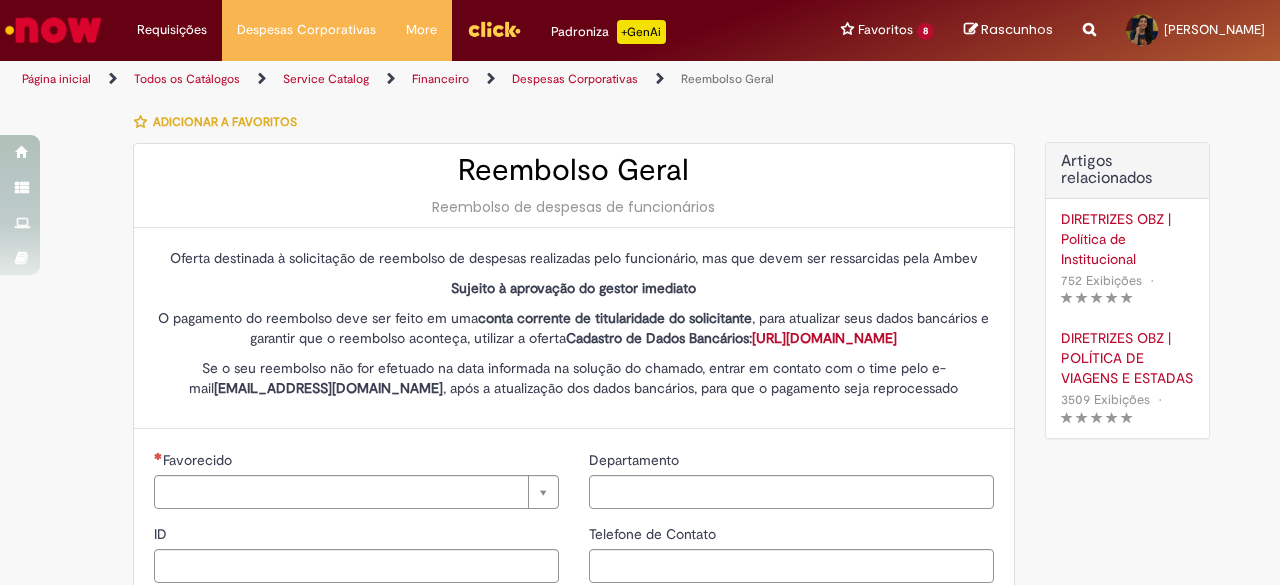 type on "********" 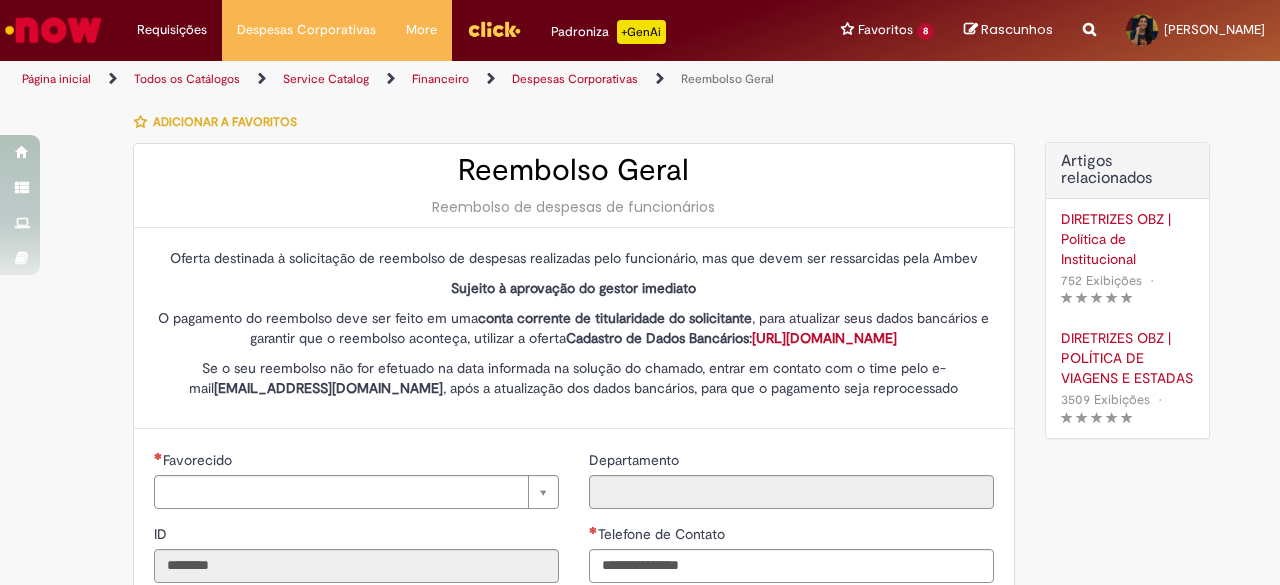 type on "**********" 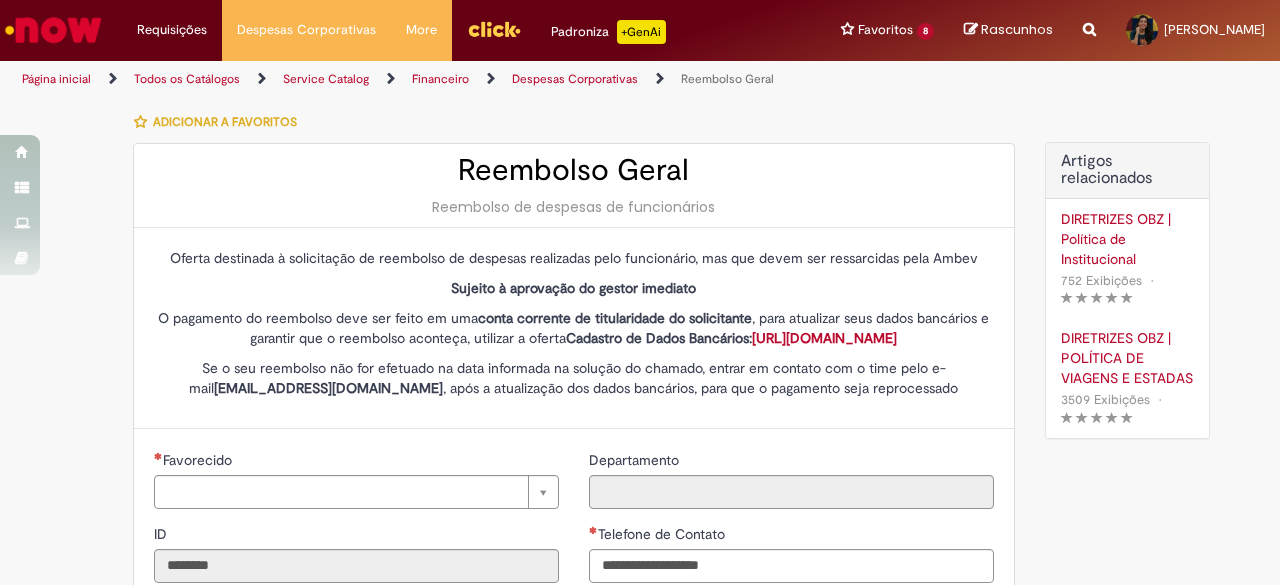 type on "**********" 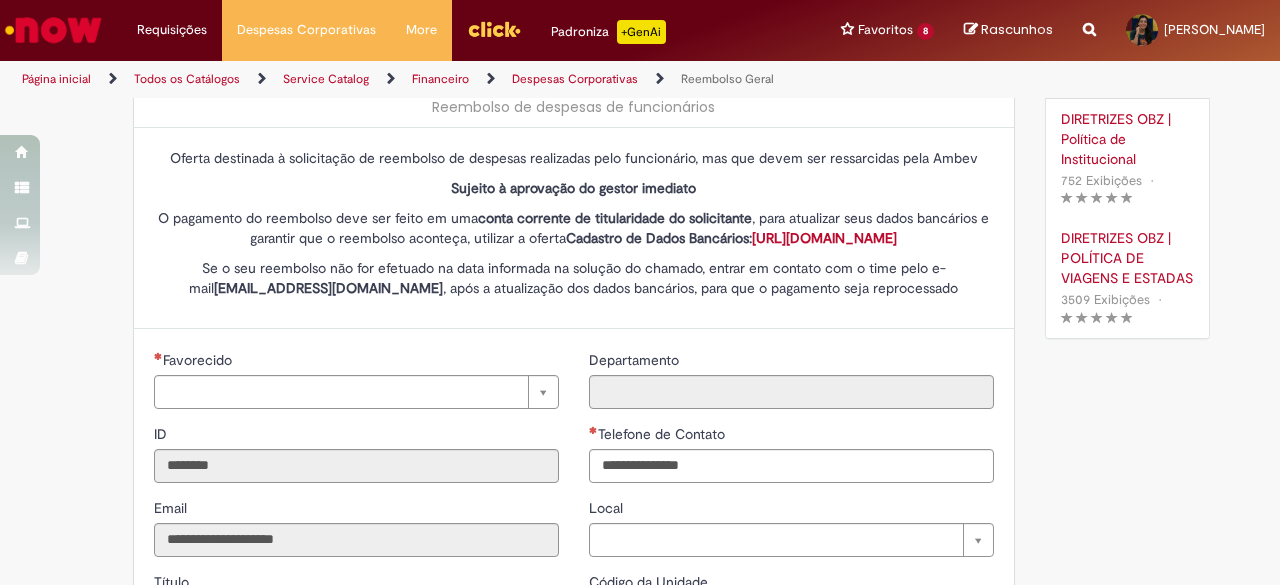 type on "**********" 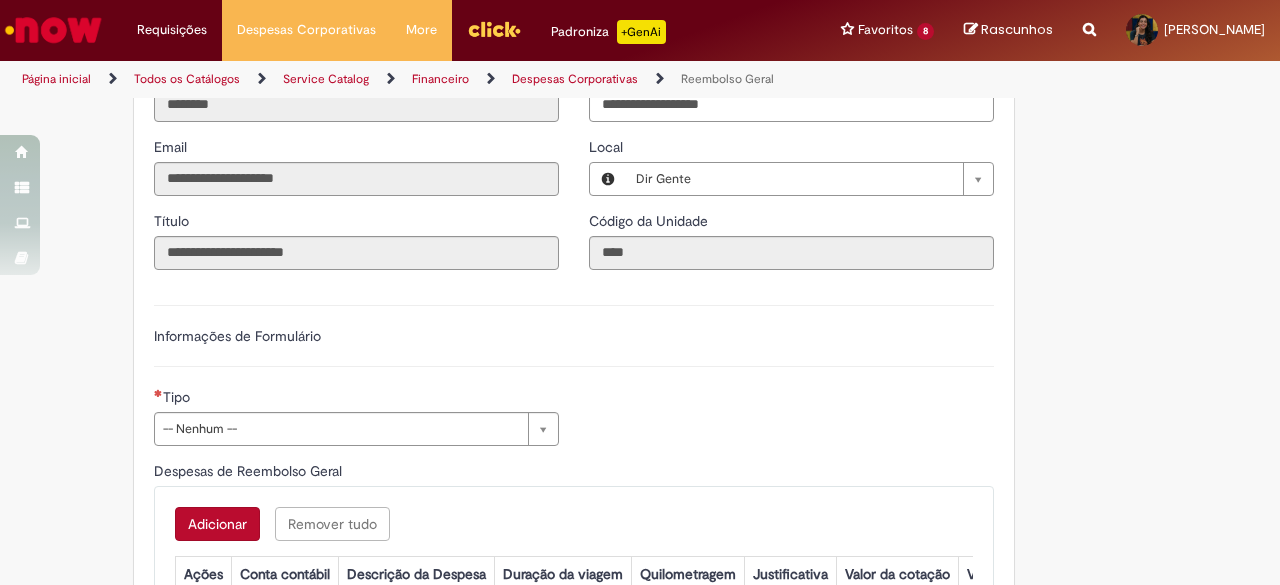 scroll, scrollTop: 703, scrollLeft: 0, axis: vertical 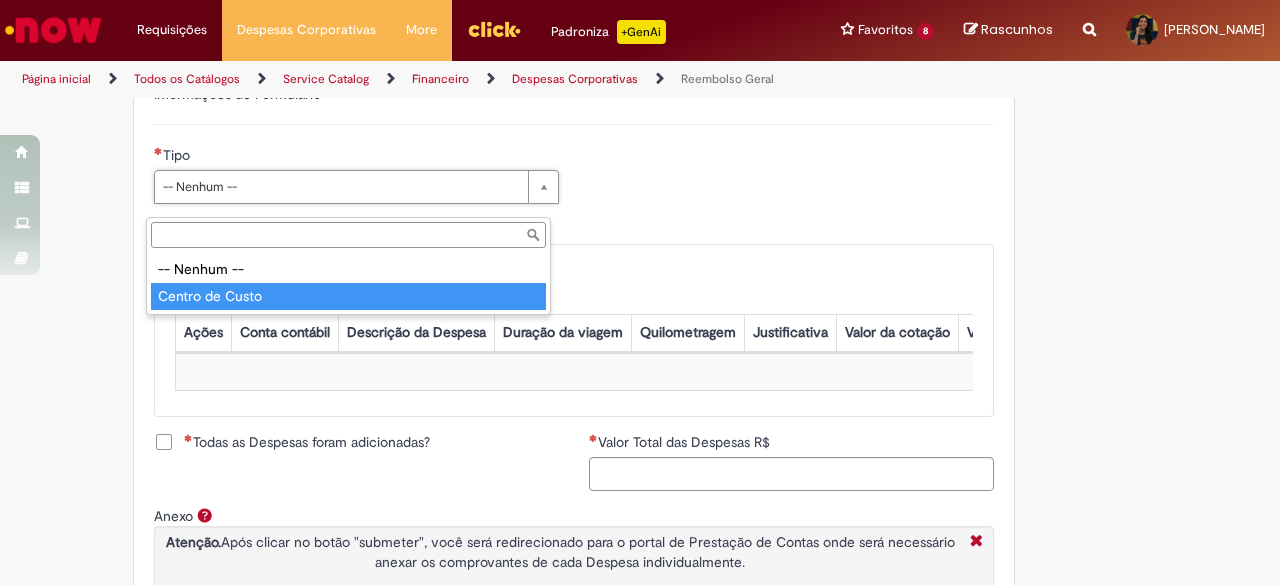 type on "**********" 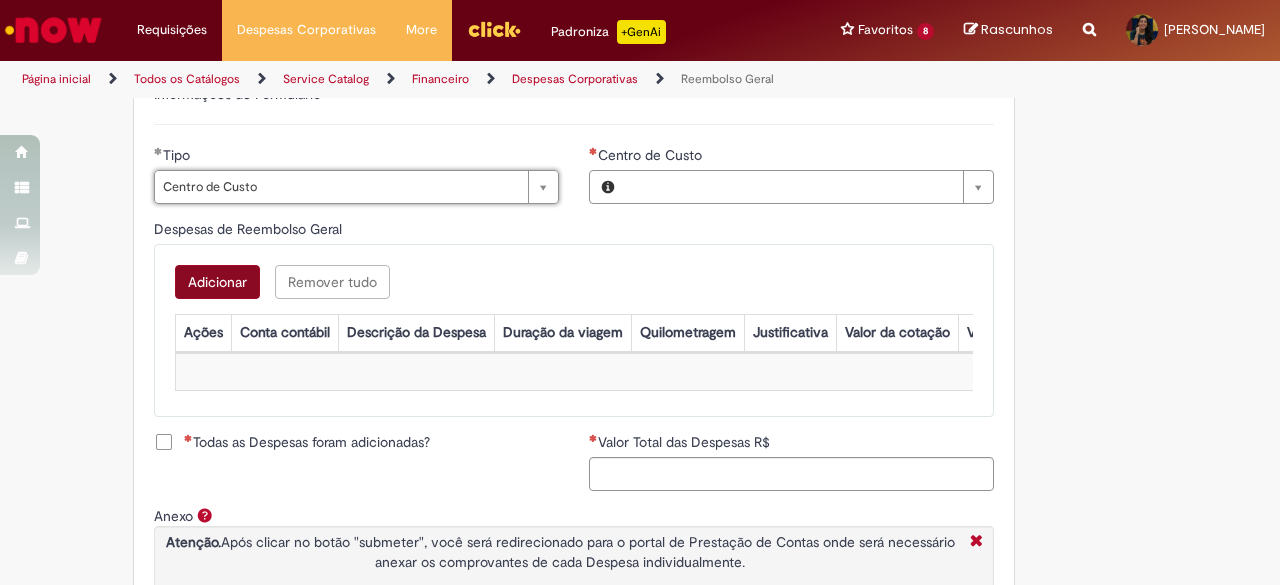 type on "**********" 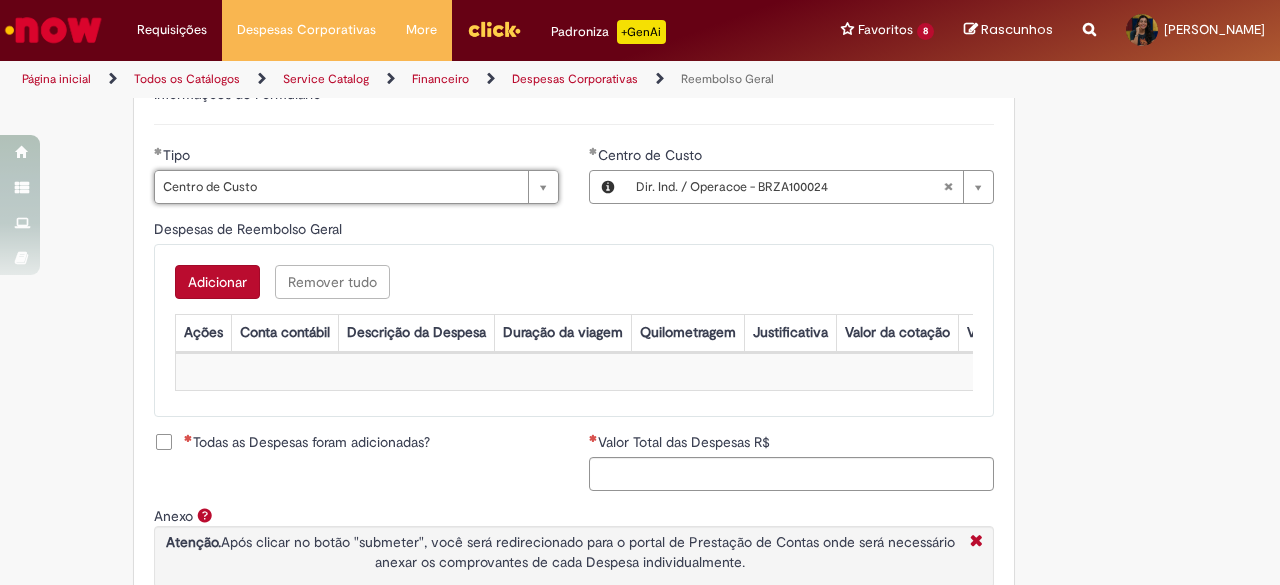 click on "Adicionar" at bounding box center (217, 282) 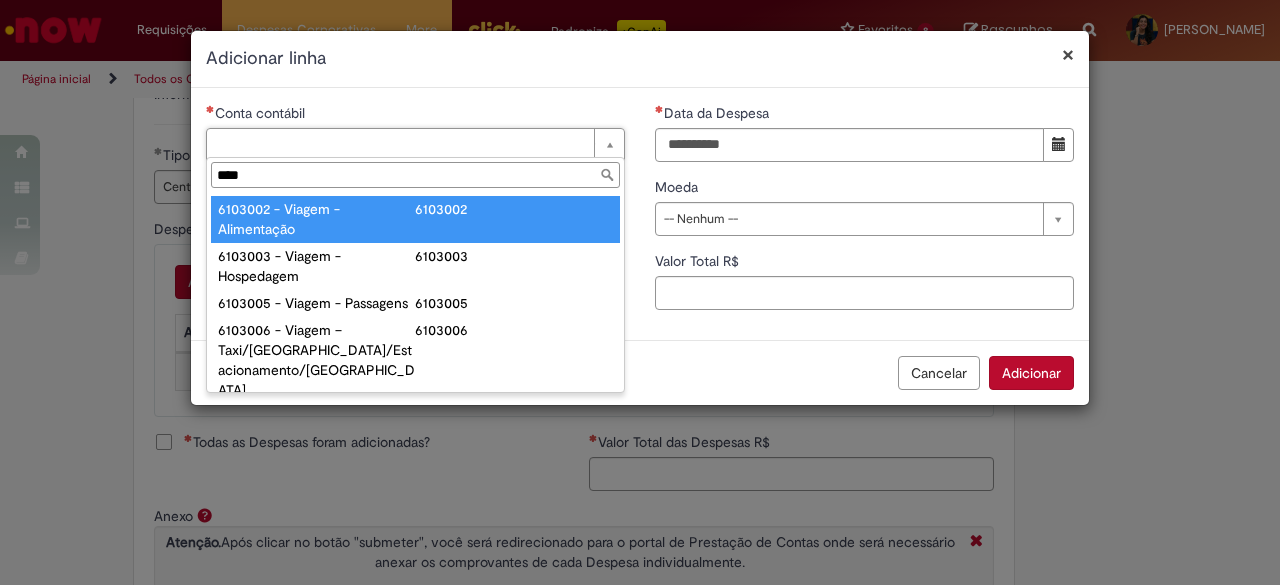 type on "****" 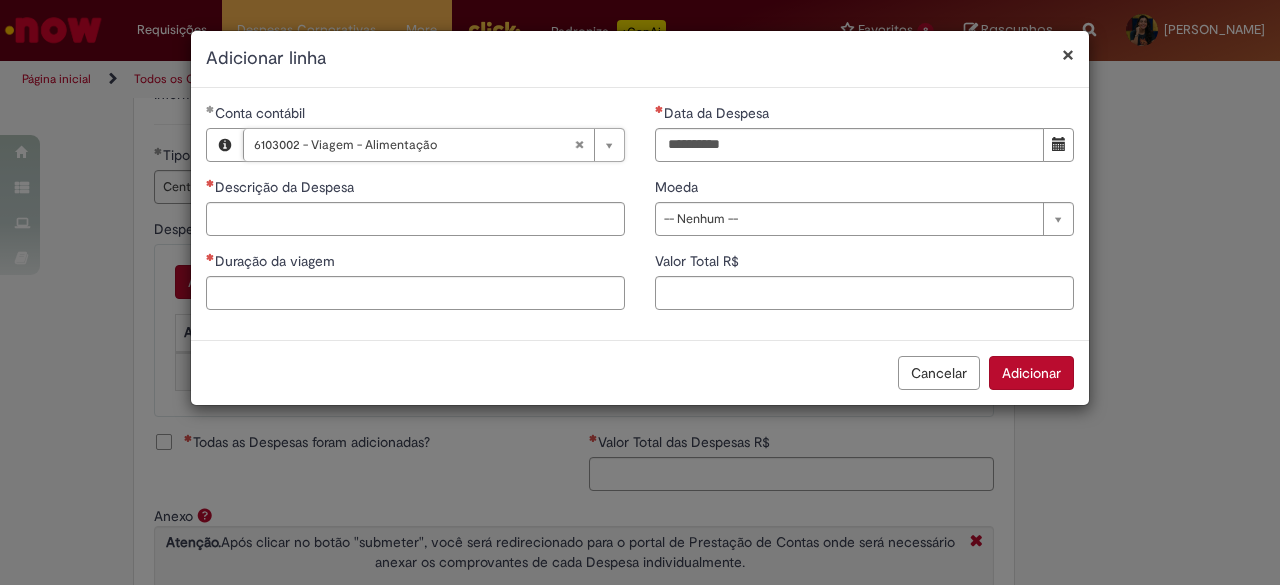 click on "**********" at bounding box center [864, 214] 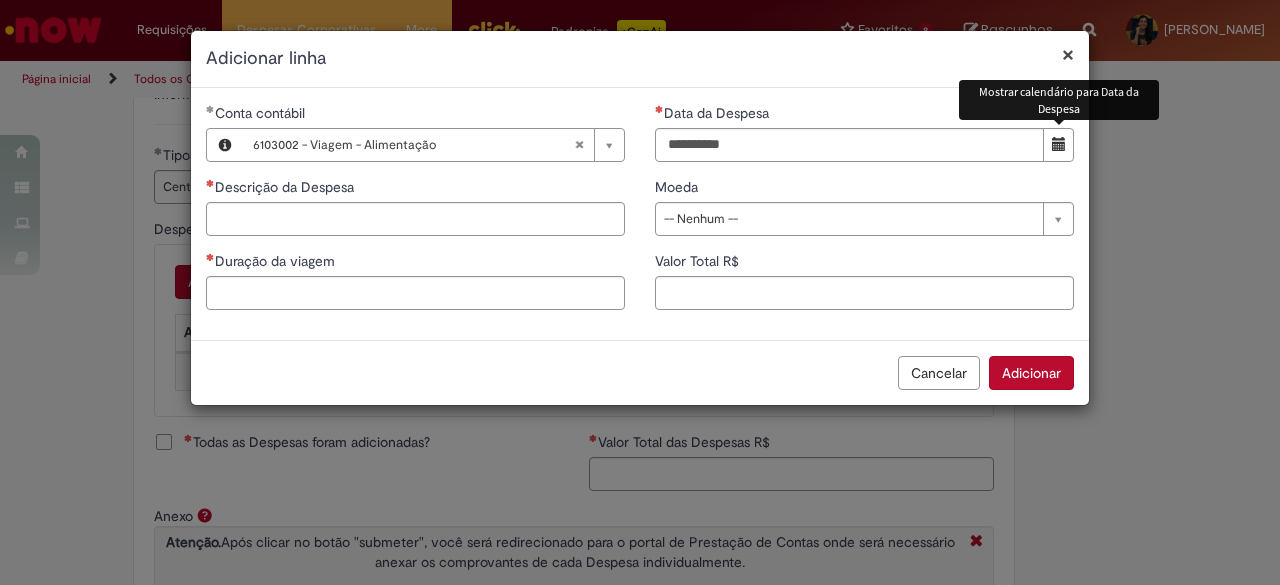 click at bounding box center [1059, 144] 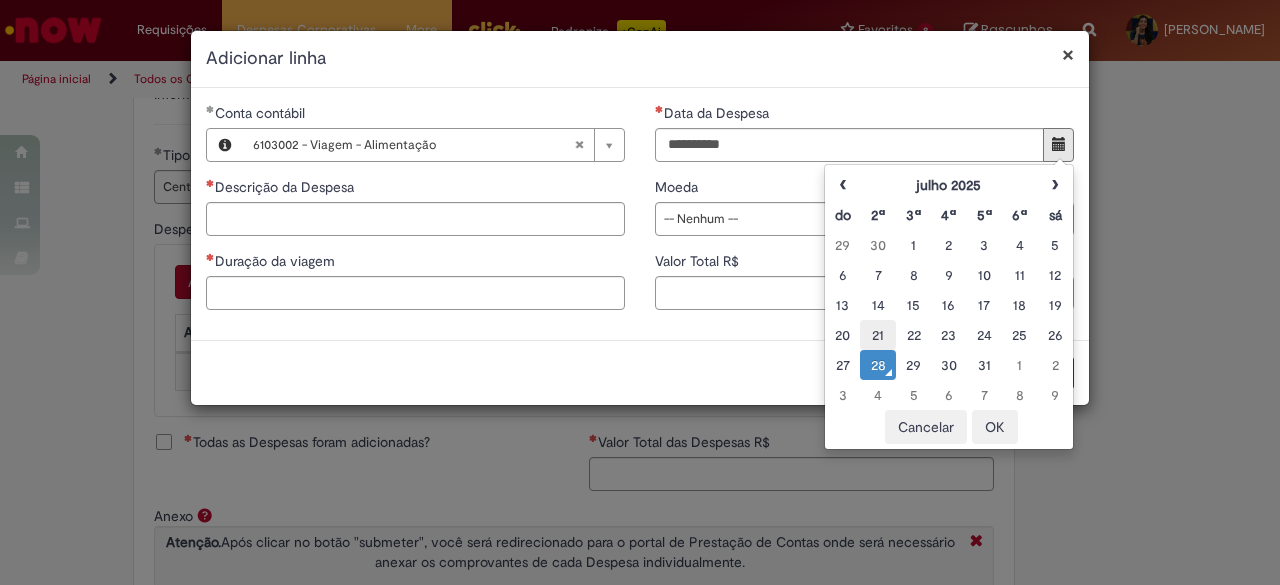 click on "21" at bounding box center (877, 335) 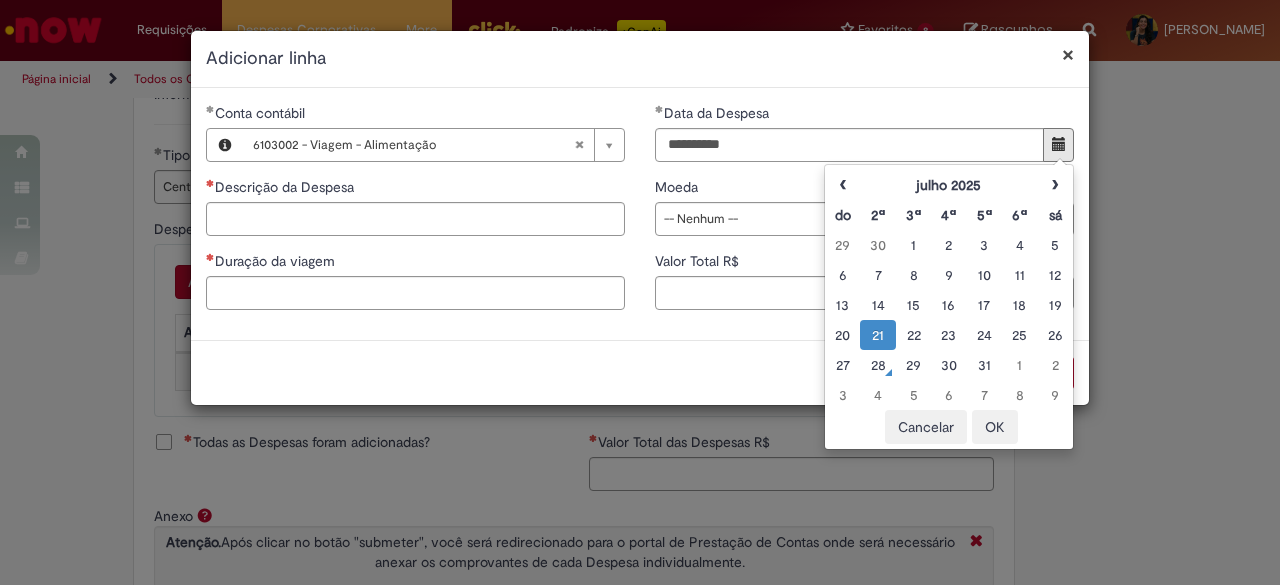 click on "**********" at bounding box center [864, 214] 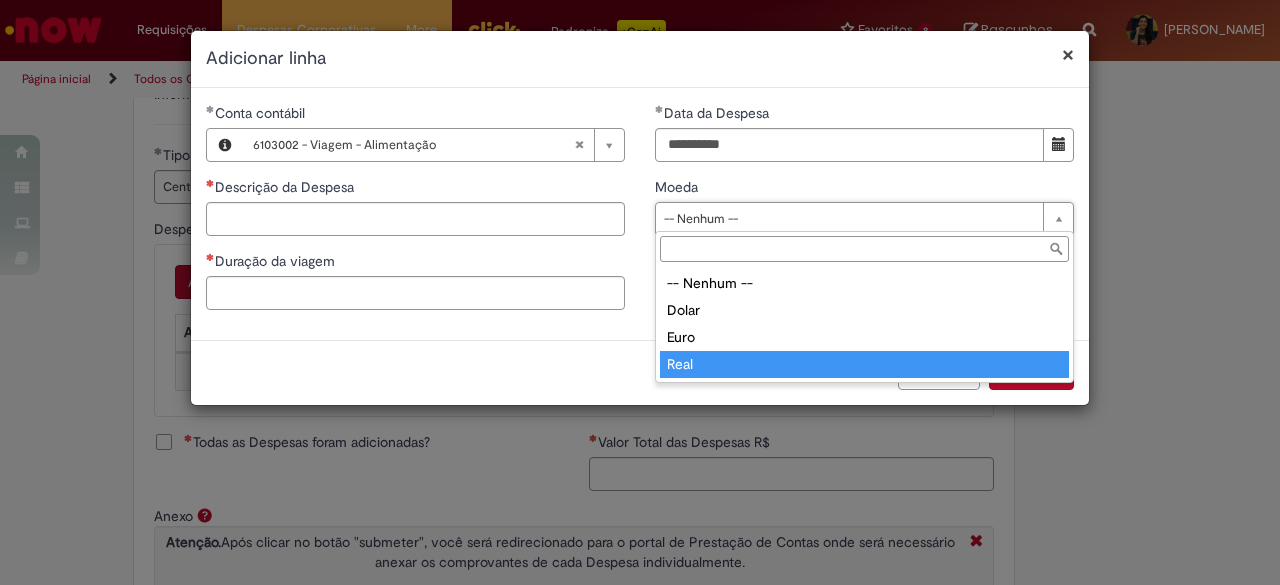 type on "****" 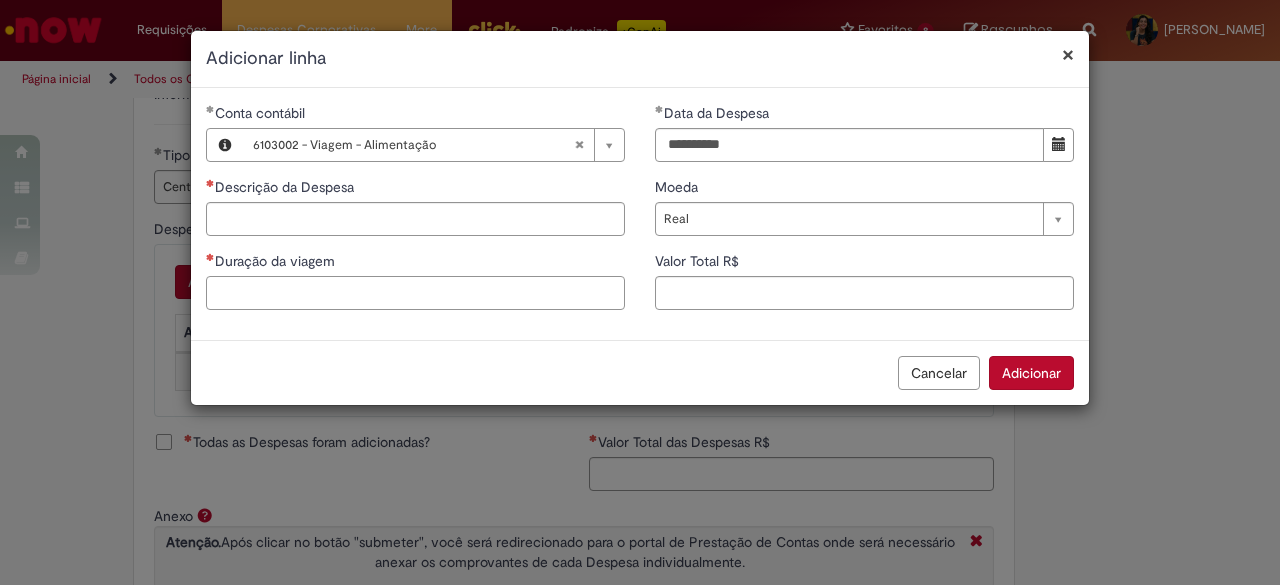 click on "Duração da viagem" at bounding box center (415, 293) 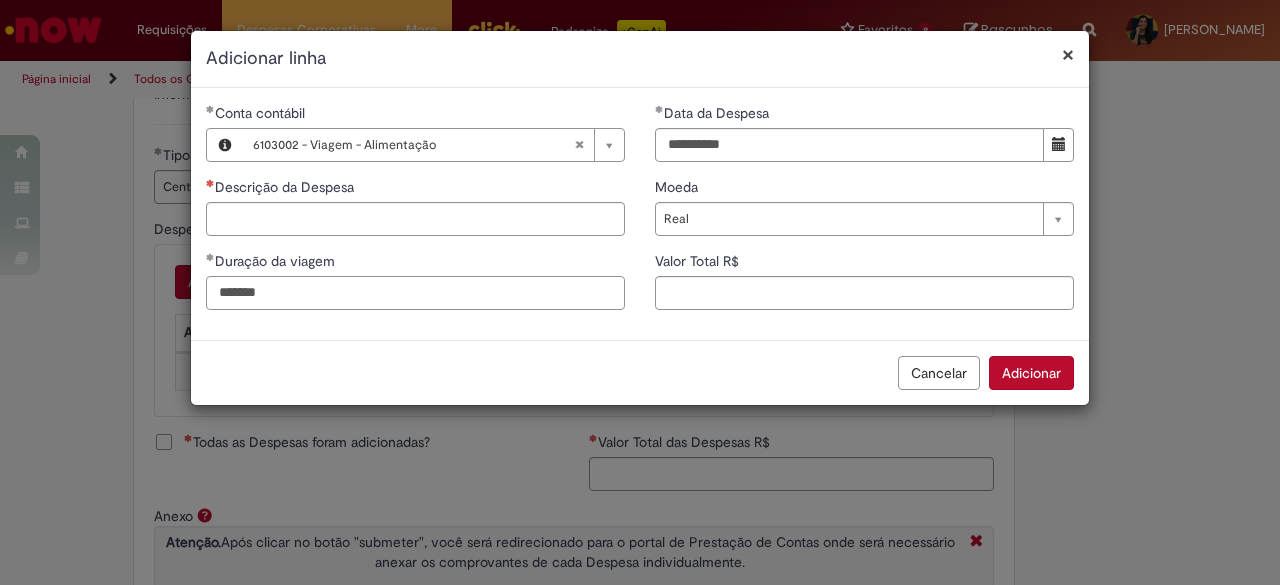type on "*******" 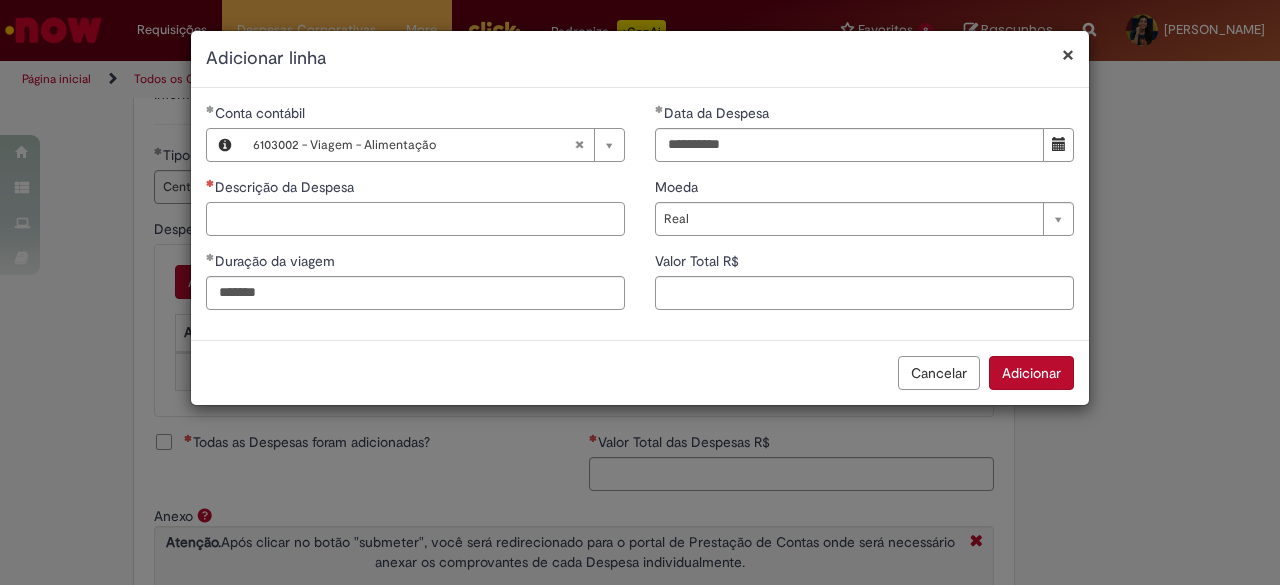 click on "Descrição da Despesa" at bounding box center [415, 219] 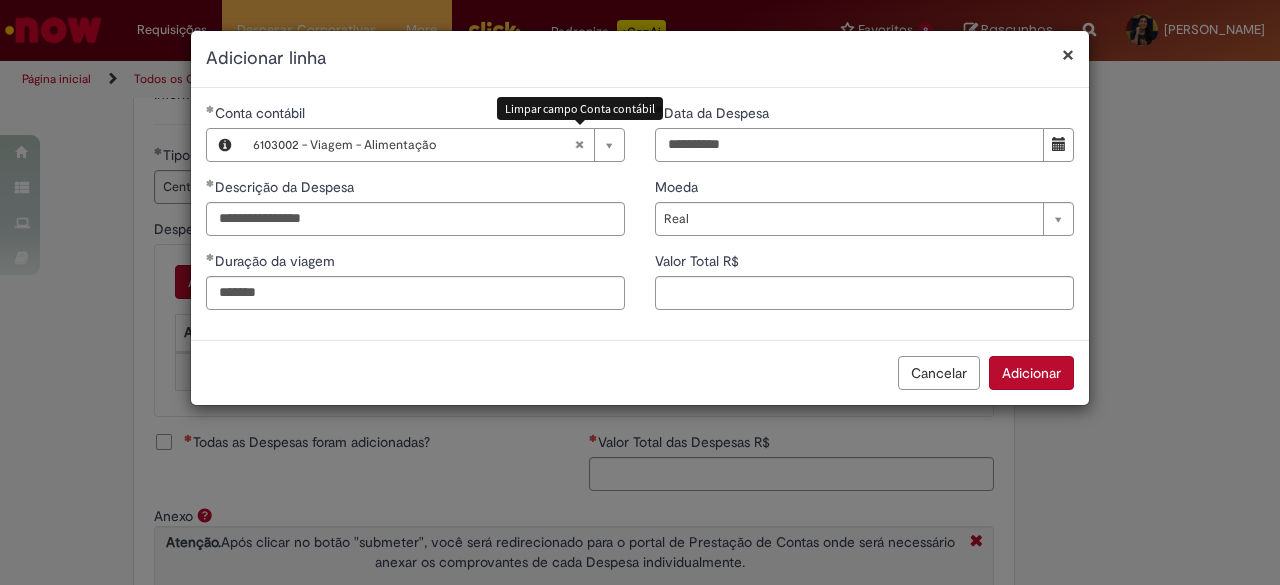 drag, startPoint x: 746, startPoint y: 146, endPoint x: 586, endPoint y: 134, distance: 160.44937 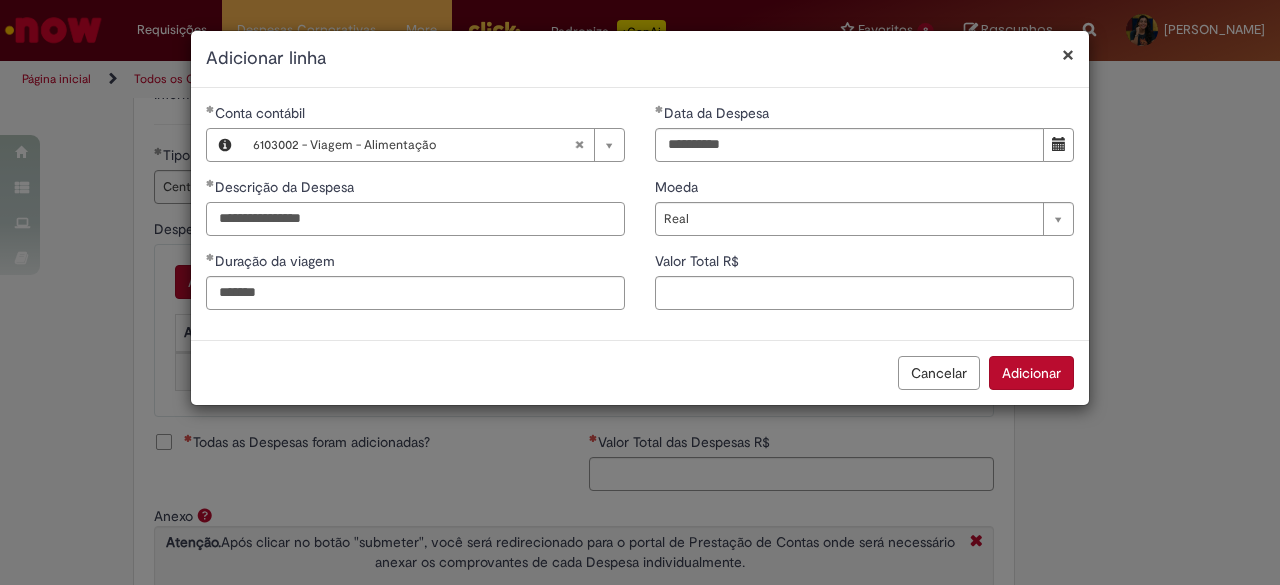 click on "**********" at bounding box center [415, 219] 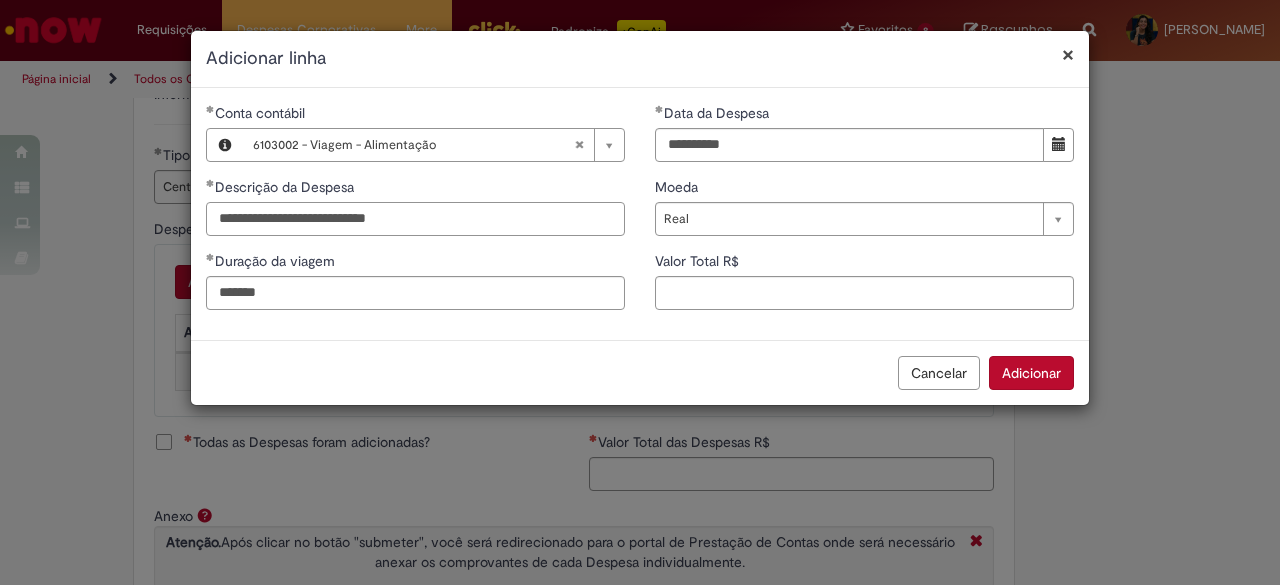 type on "**********" 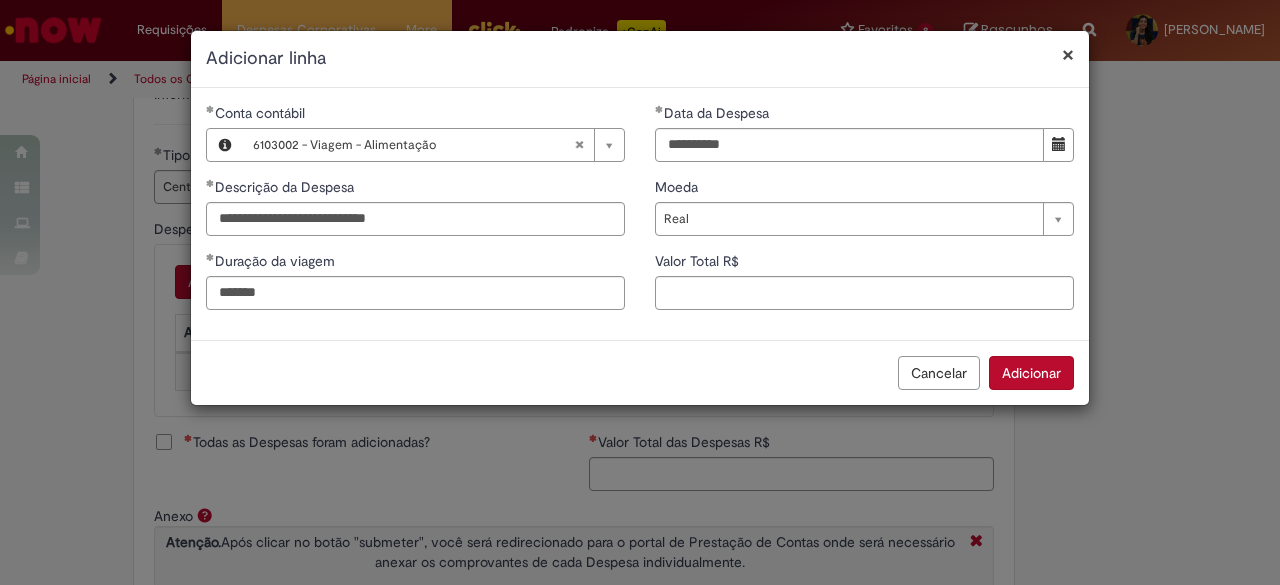 click on "Valor Total R$" at bounding box center [864, 263] 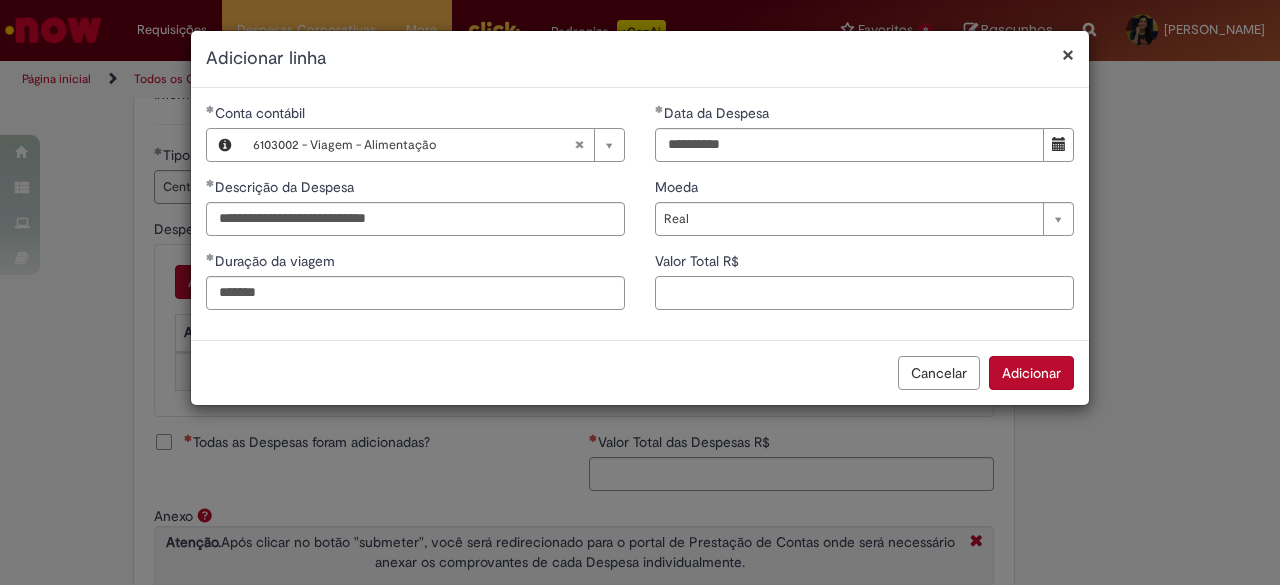 click on "Valor Total R$" at bounding box center [864, 293] 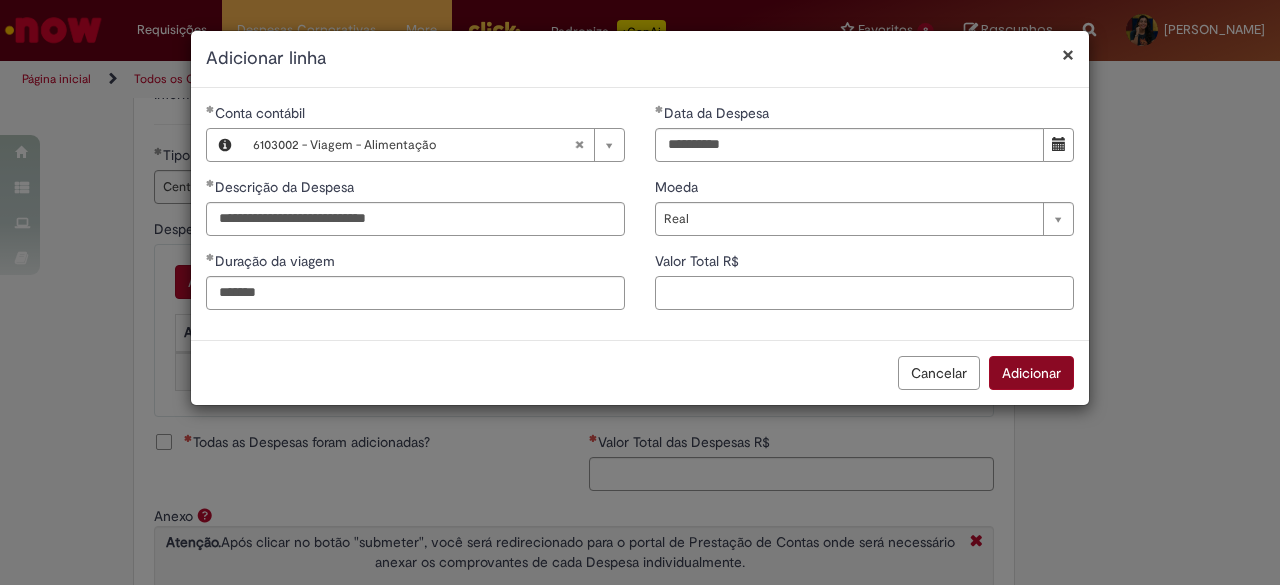 paste on "*****" 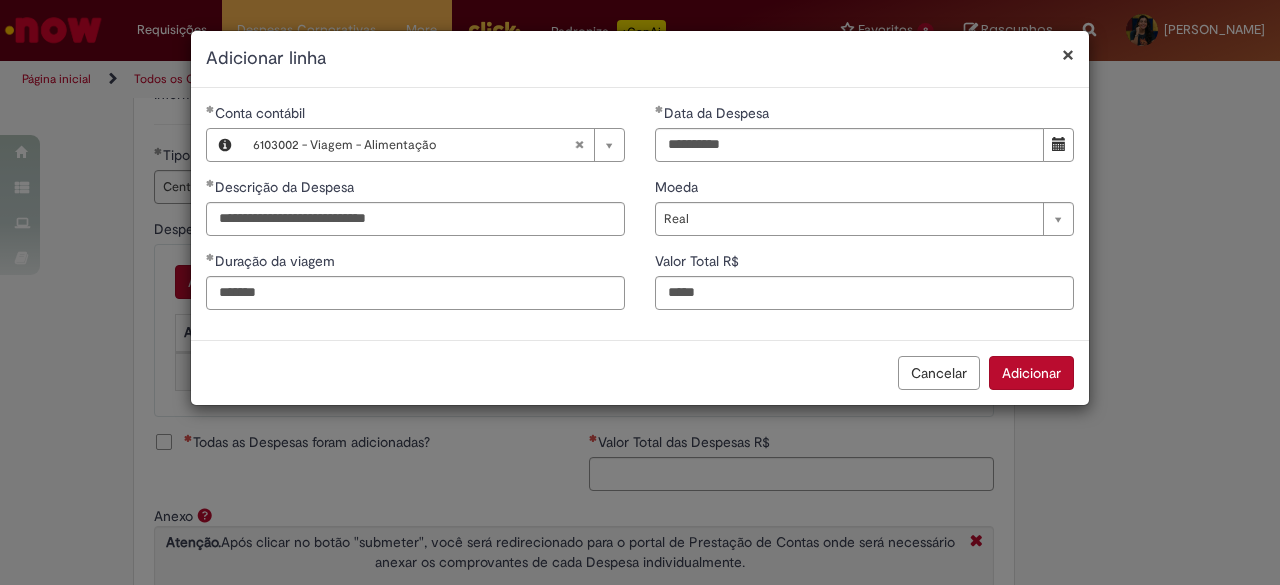 type on "*****" 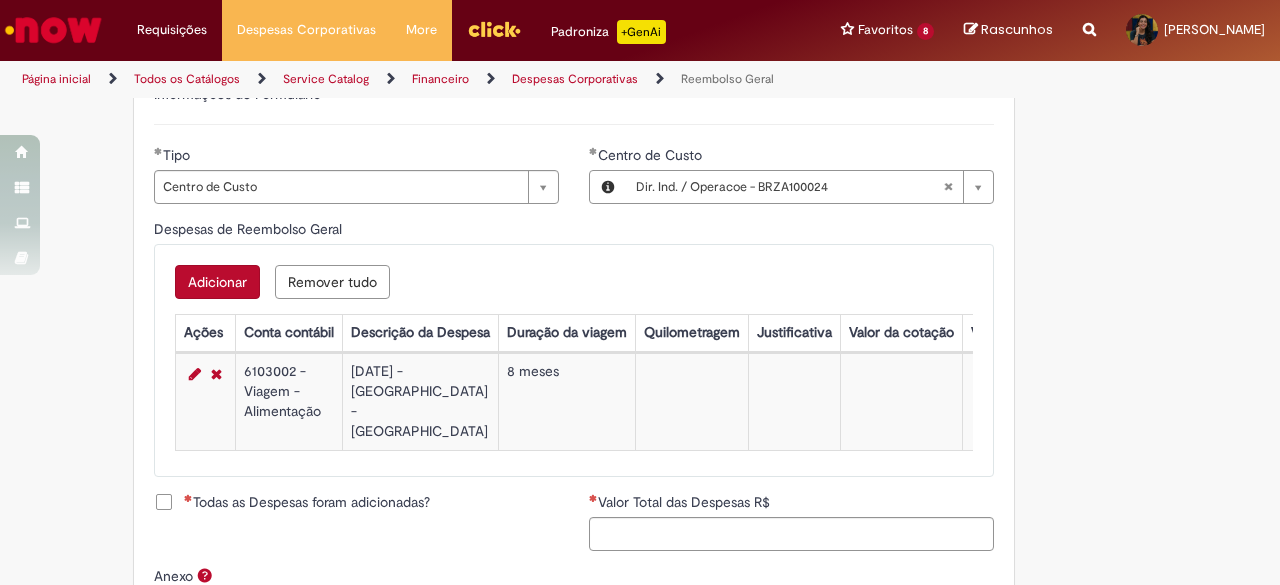 click on "Adicionar" at bounding box center [217, 282] 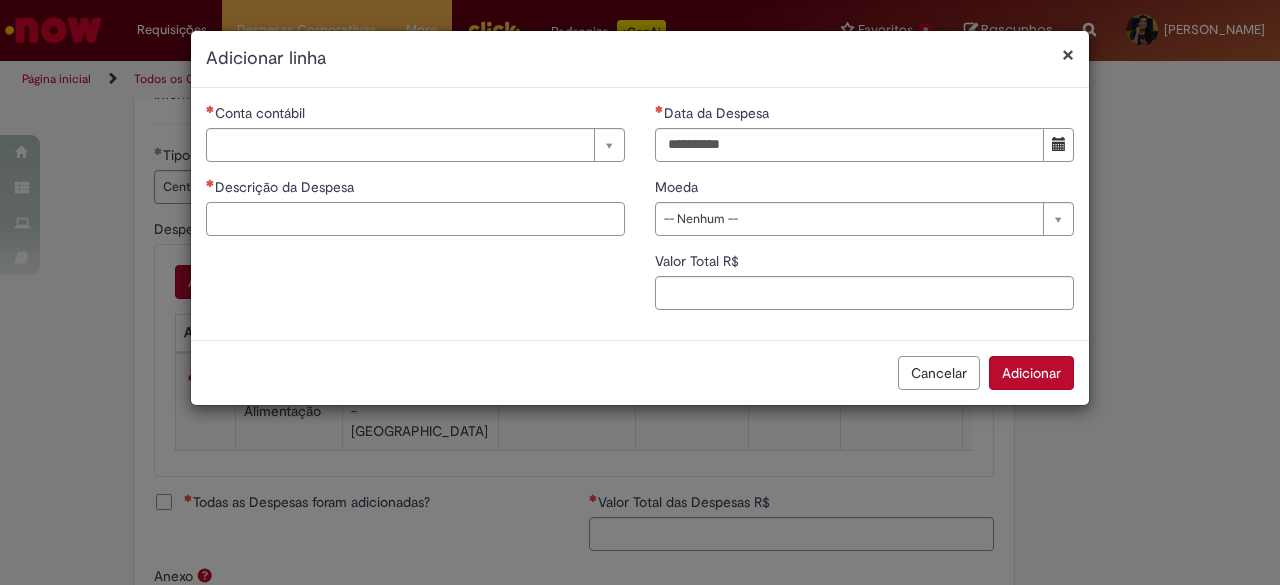 click on "Descrição da Despesa" at bounding box center [415, 219] 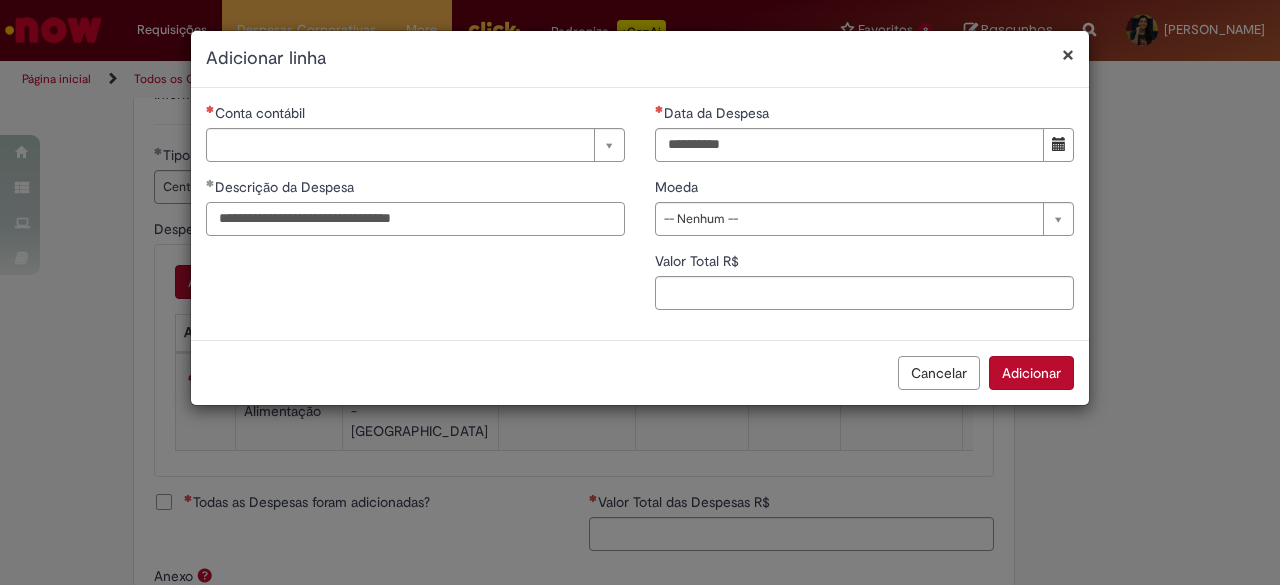 click on "**********" at bounding box center (415, 219) 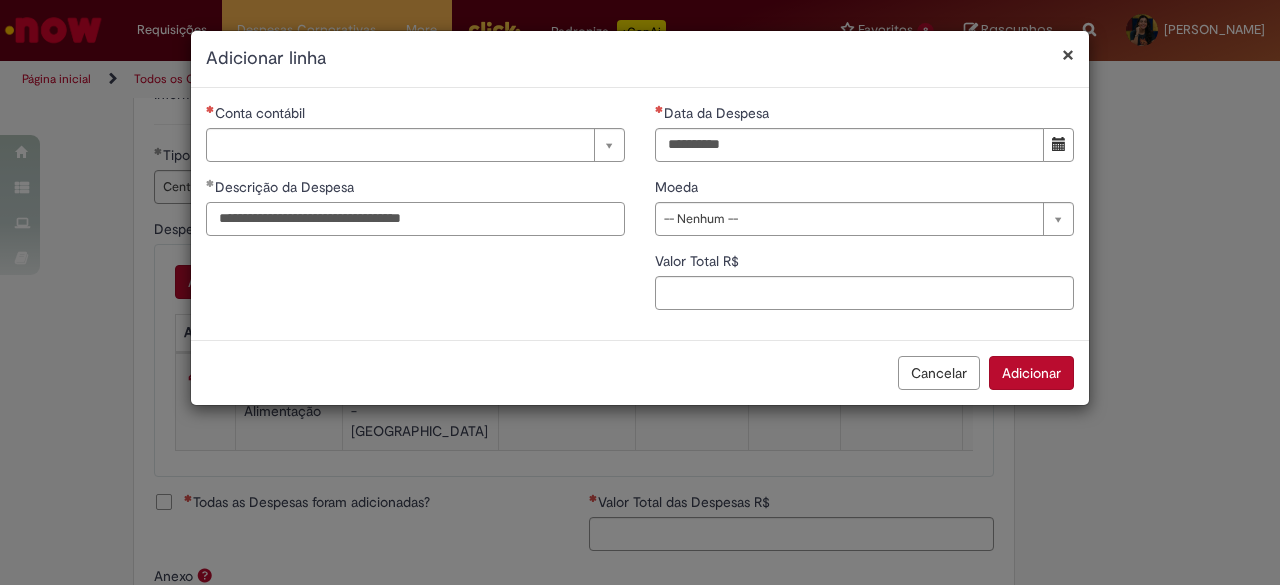 type on "**********" 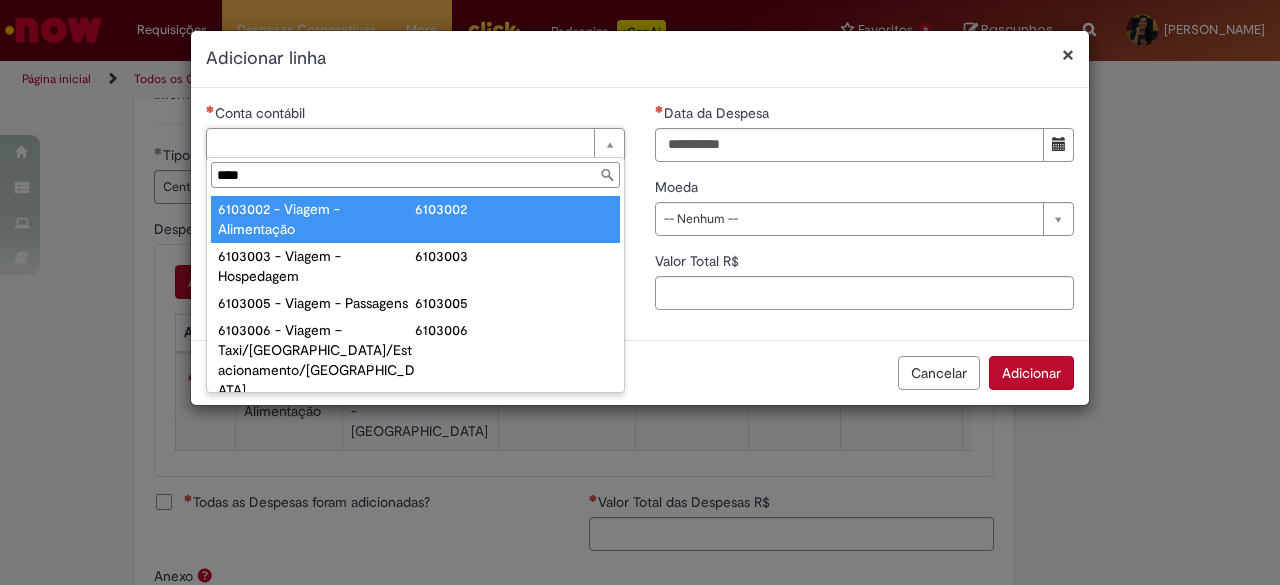 type on "****" 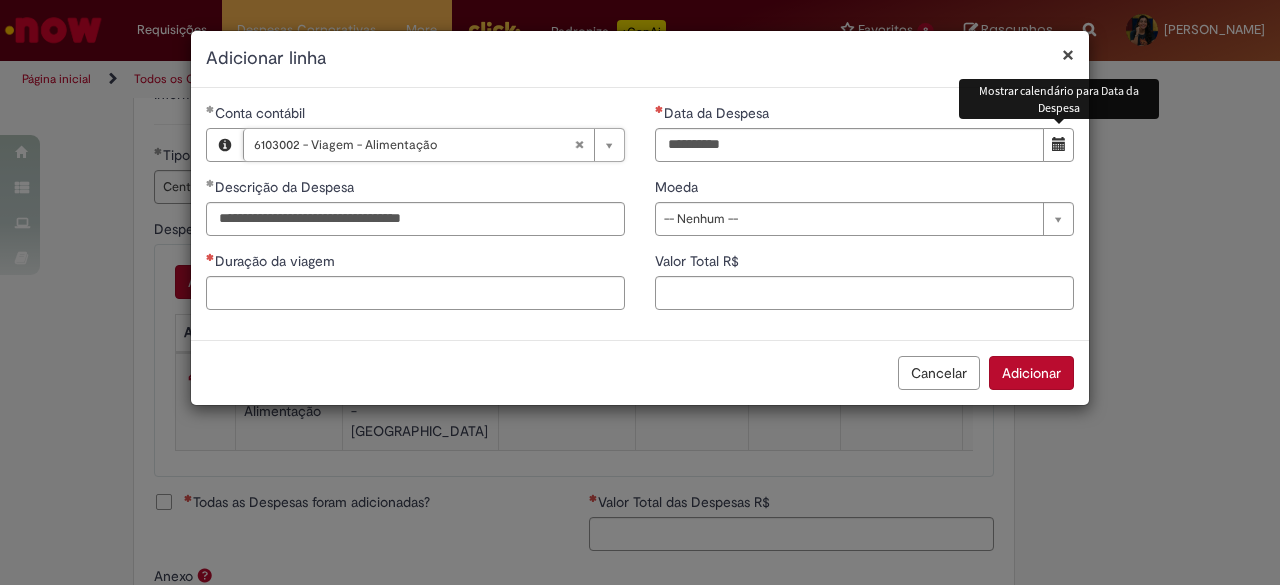 click at bounding box center [1059, 144] 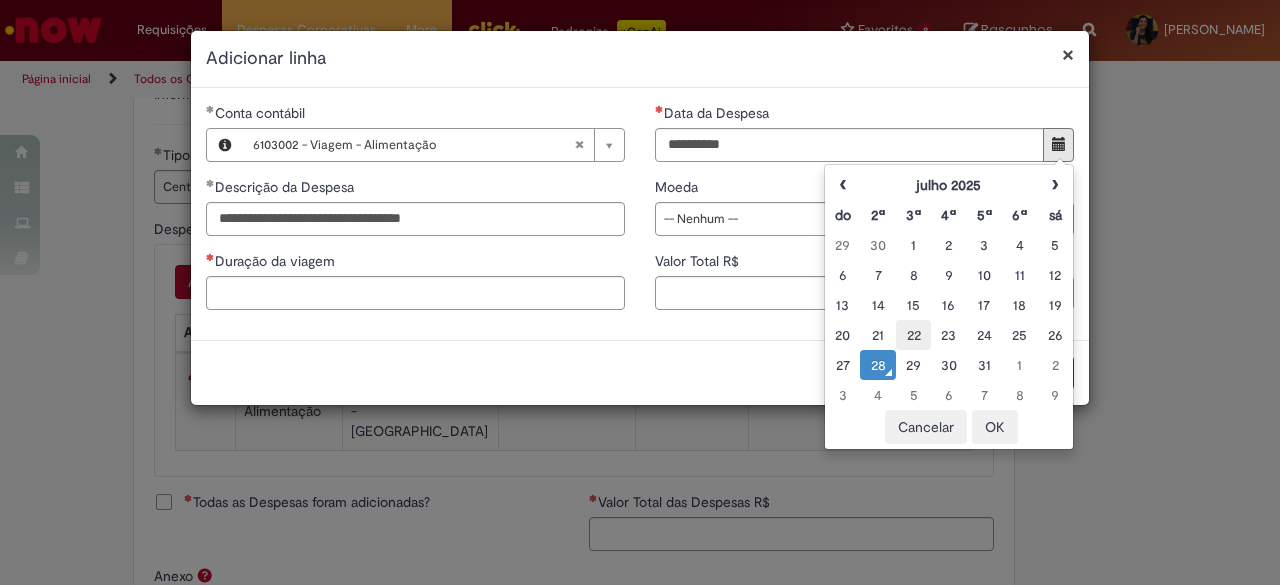 click on "22" at bounding box center [913, 335] 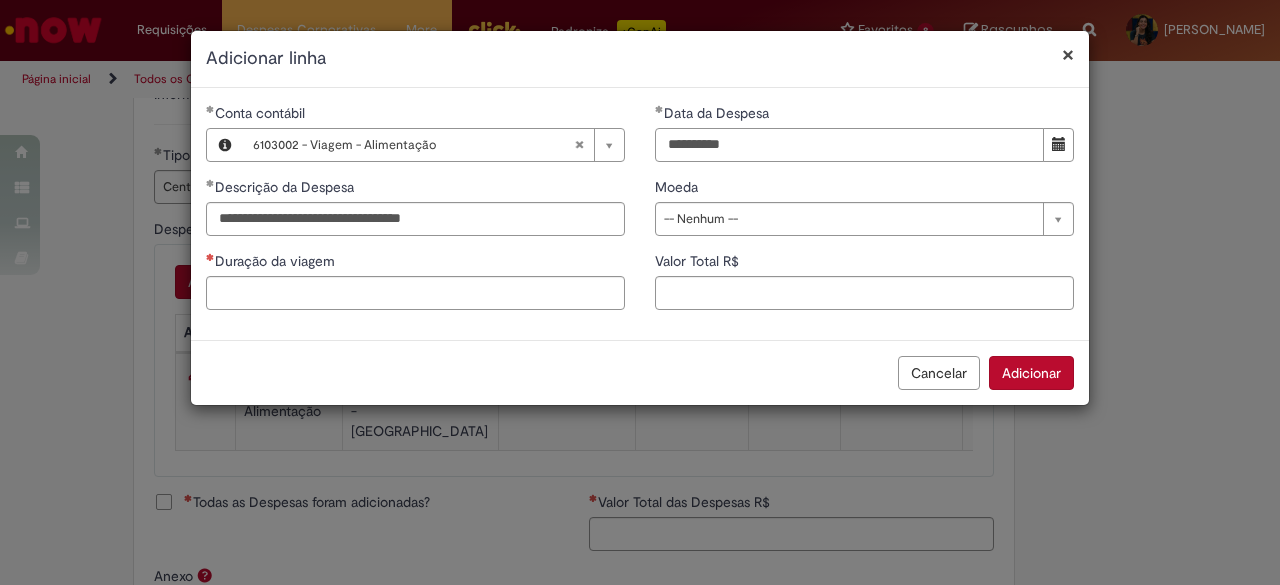 drag, startPoint x: 772, startPoint y: 138, endPoint x: 569, endPoint y: 149, distance: 203.2978 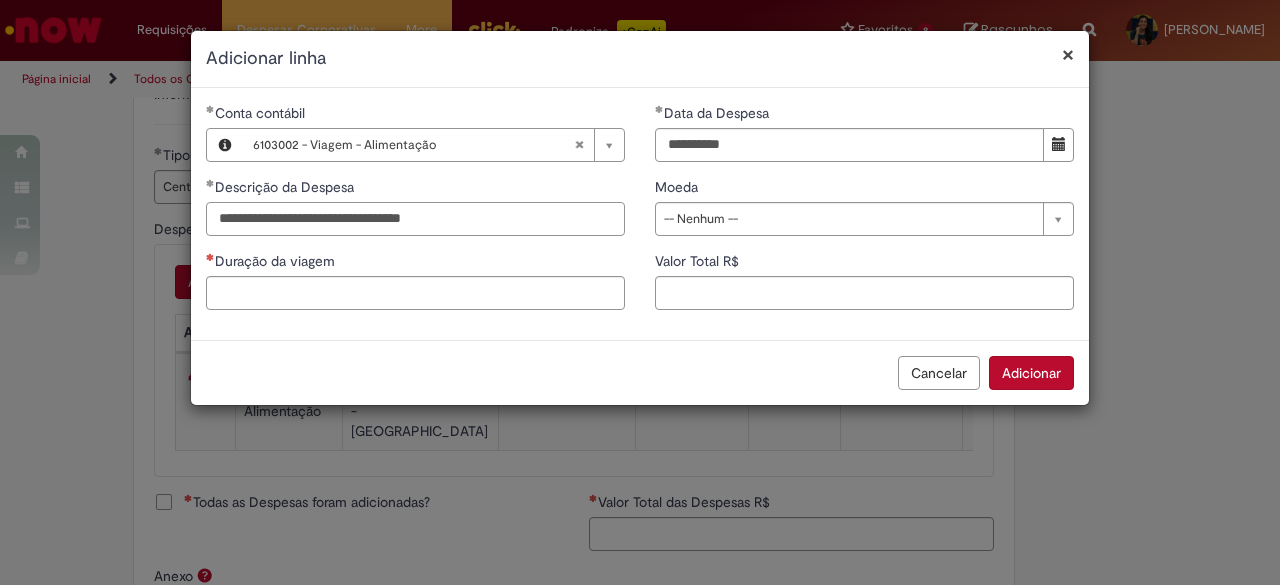 click on "**********" at bounding box center (415, 219) 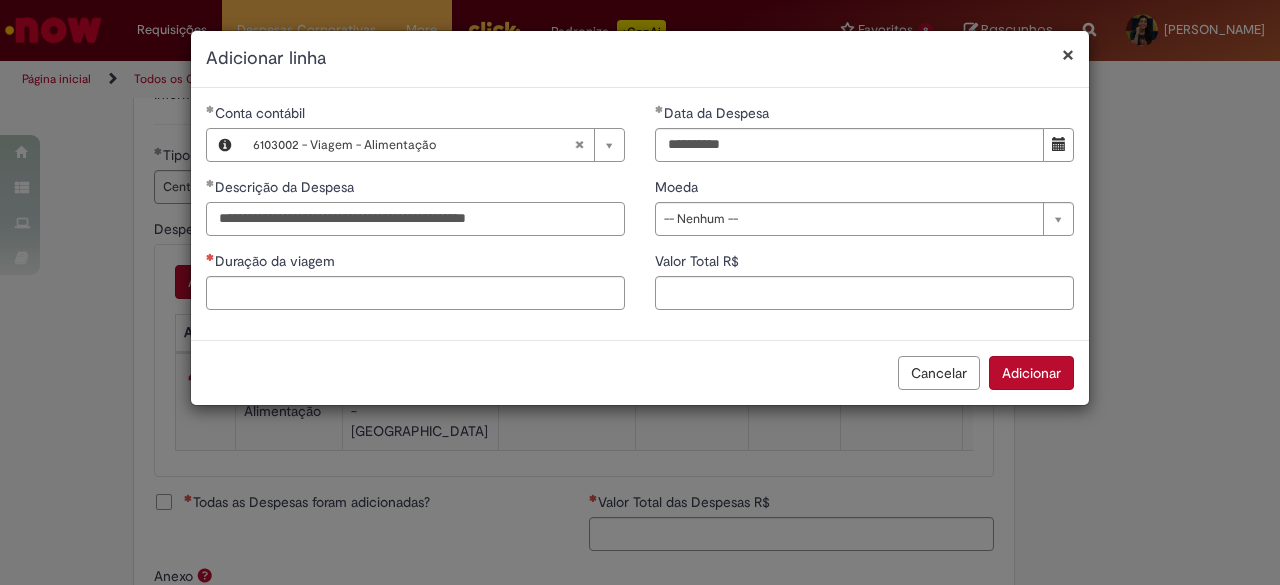 type on "**********" 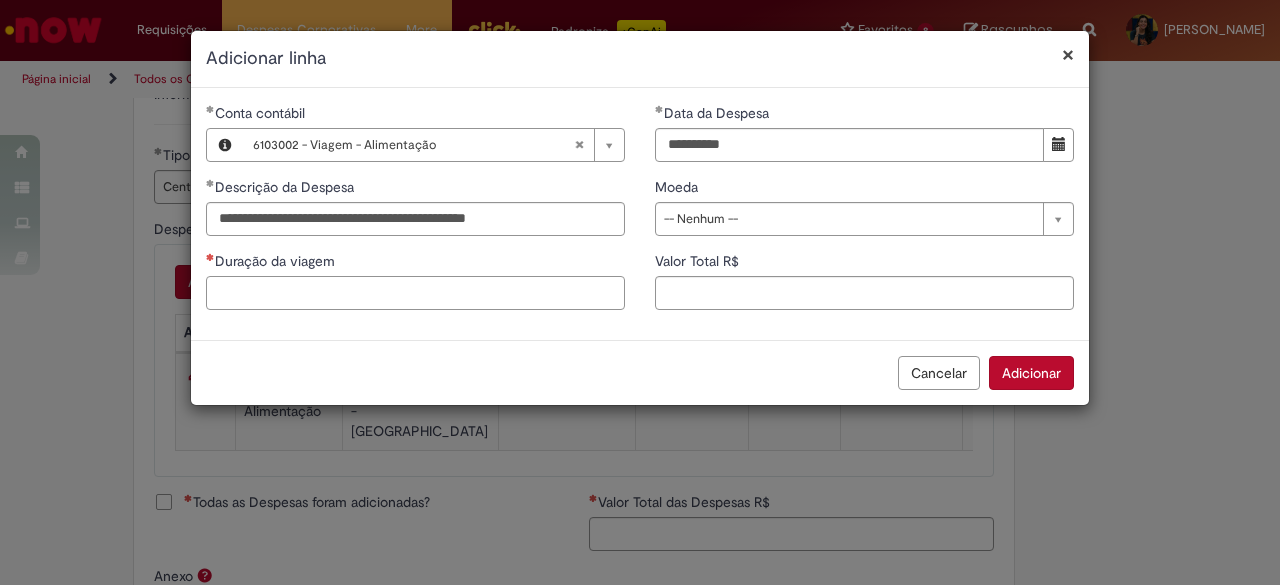 click on "Duração da viagem" at bounding box center (415, 293) 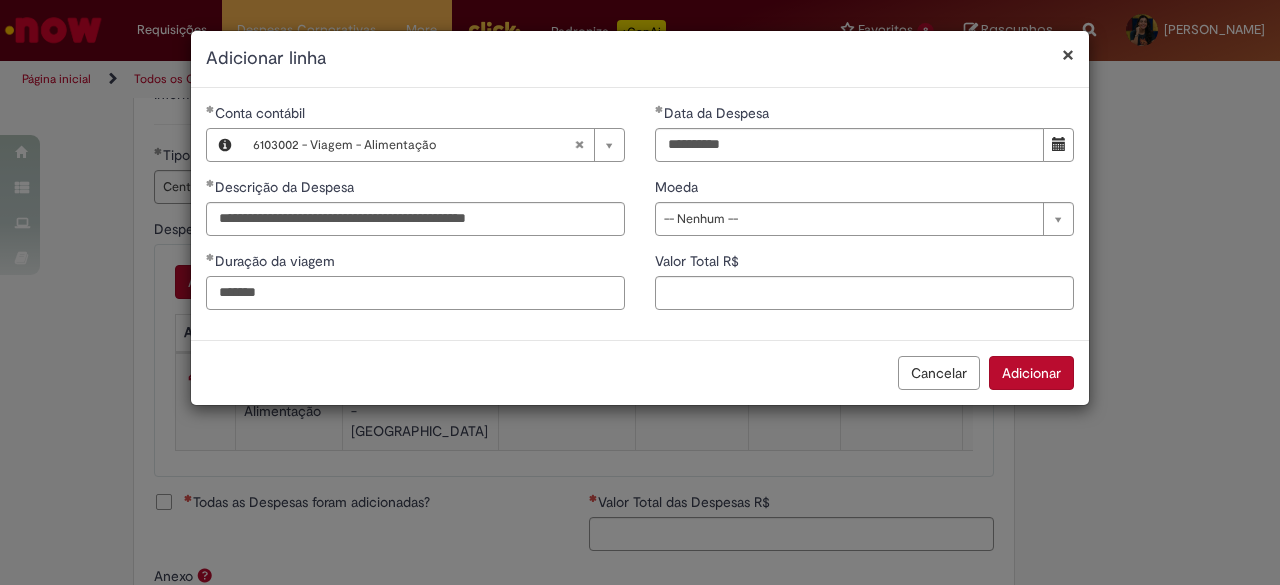 type on "*******" 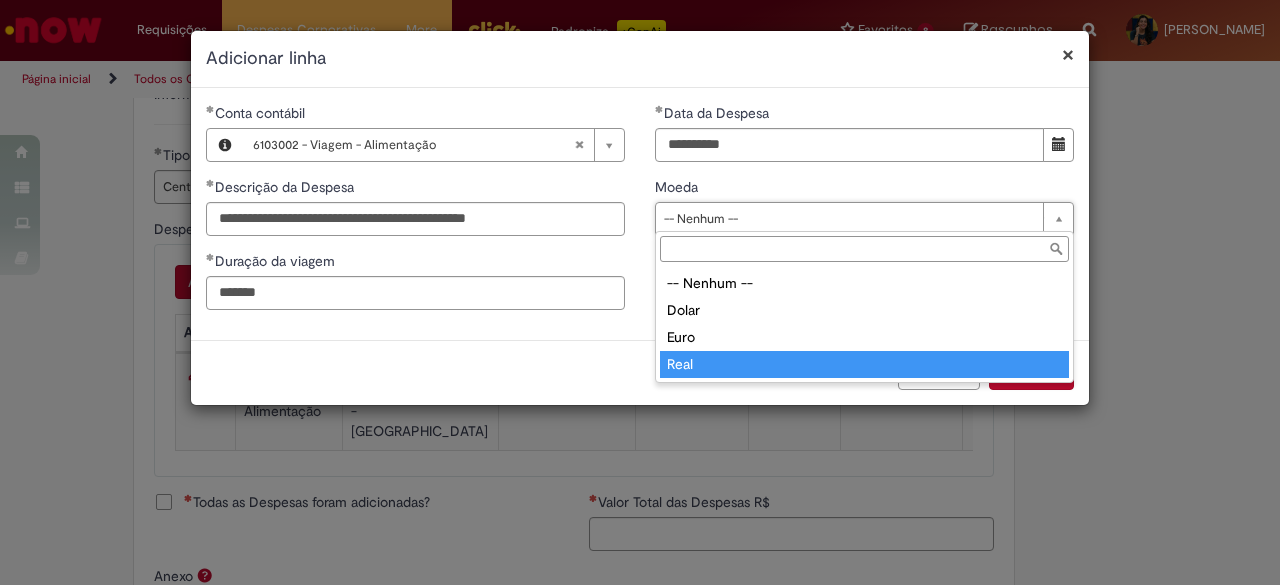 type on "****" 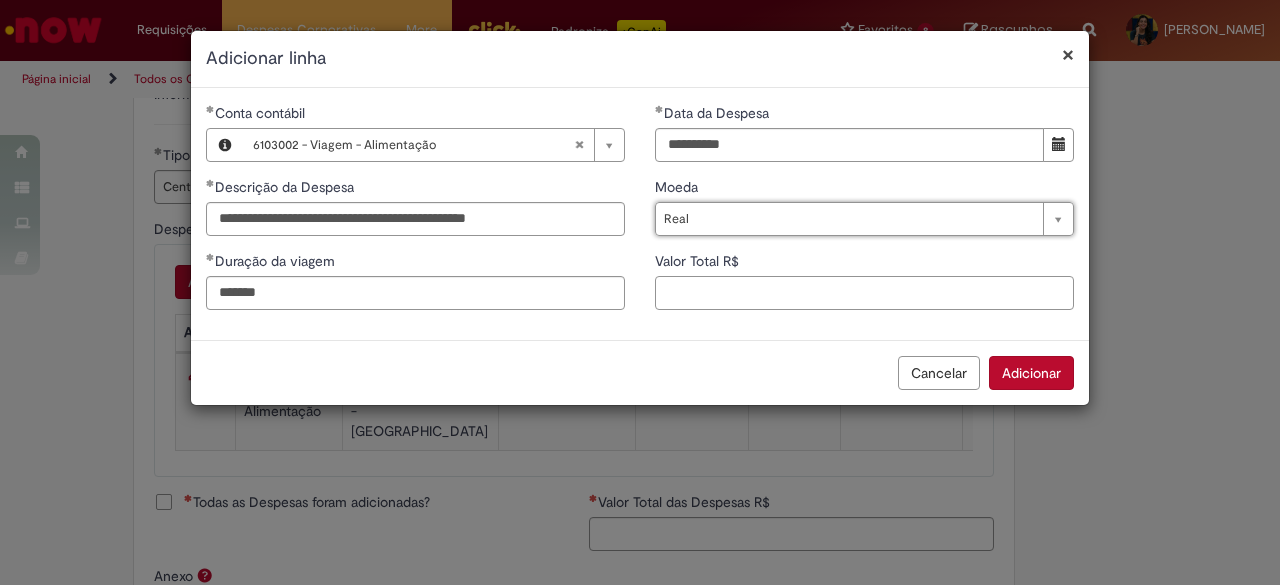 click on "Valor Total R$" at bounding box center [864, 293] 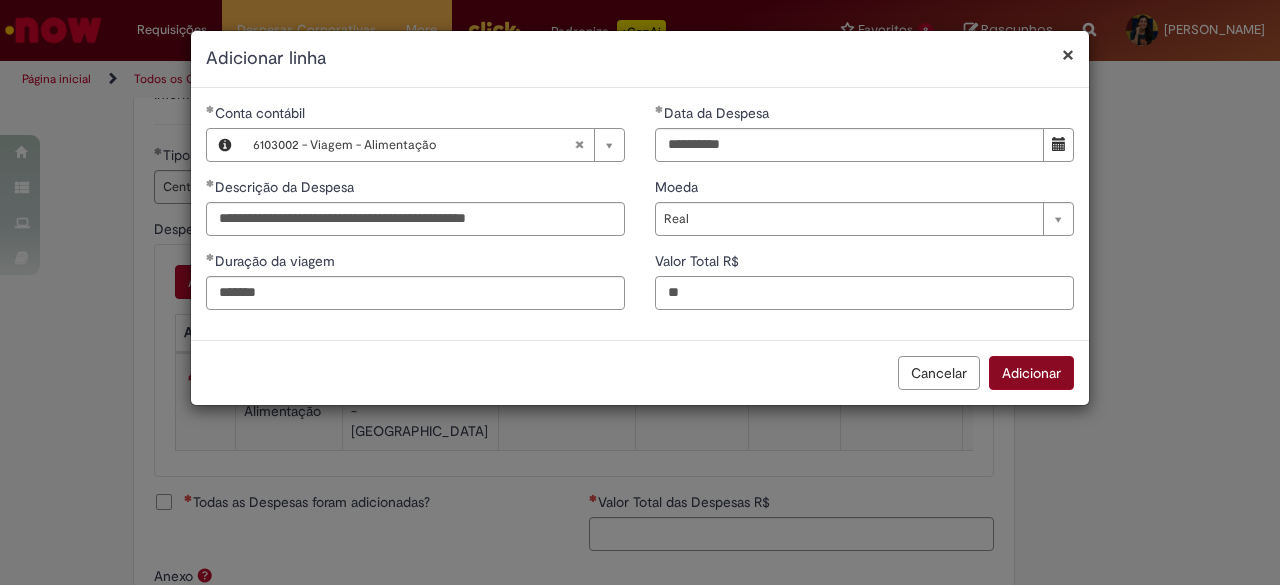 type on "**" 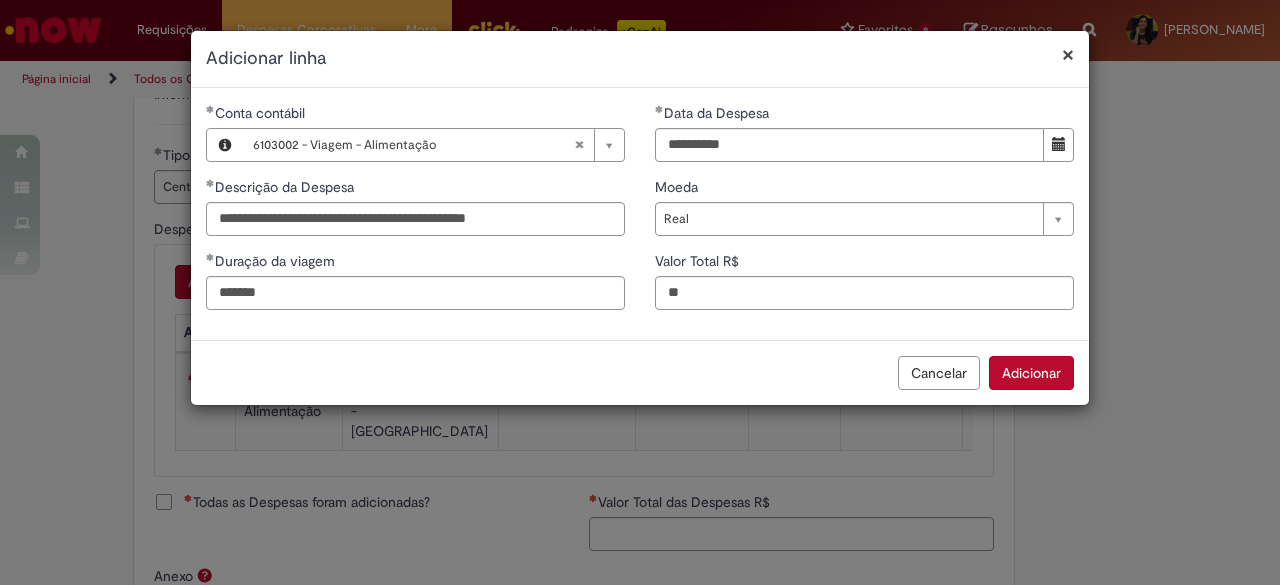 click on "Adicionar" at bounding box center [1031, 373] 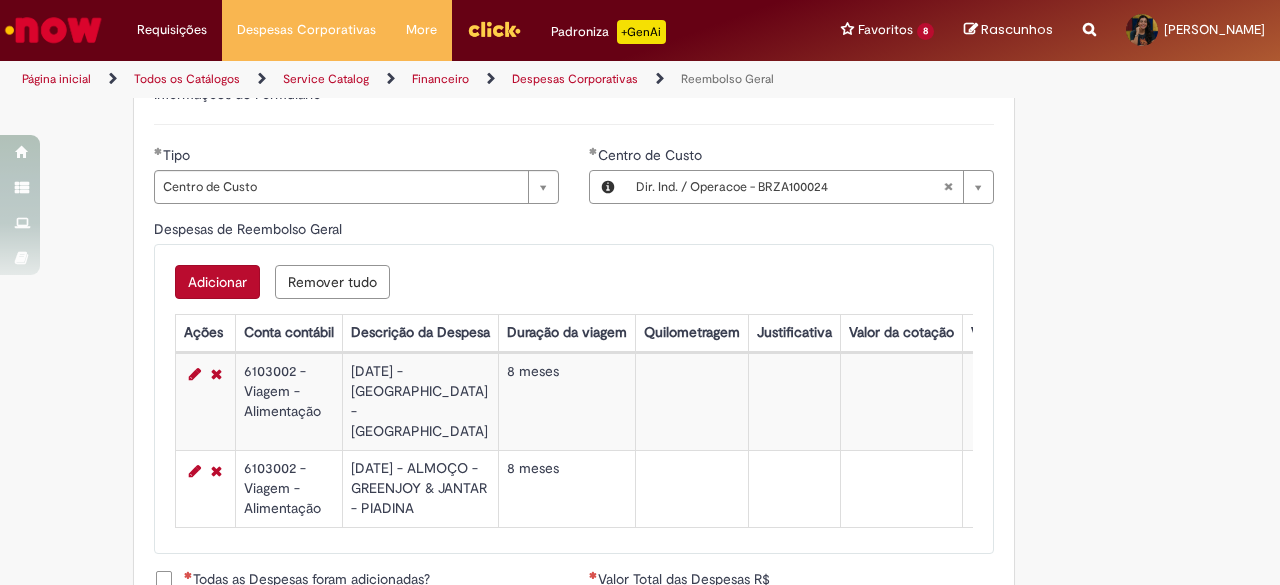 click on "Adicionar" at bounding box center [217, 282] 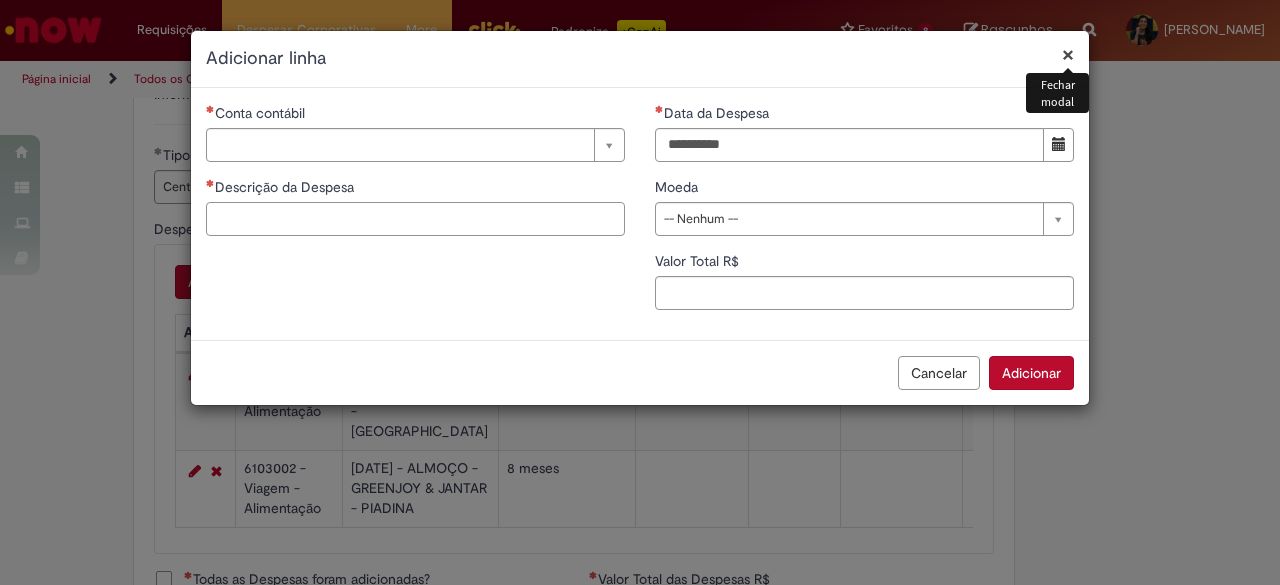 click on "Descrição da Despesa" at bounding box center [415, 219] 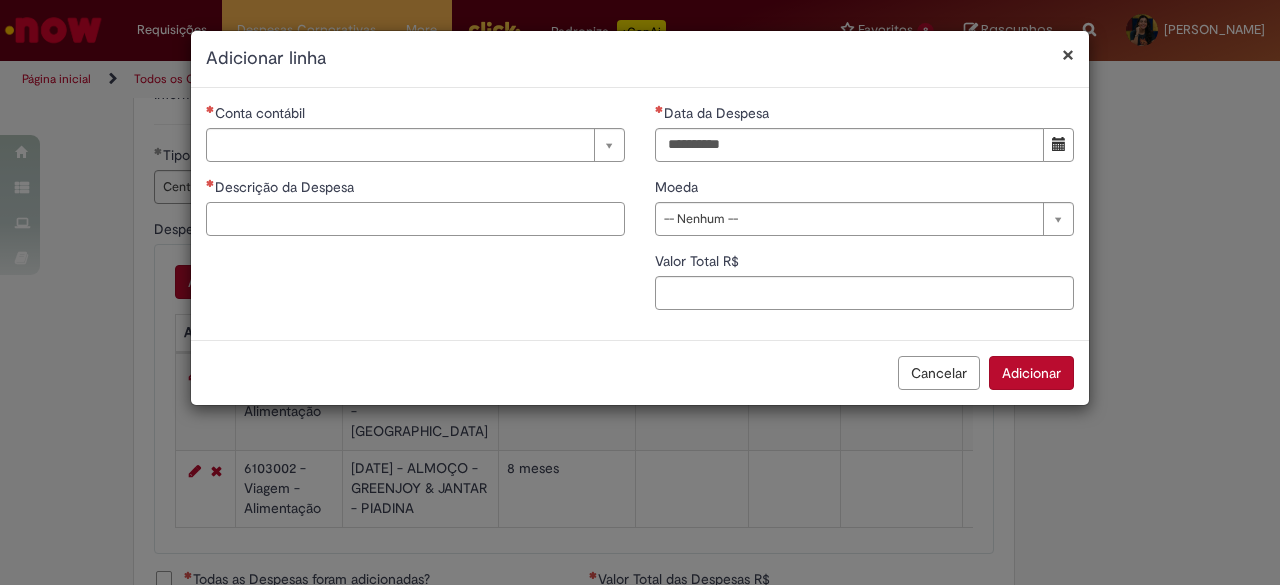 paste on "**********" 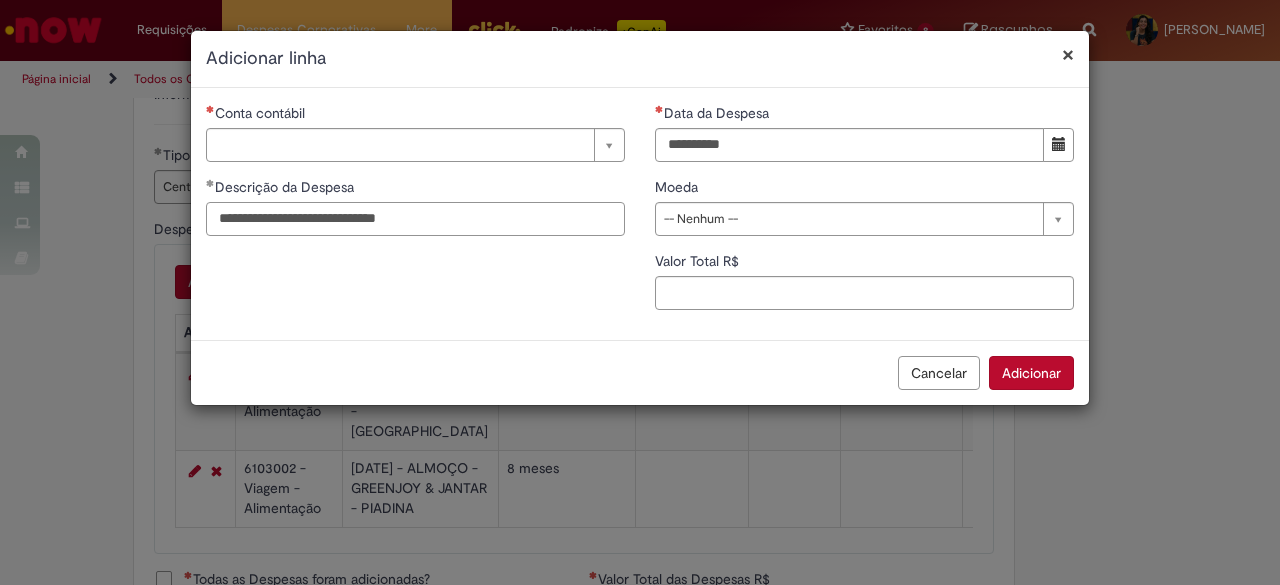 click on "**********" at bounding box center (415, 219) 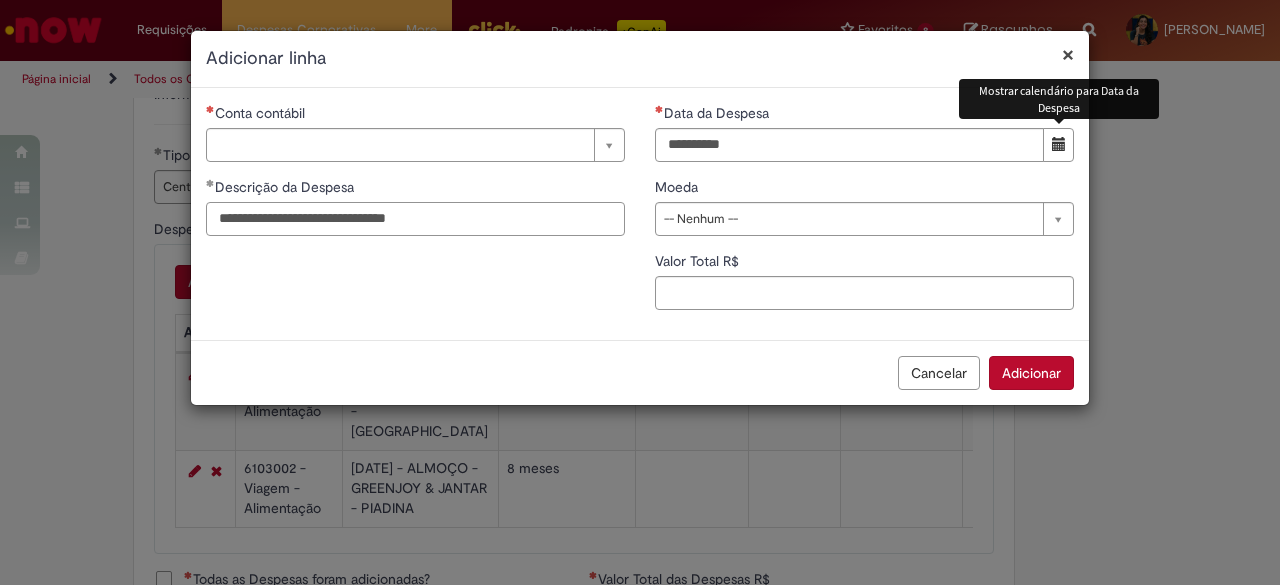 type on "**********" 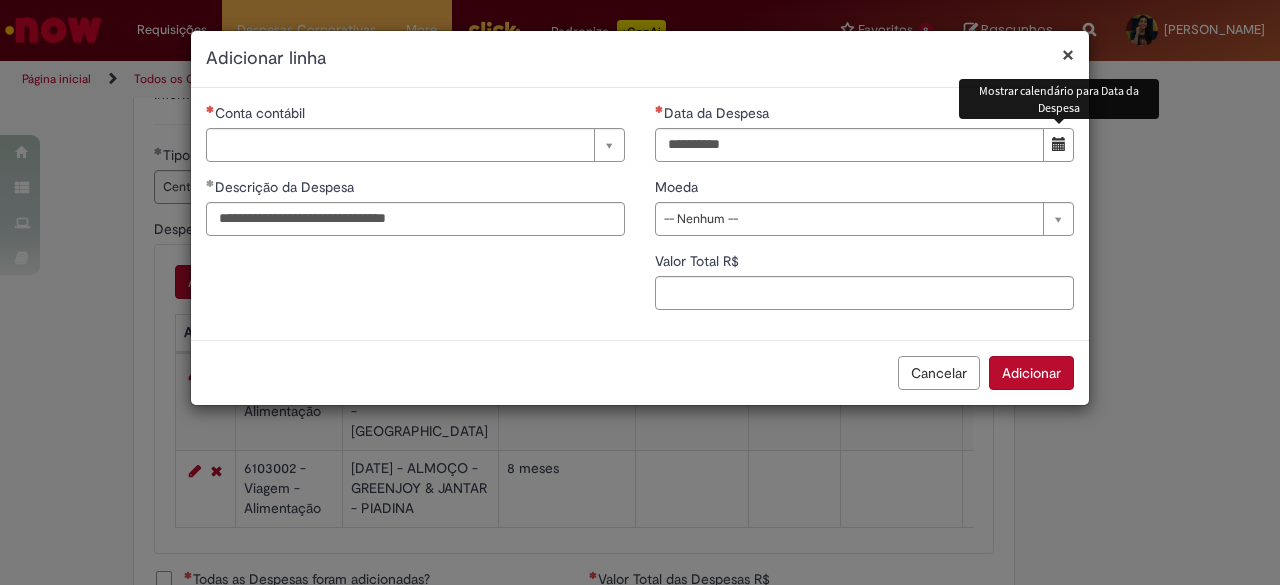 click at bounding box center (1059, 144) 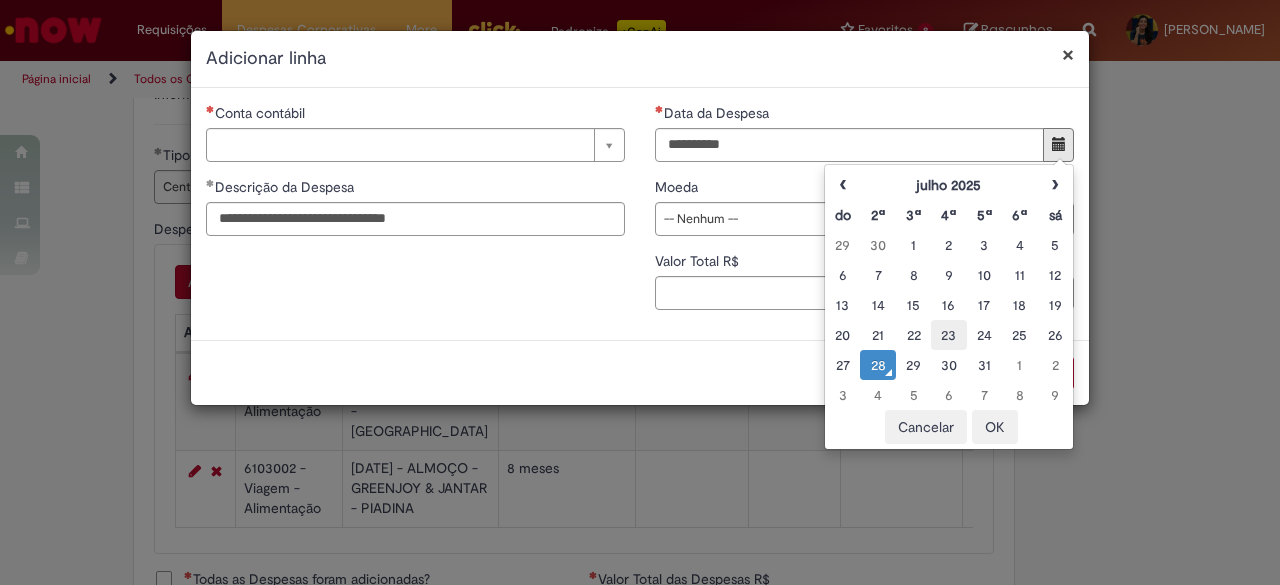 click on "23" at bounding box center (948, 335) 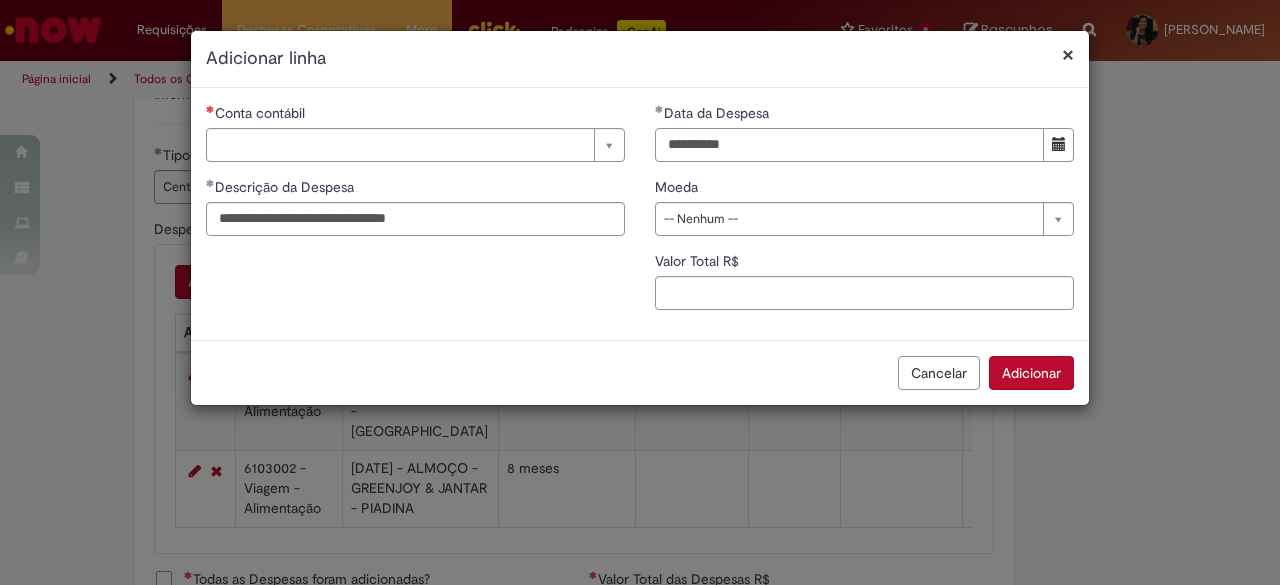 drag, startPoint x: 726, startPoint y: 151, endPoint x: 598, endPoint y: 167, distance: 128.99612 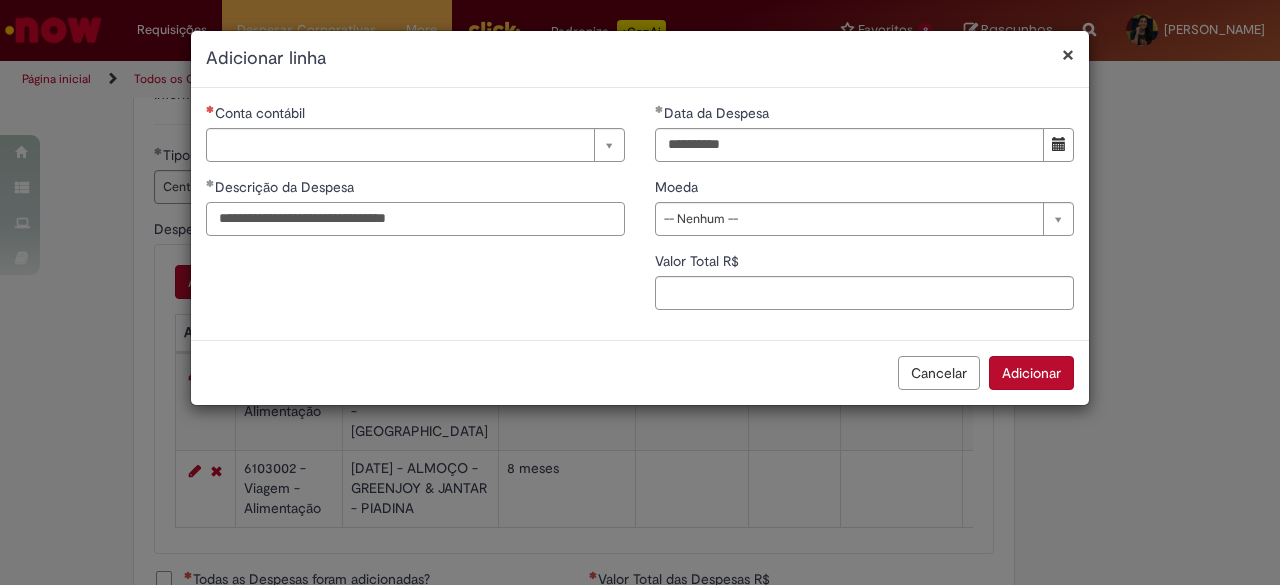 click on "**********" at bounding box center (415, 219) 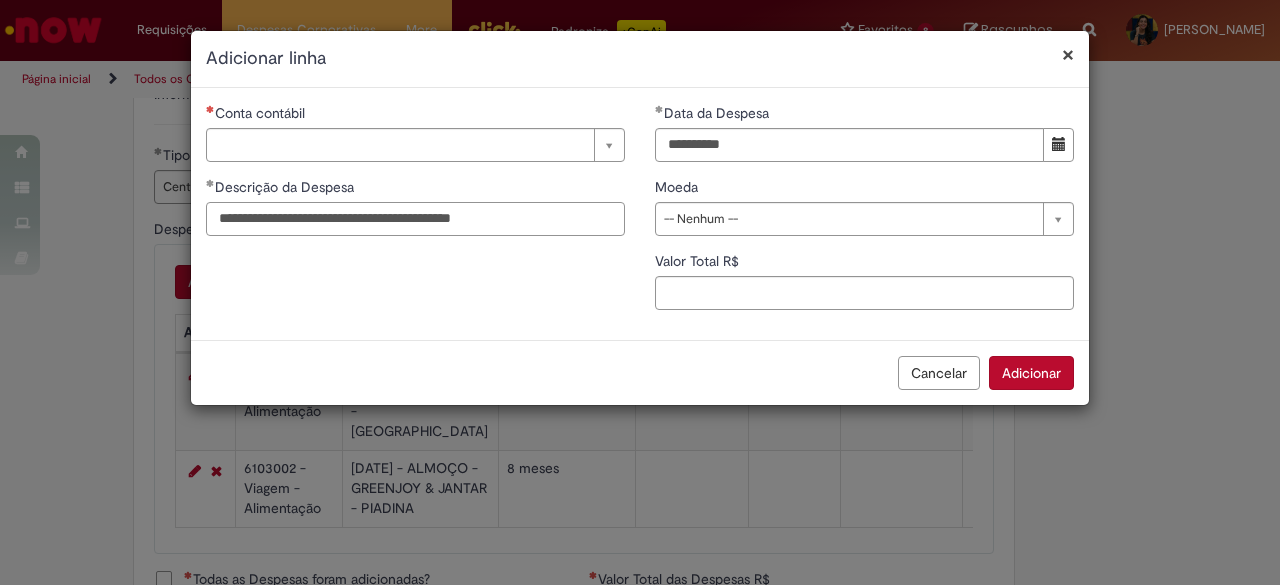 type on "**********" 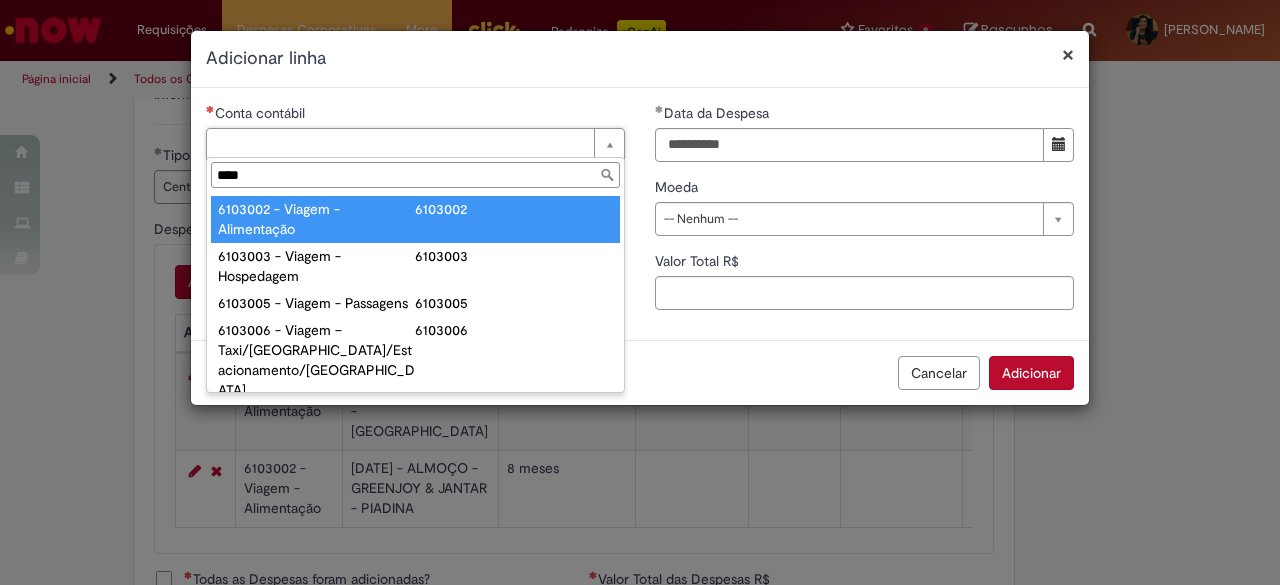 type on "****" 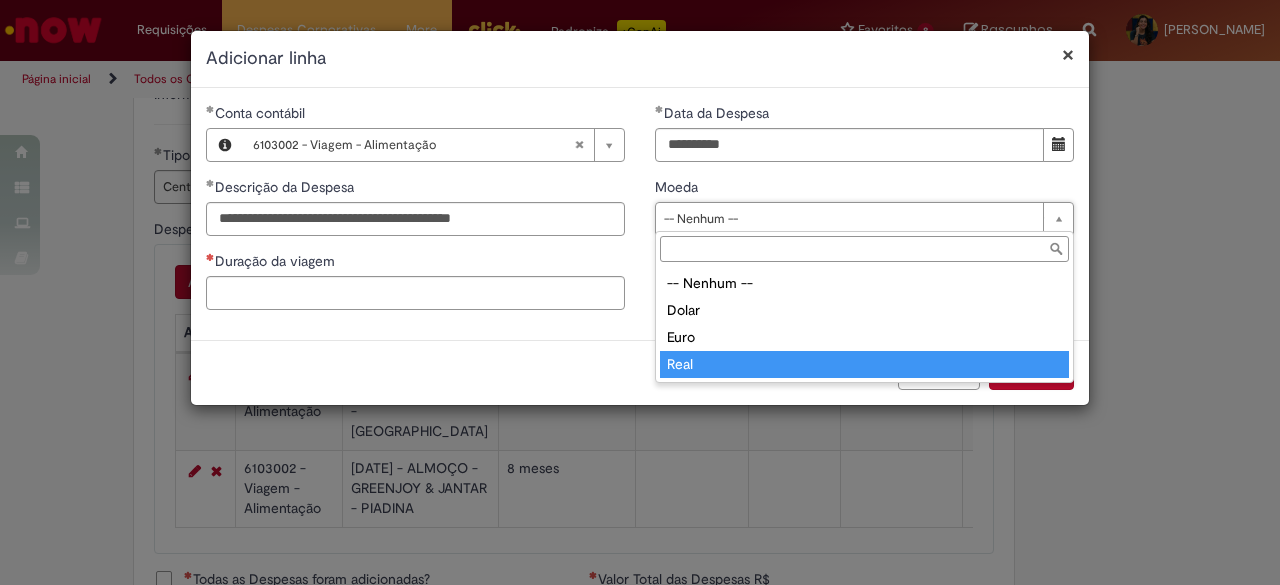 type on "****" 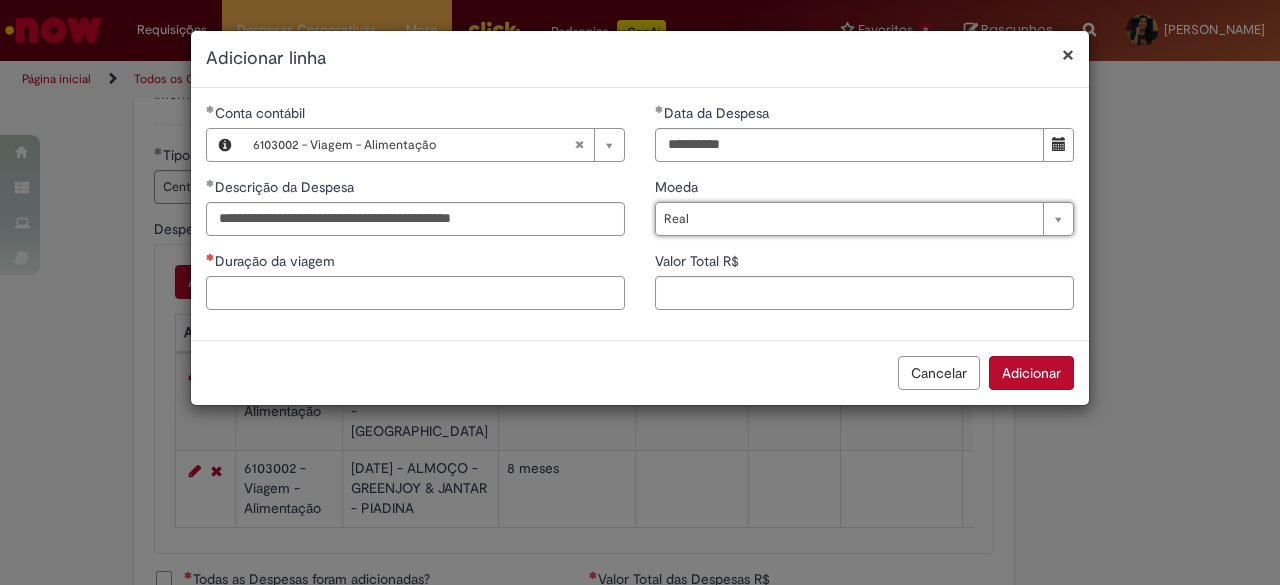 click on "Duração da viagem" at bounding box center (415, 293) 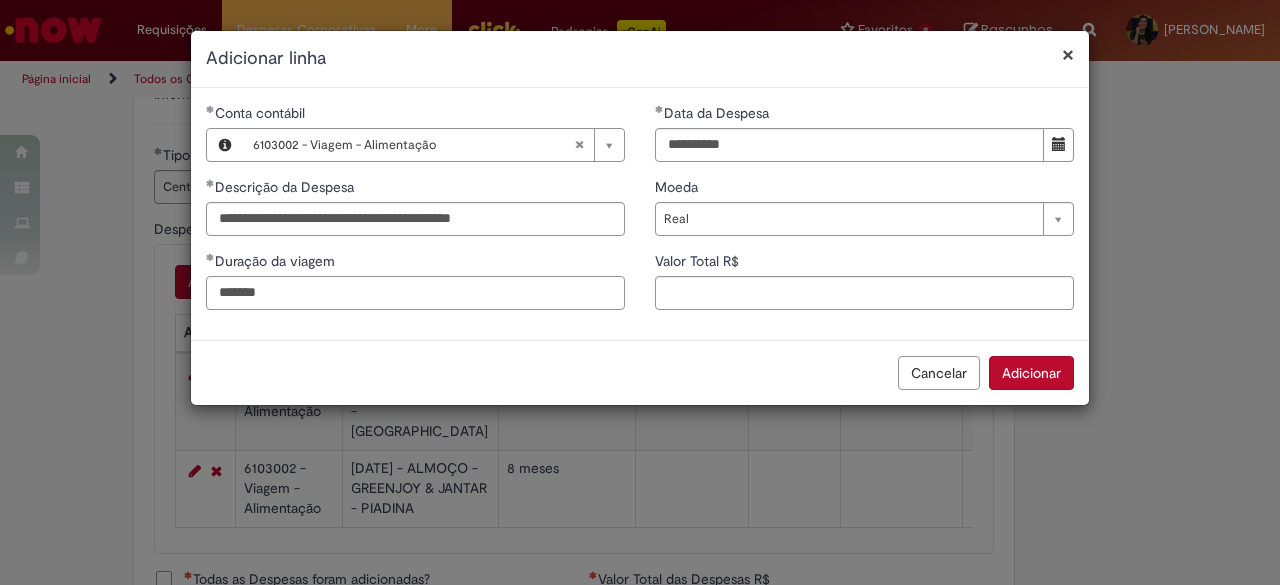 type on "*******" 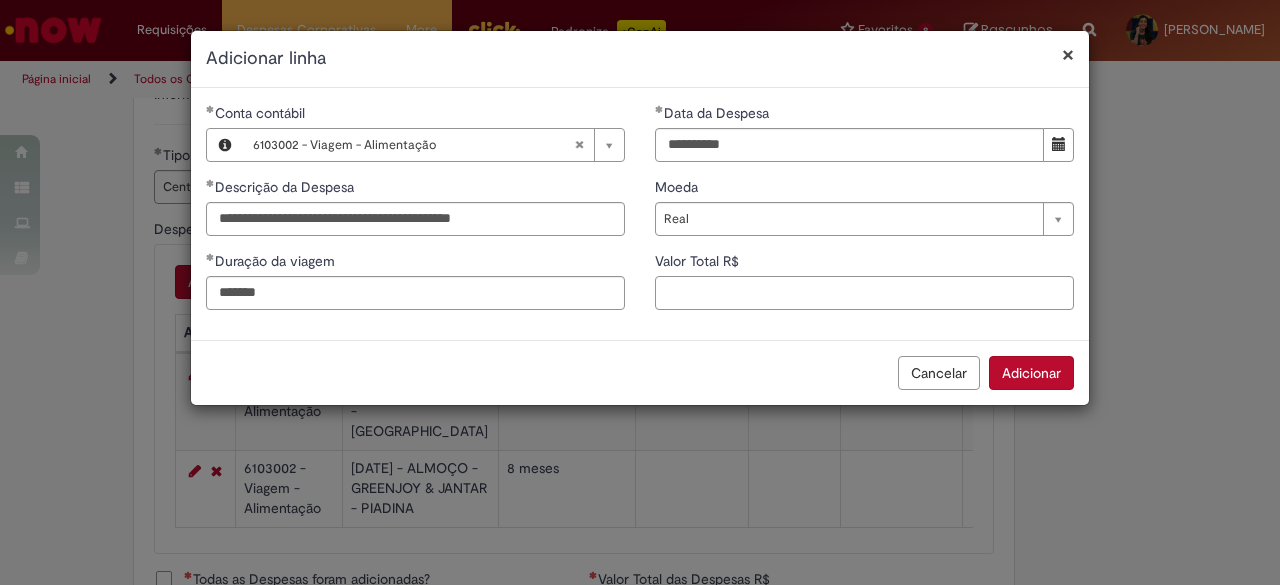 click on "Valor Total R$" at bounding box center [864, 293] 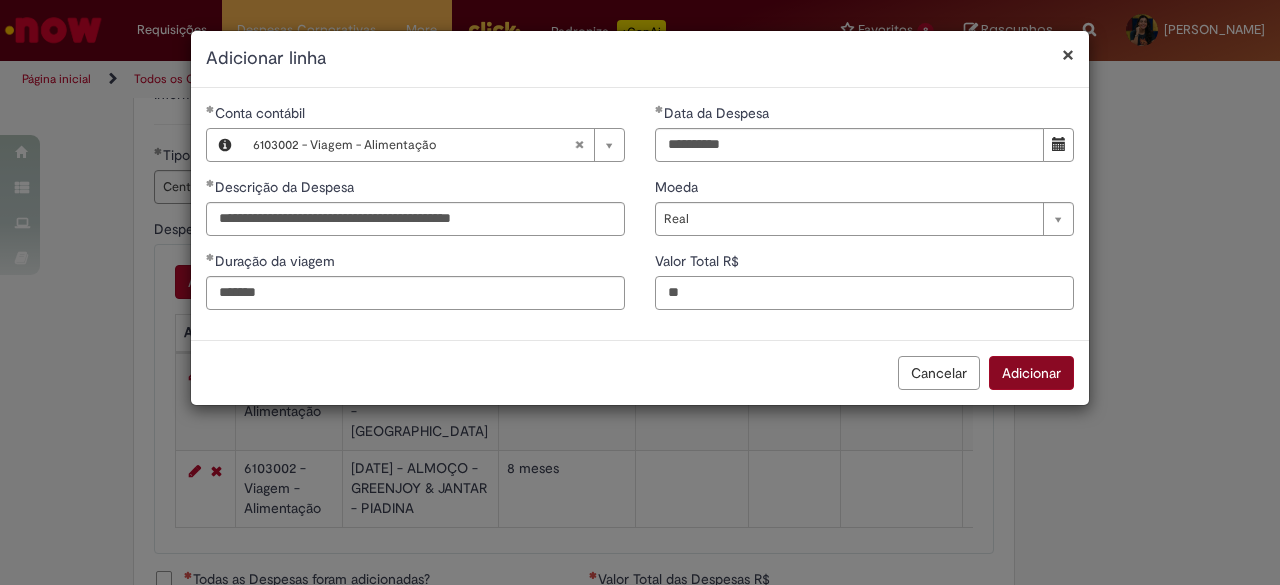 type on "**" 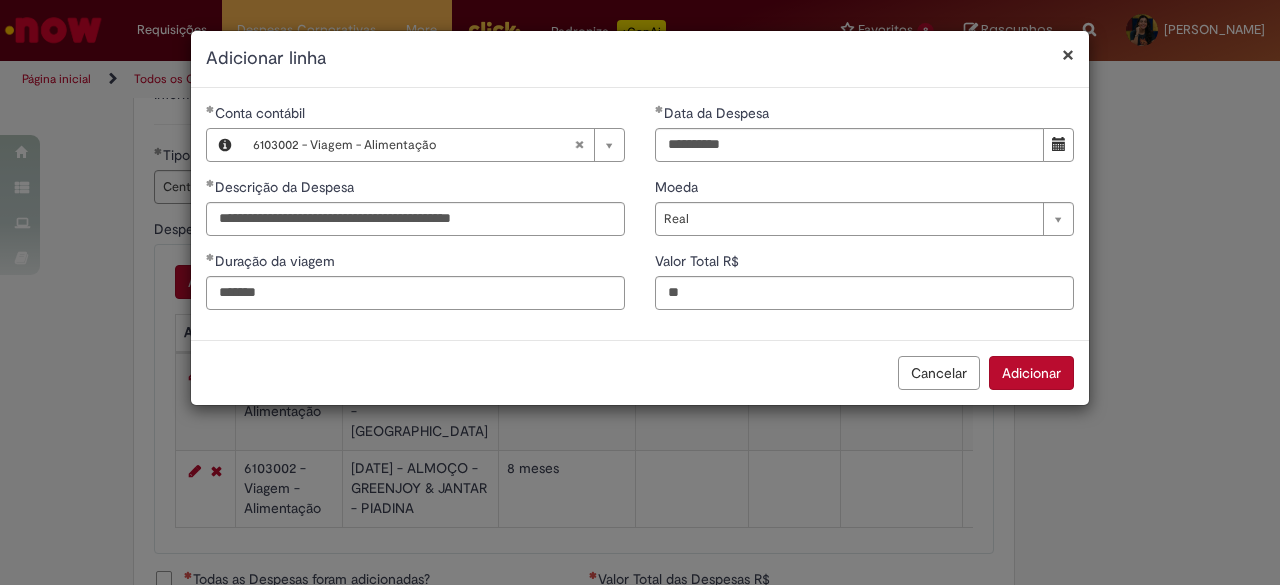 click on "Adicionar" at bounding box center (1031, 373) 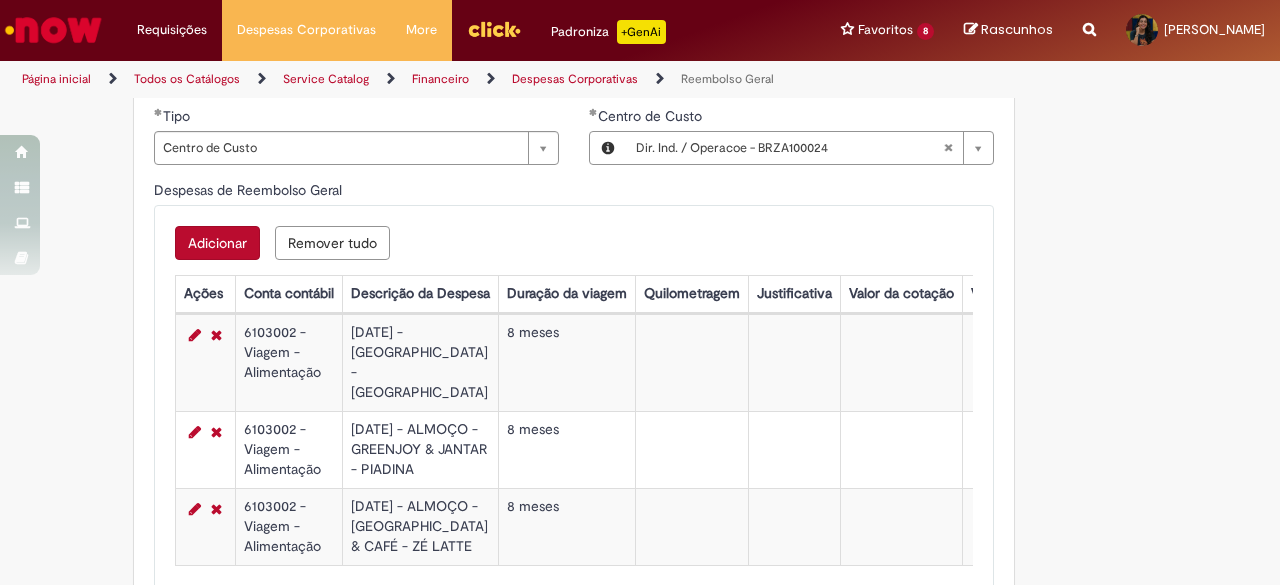 scroll, scrollTop: 803, scrollLeft: 0, axis: vertical 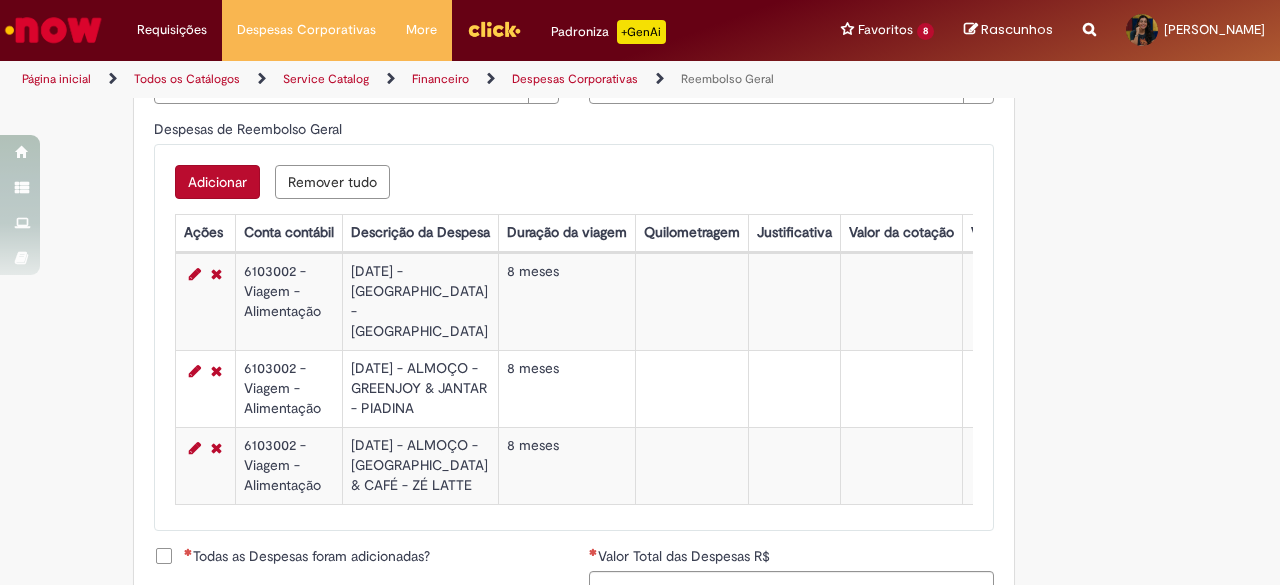 click on "Adicionar" at bounding box center [217, 182] 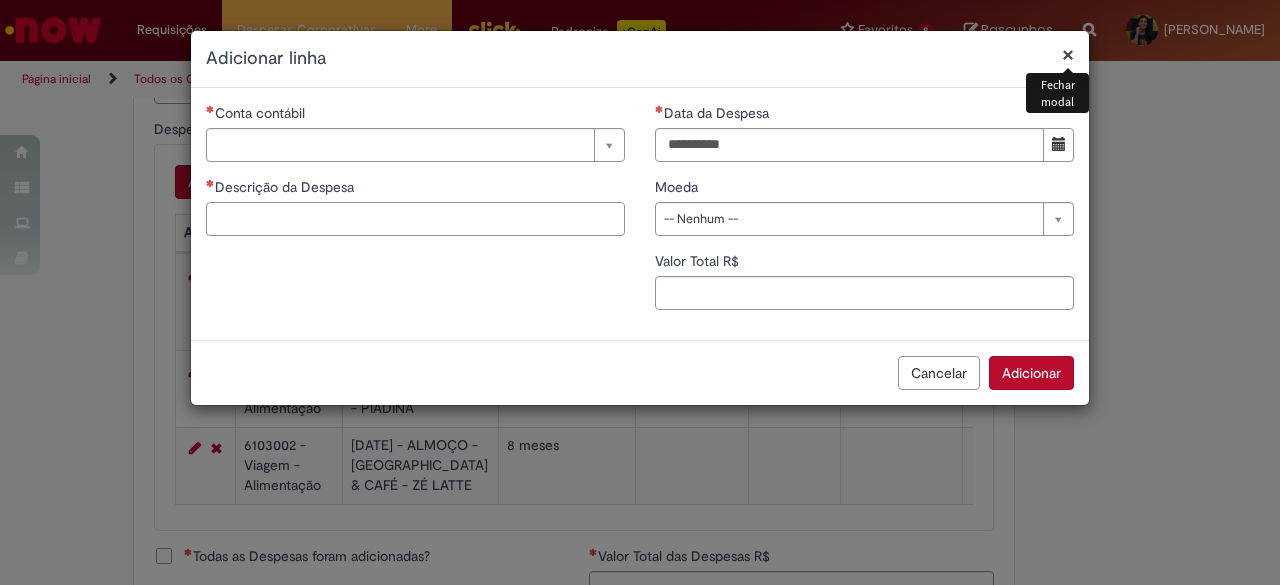 click on "Descrição da Despesa" at bounding box center [415, 219] 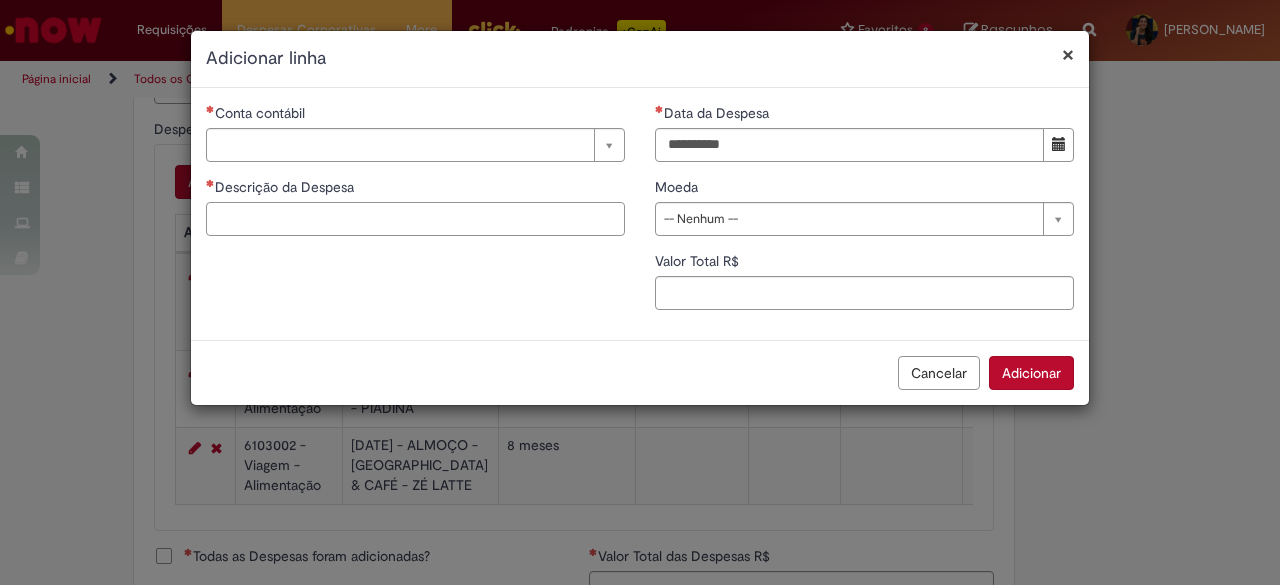paste on "**********" 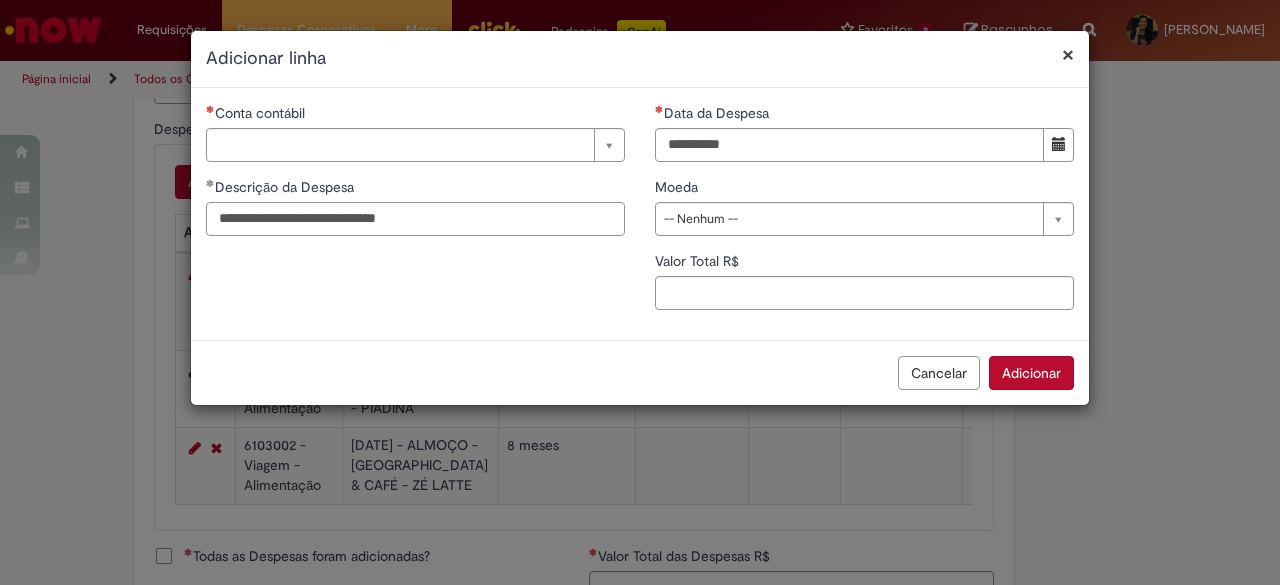 click on "**********" at bounding box center [415, 219] 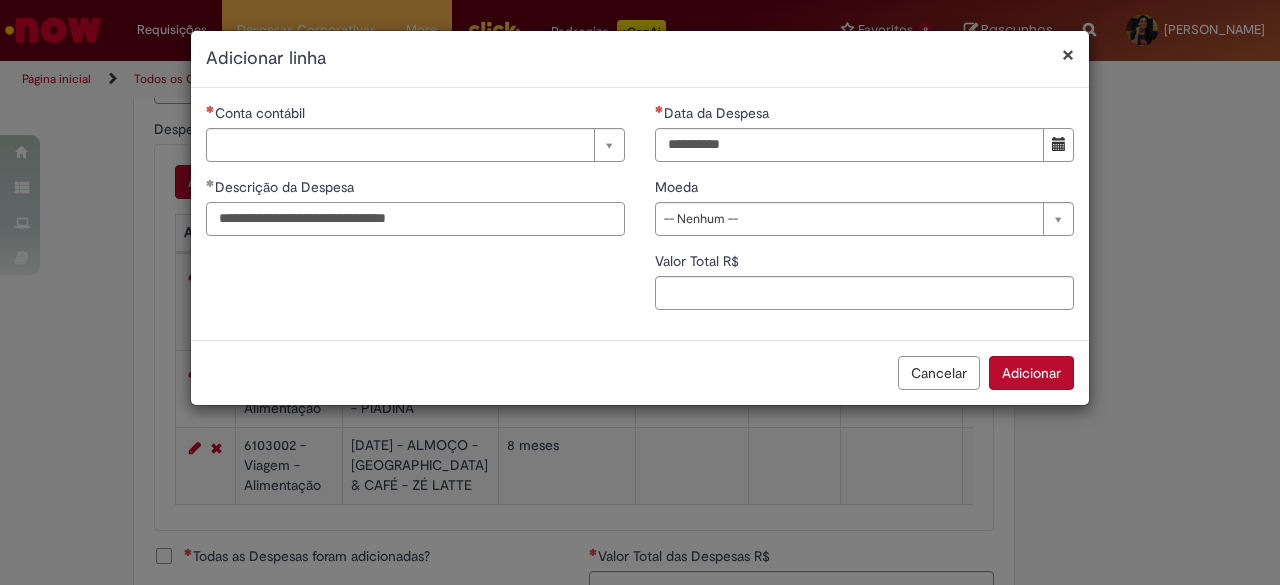 type on "**********" 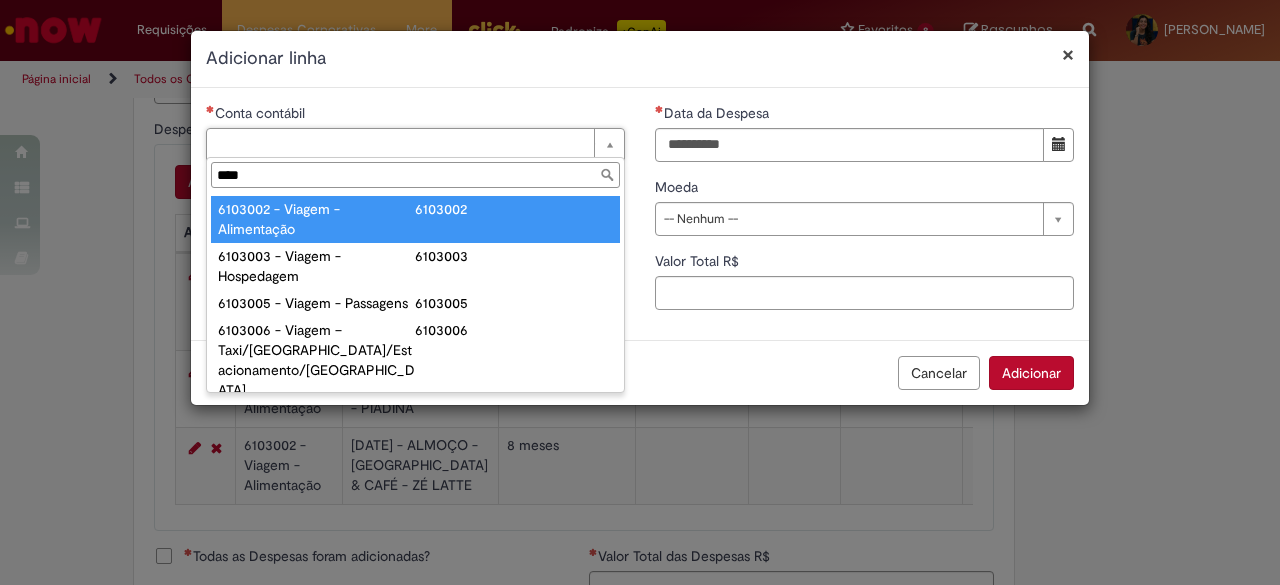 type on "****" 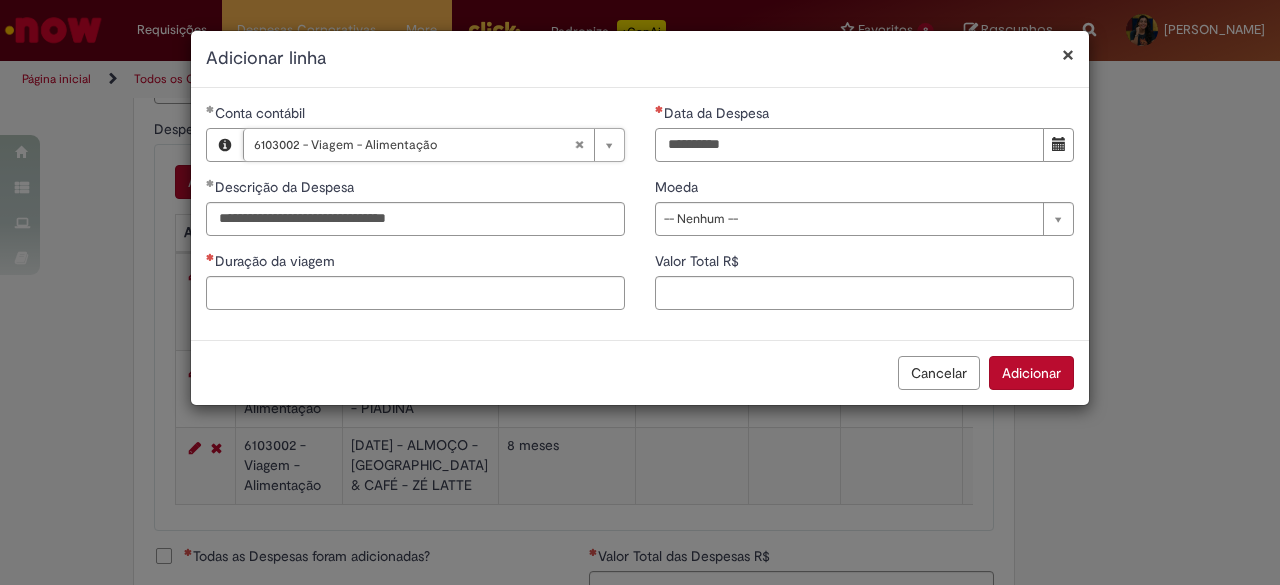 click on "Data da Despesa" at bounding box center (849, 145) 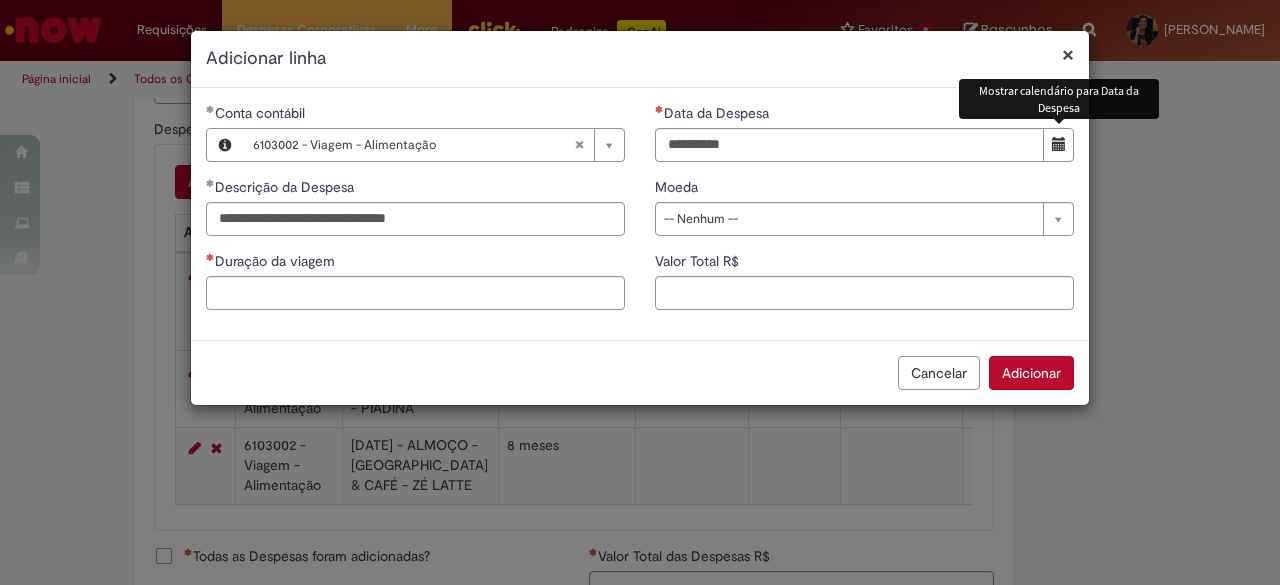 click at bounding box center (1059, 144) 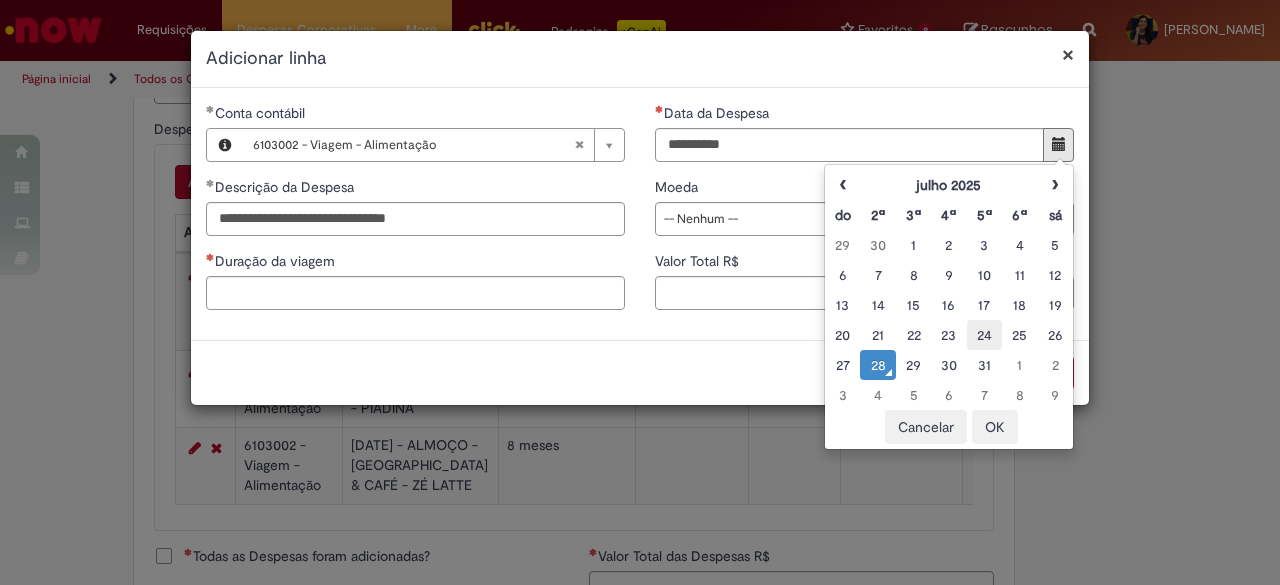 click on "24" at bounding box center [984, 335] 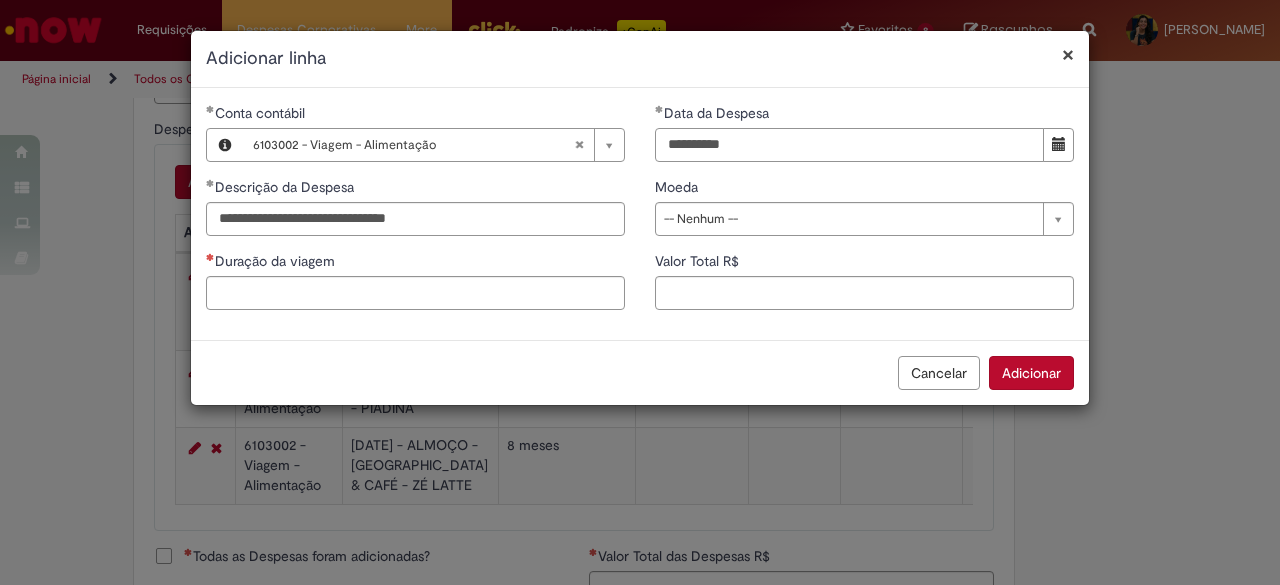 drag, startPoint x: 679, startPoint y: 150, endPoint x: 652, endPoint y: 147, distance: 27.166155 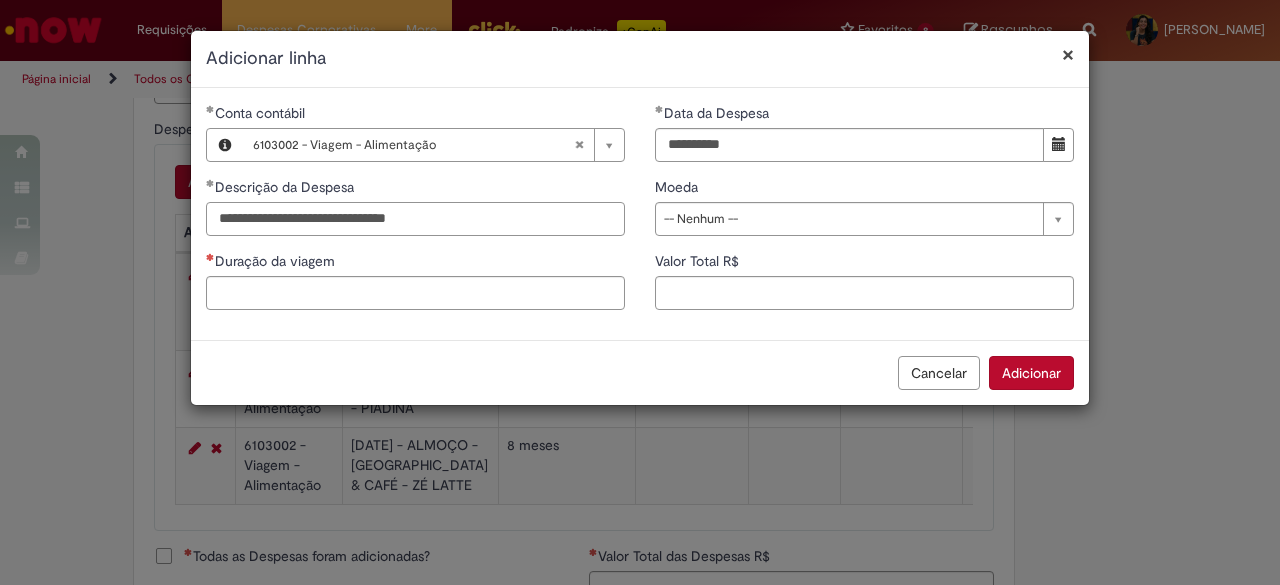 click on "**********" at bounding box center [415, 219] 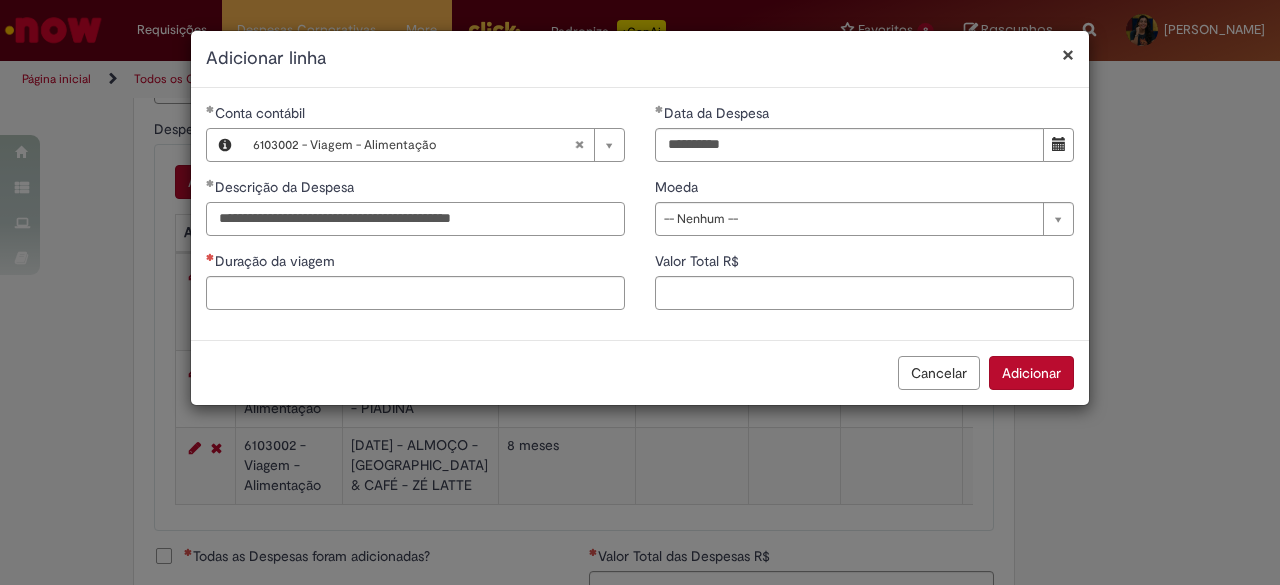 type on "**********" 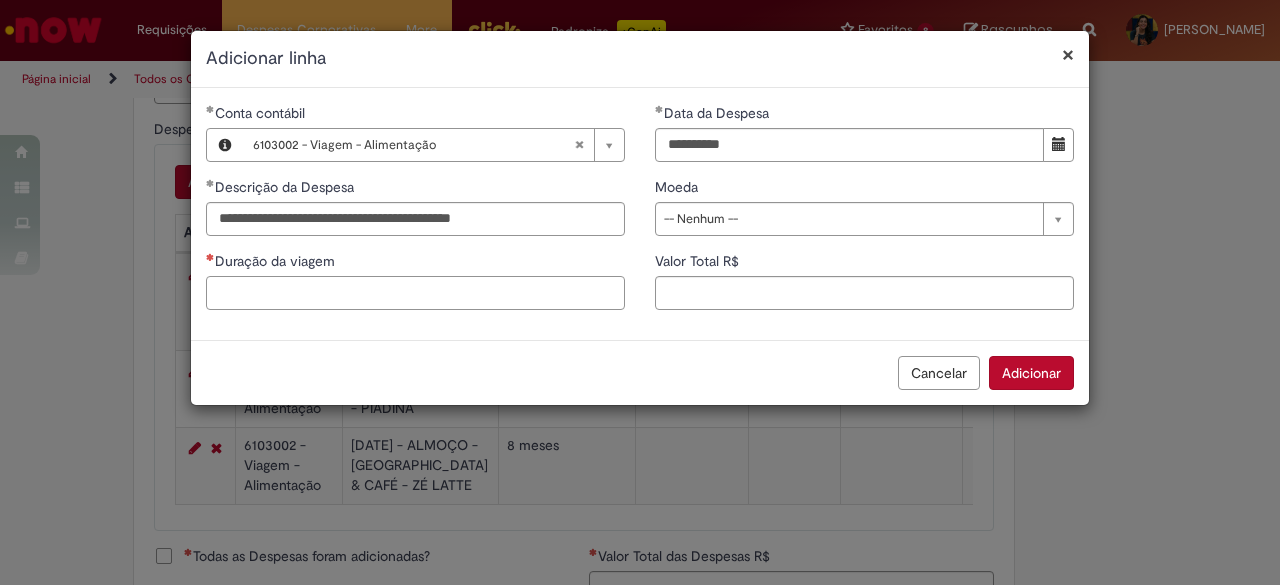 click on "Duração da viagem" at bounding box center (415, 293) 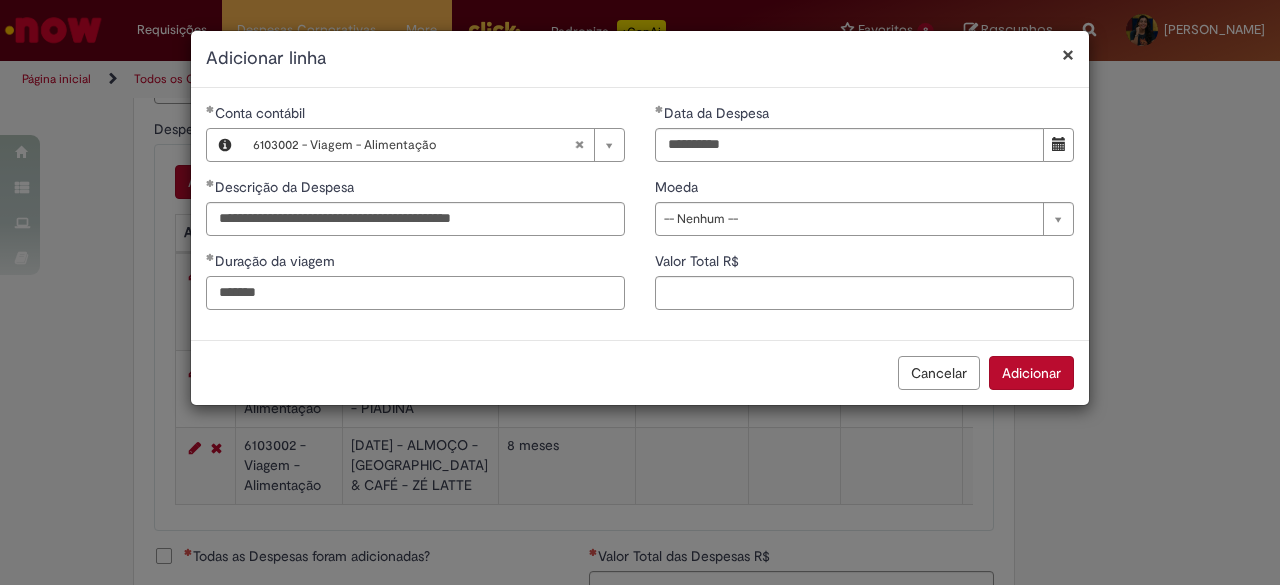 type on "*******" 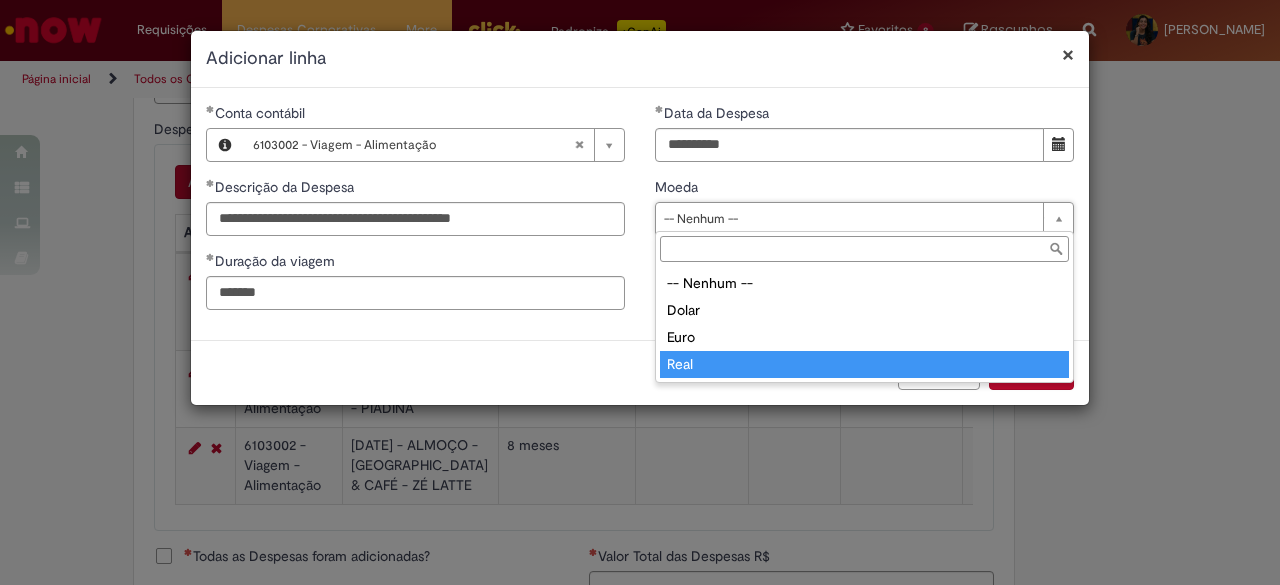 type on "****" 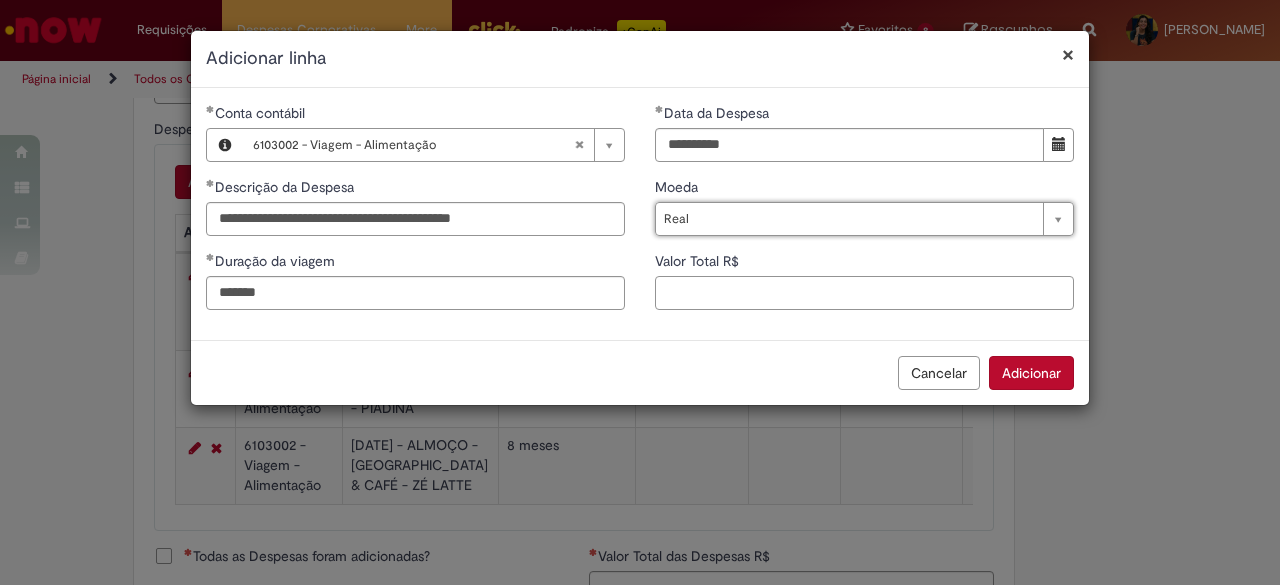 click on "Valor Total R$" at bounding box center [864, 293] 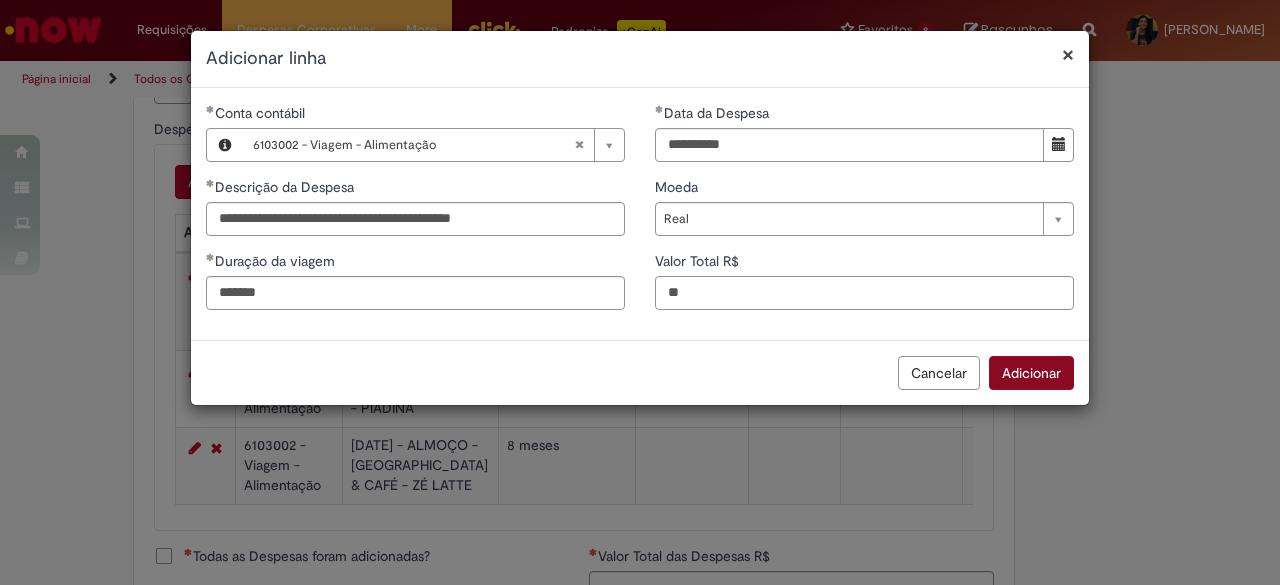 type on "**" 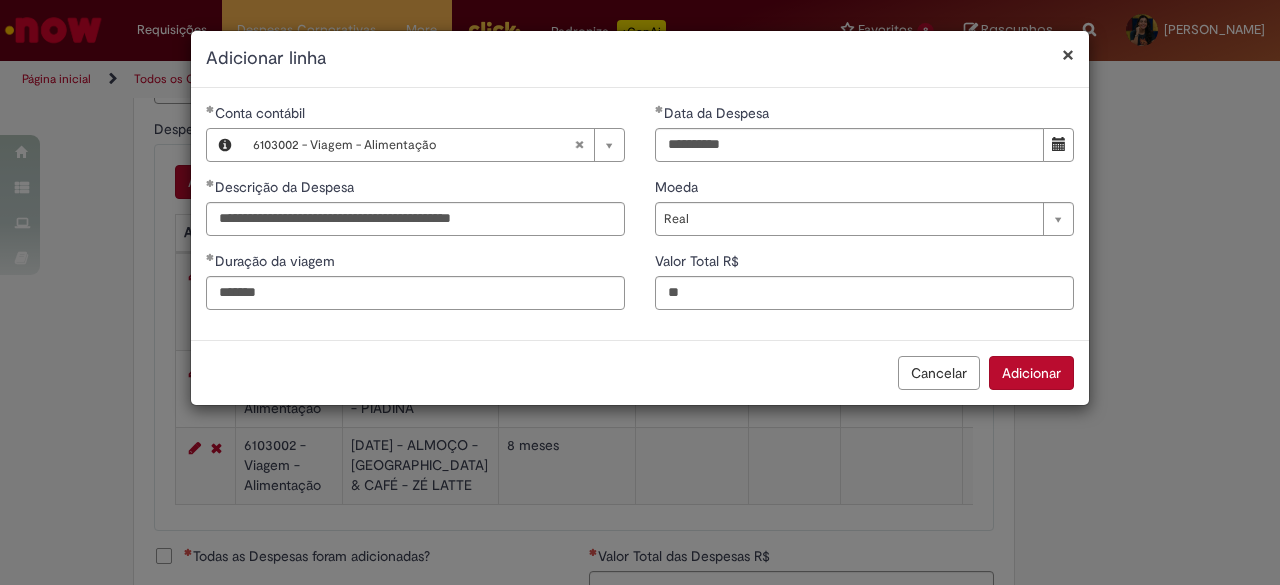 click on "Adicionar" at bounding box center [1031, 373] 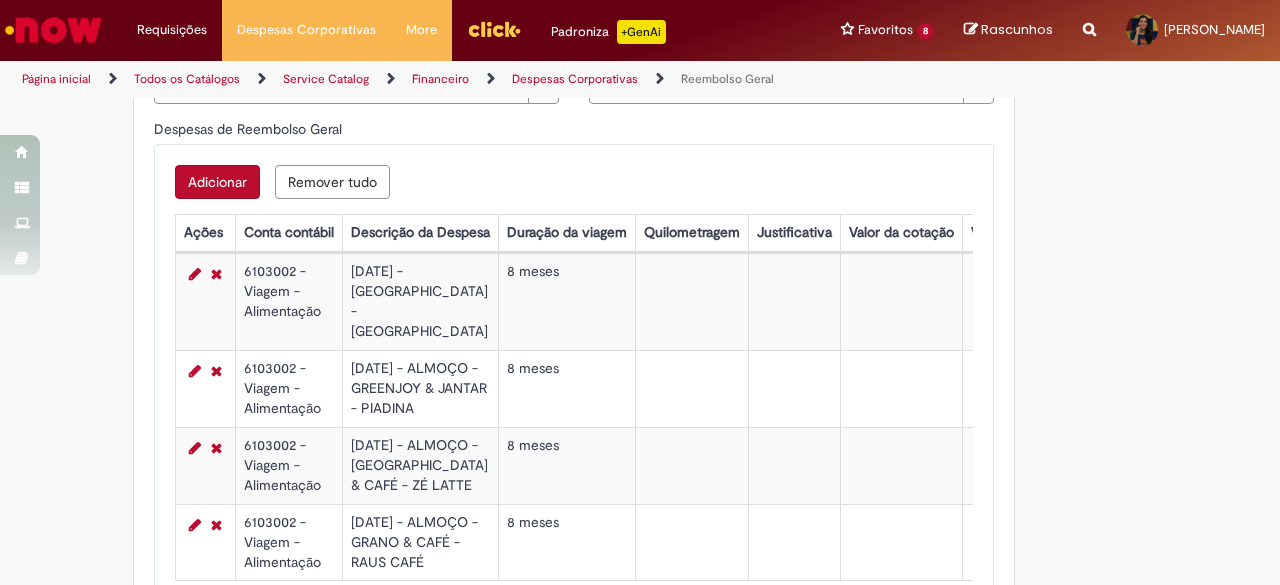 click on "Adicionar" at bounding box center (217, 182) 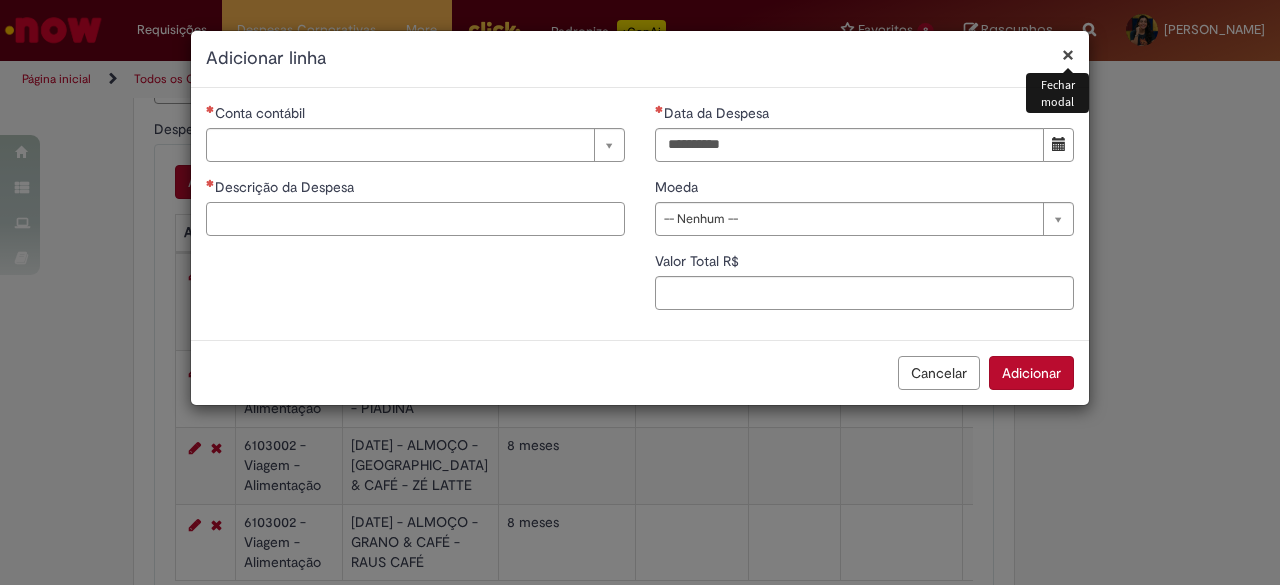 click on "Descrição da Despesa" at bounding box center [415, 219] 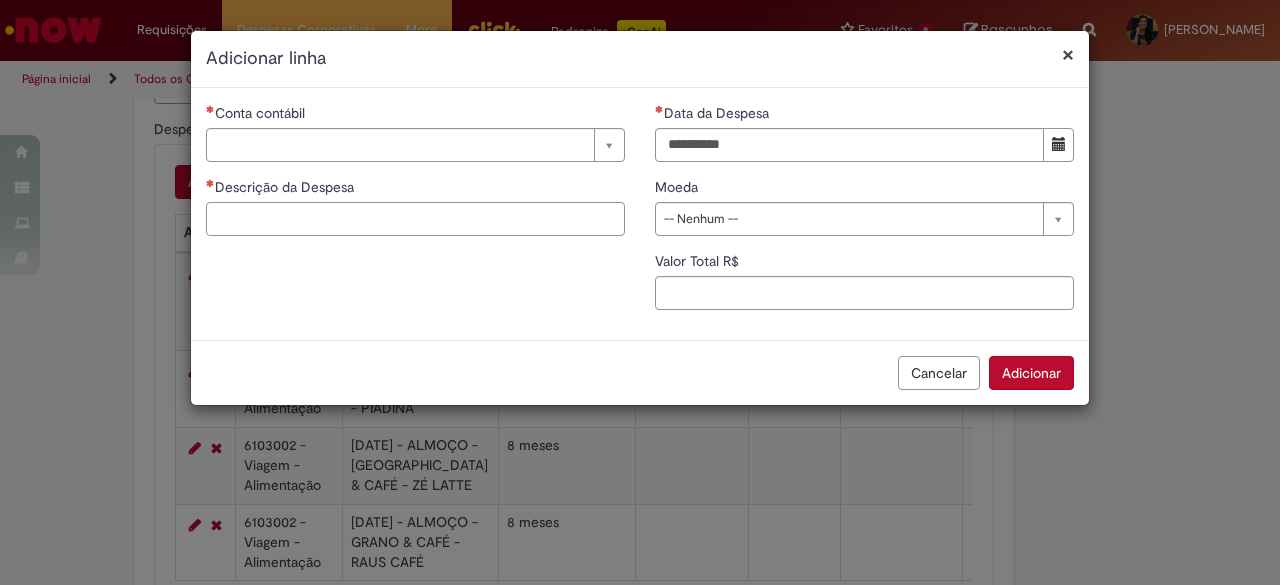 paste on "**********" 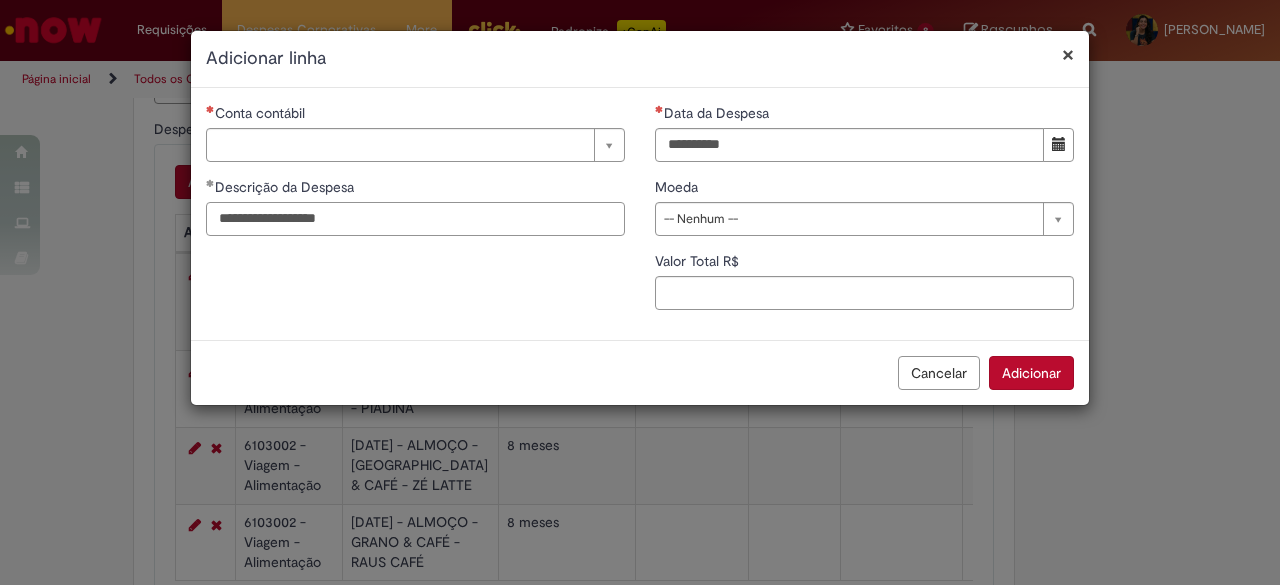 type on "**********" 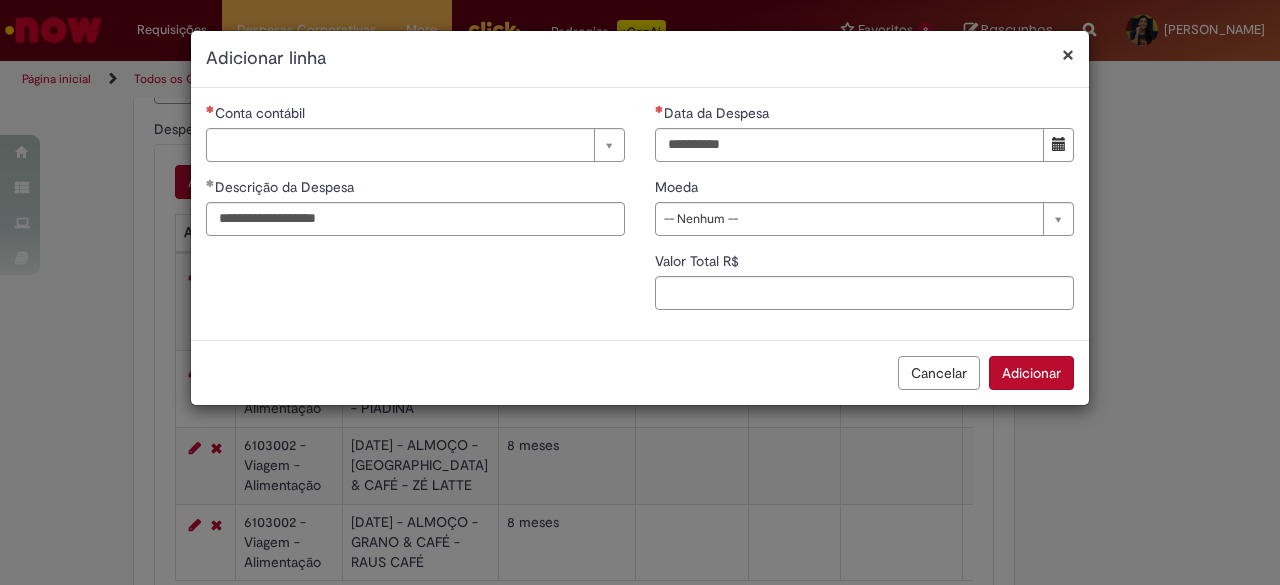 click on "**********" at bounding box center [864, 214] 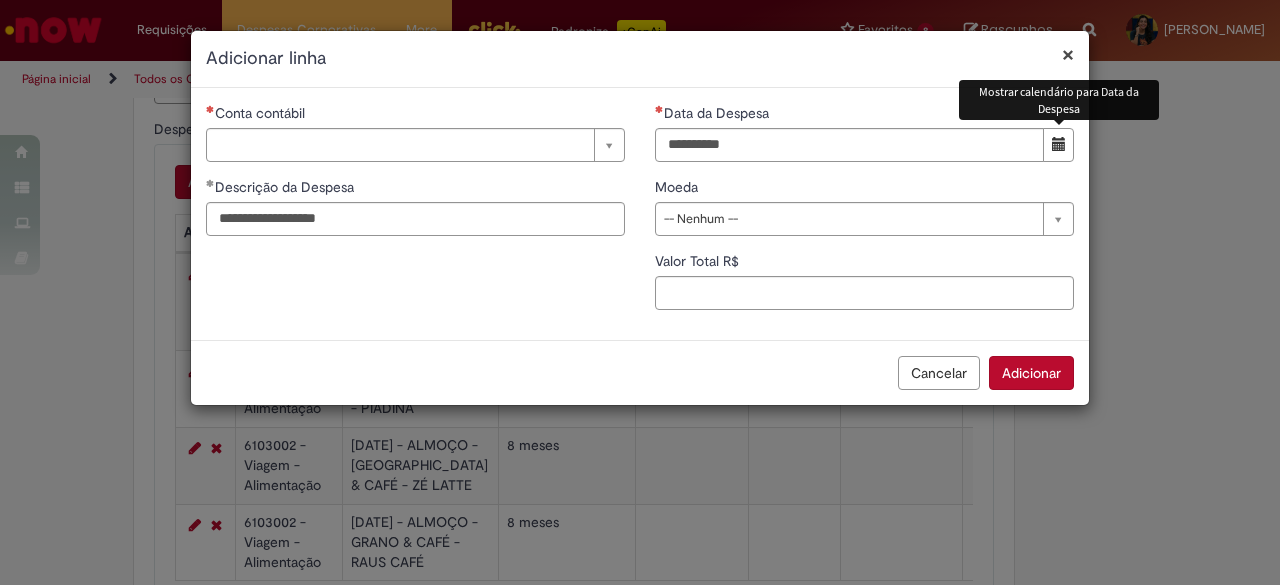 click at bounding box center (1059, 144) 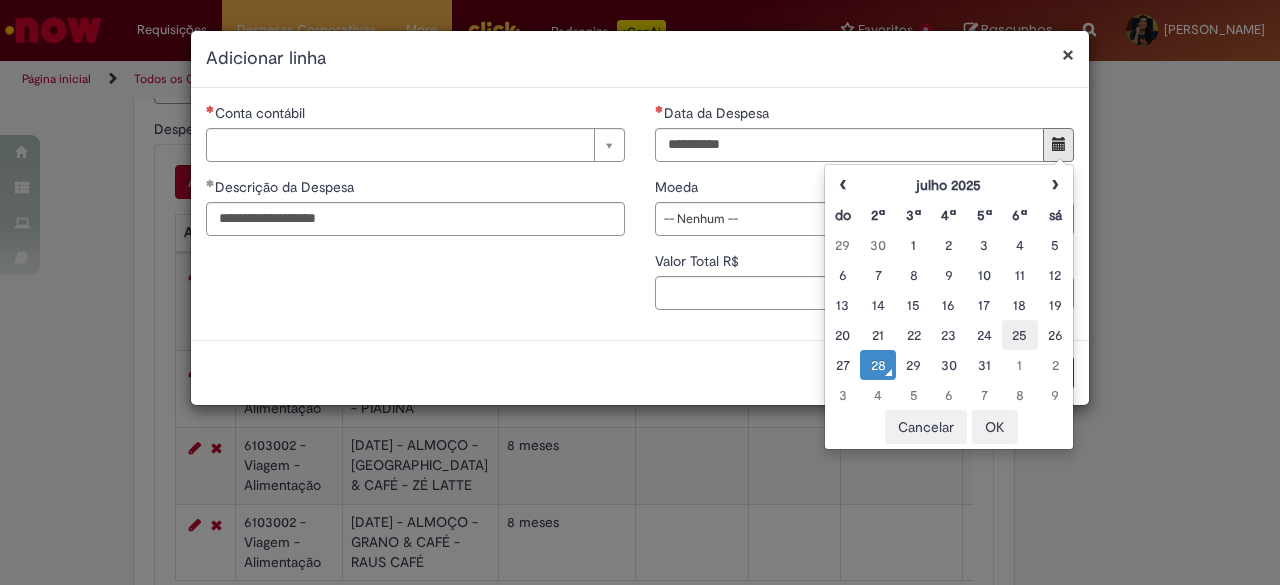 click on "25" at bounding box center [1019, 335] 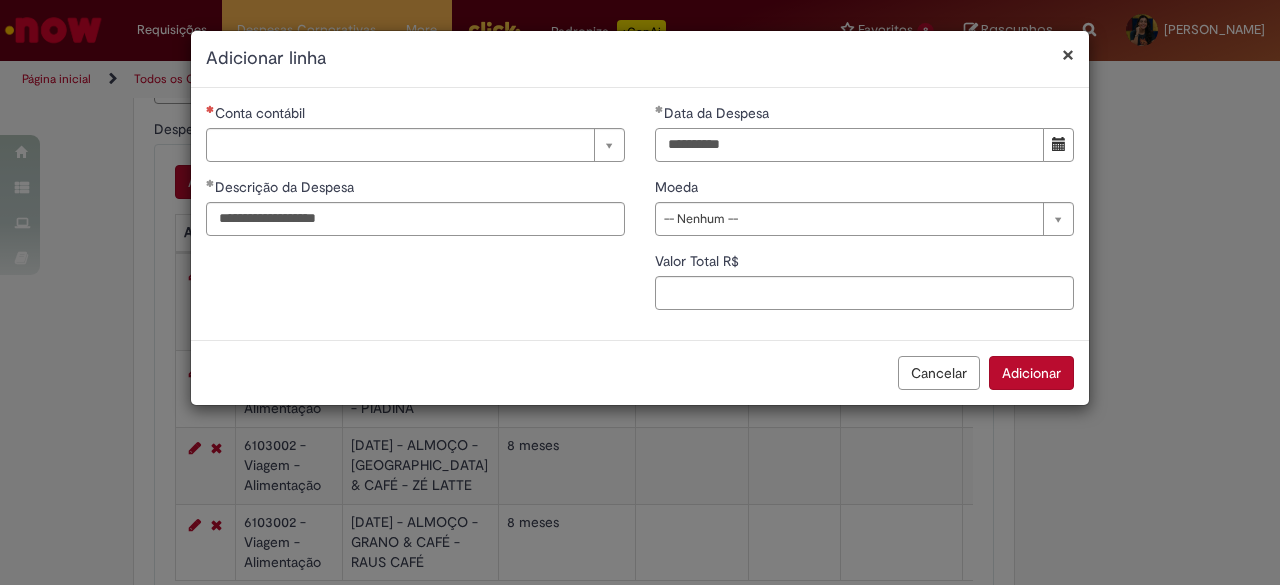 drag, startPoint x: 709, startPoint y: 149, endPoint x: 667, endPoint y: 147, distance: 42.047592 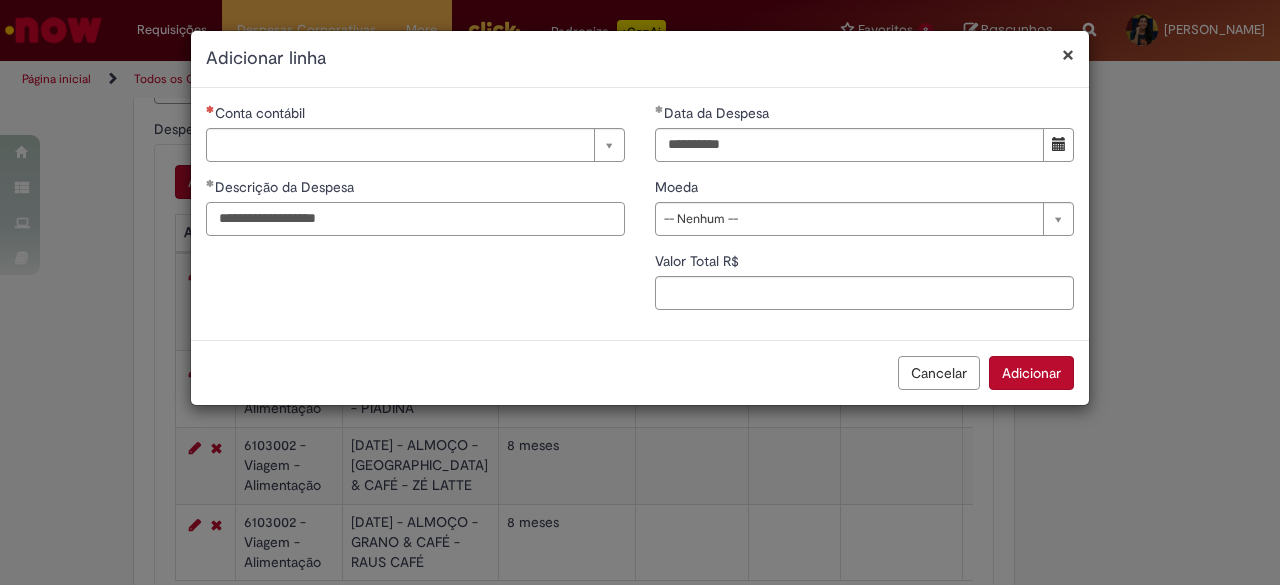 click on "**********" at bounding box center (415, 219) 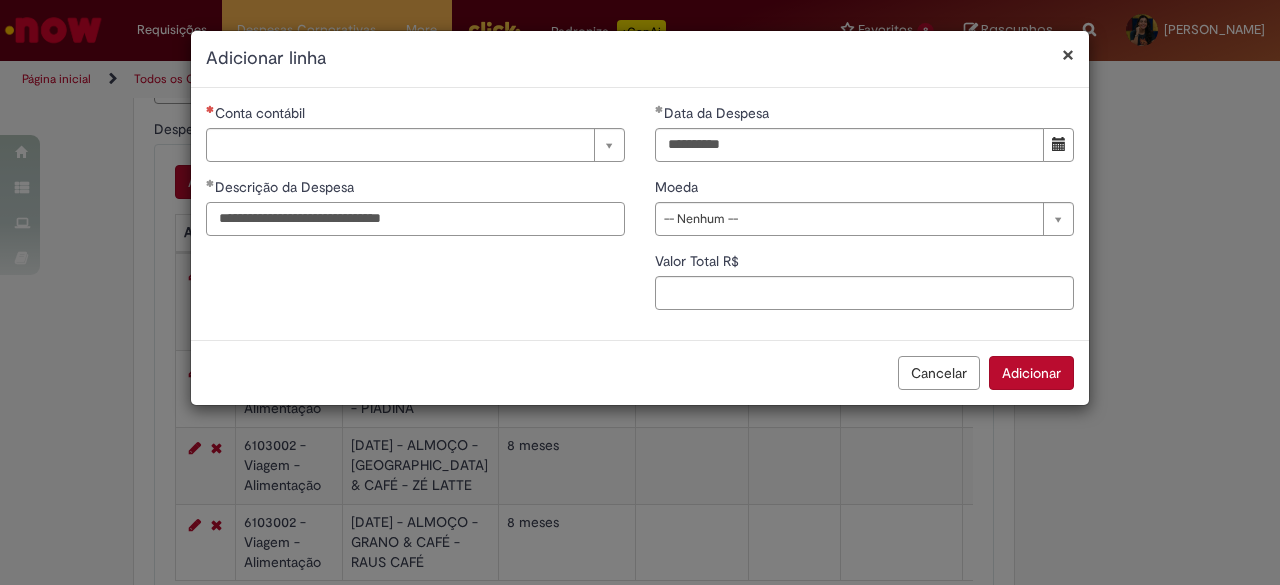 type on "**********" 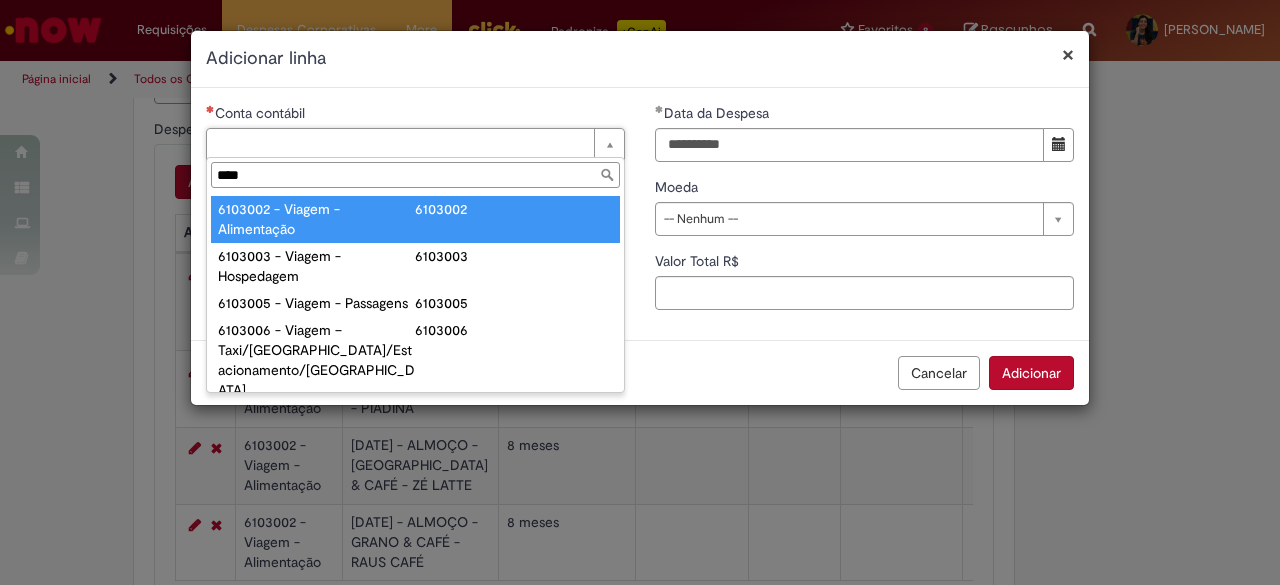 type on "****" 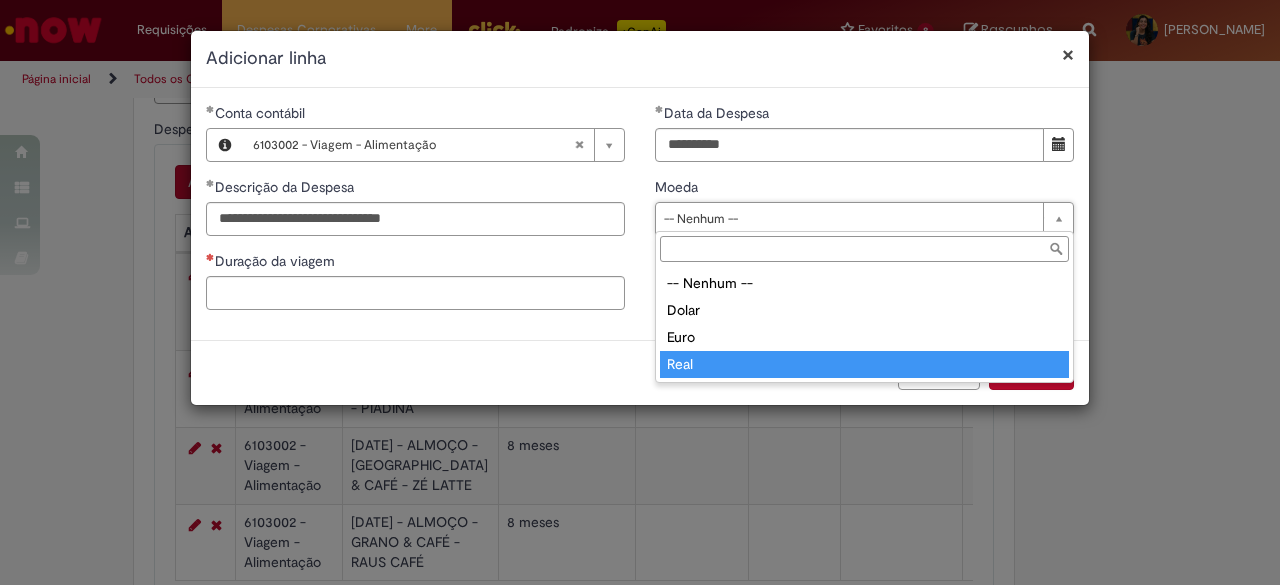 type on "****" 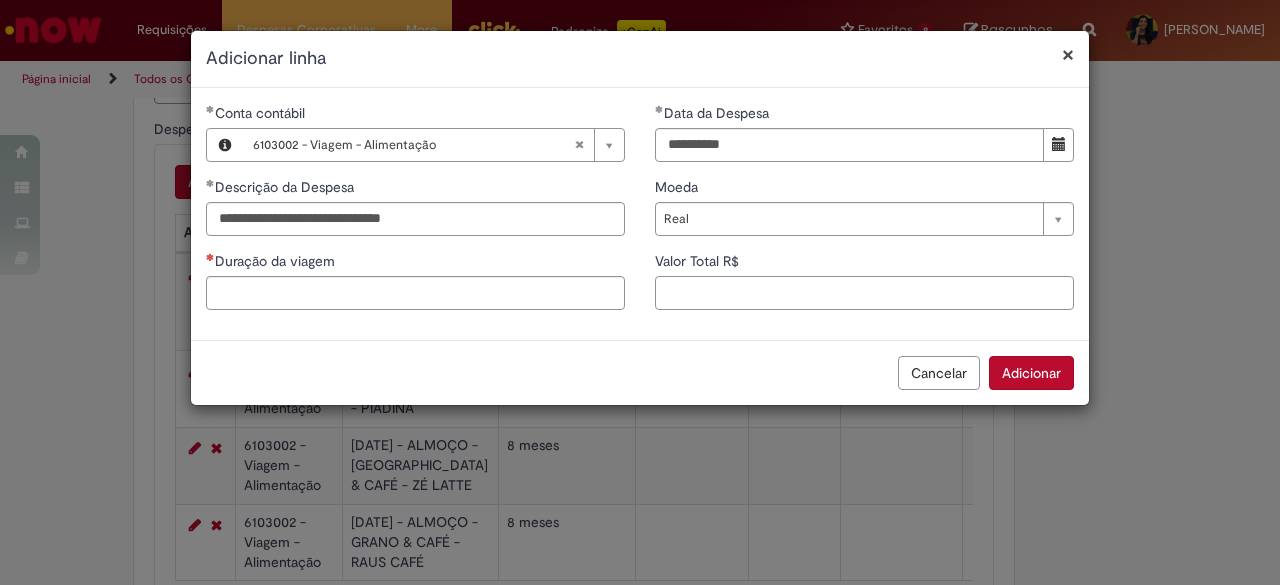 click on "Valor Total R$" at bounding box center [864, 293] 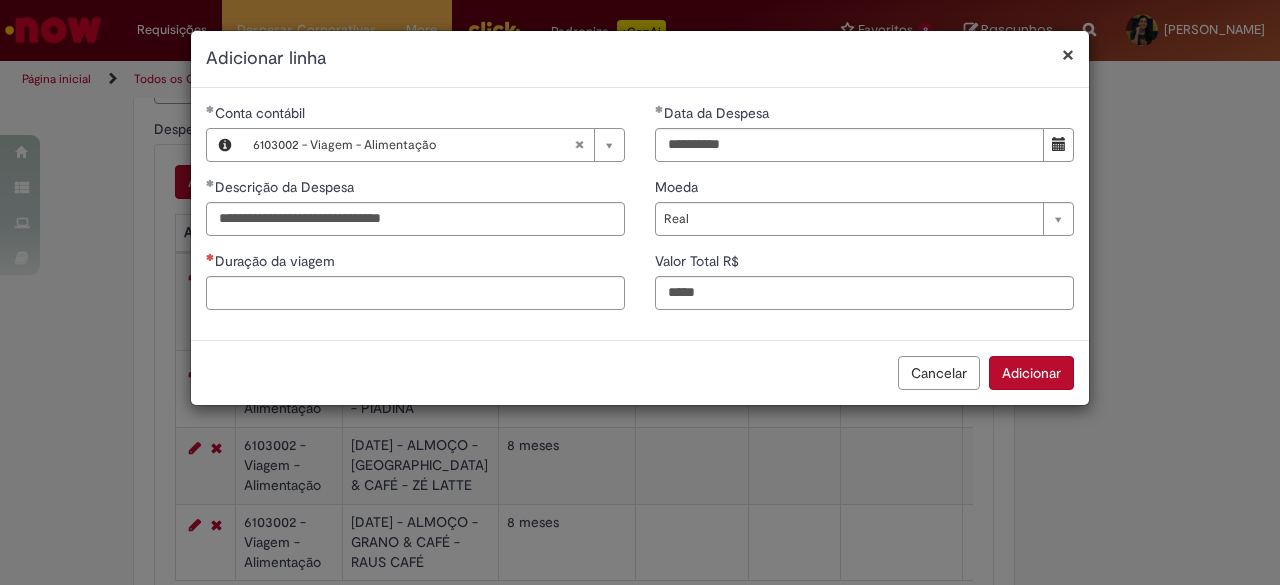 click on "Duração da viagem" at bounding box center [415, 263] 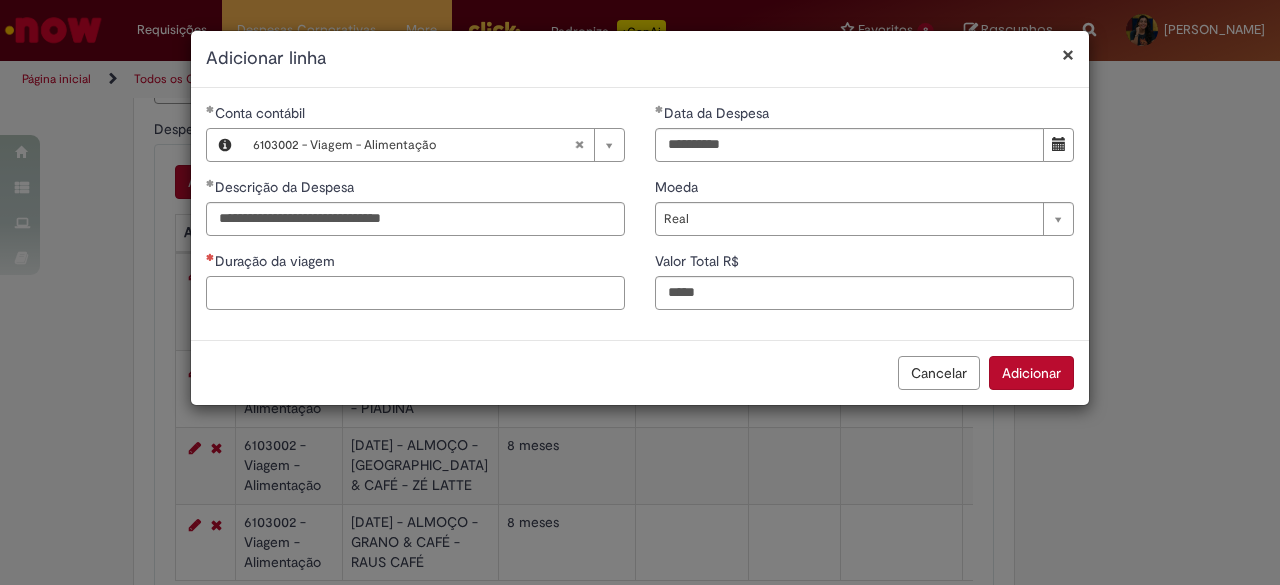 click on "Duração da viagem" at bounding box center (415, 293) 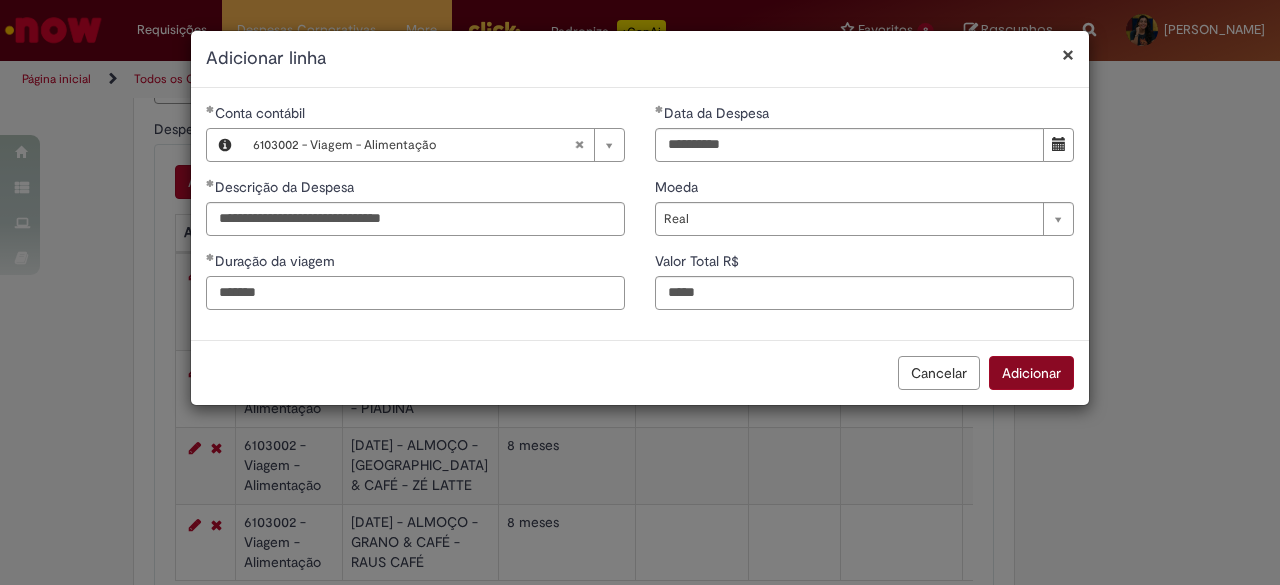 type on "*******" 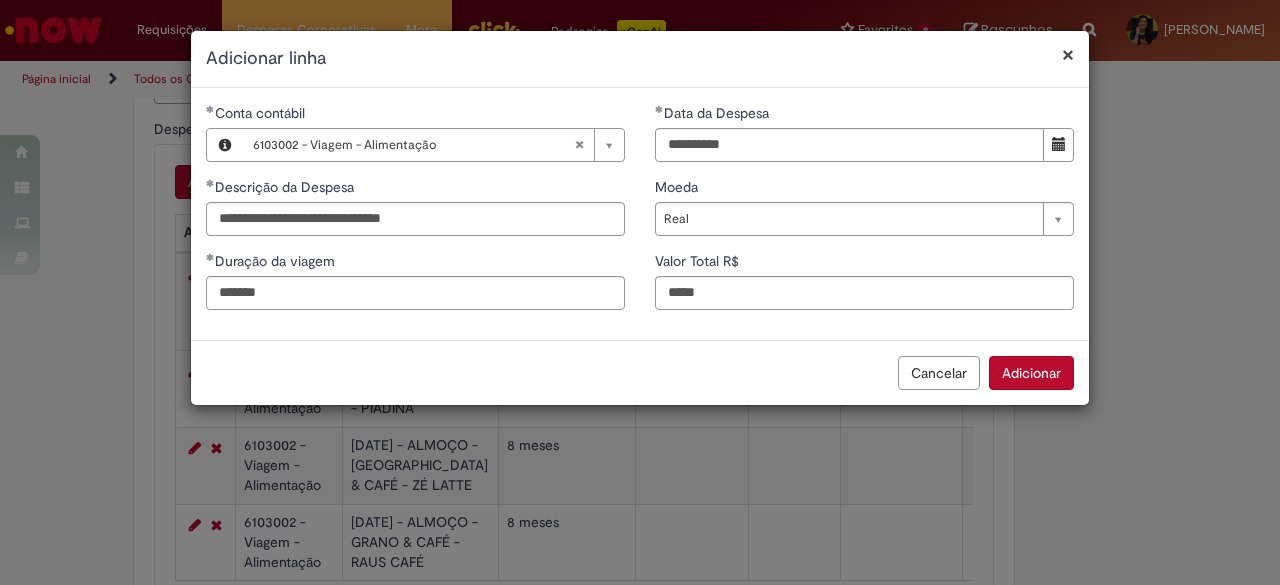 click on "Adicionar" at bounding box center (1031, 373) 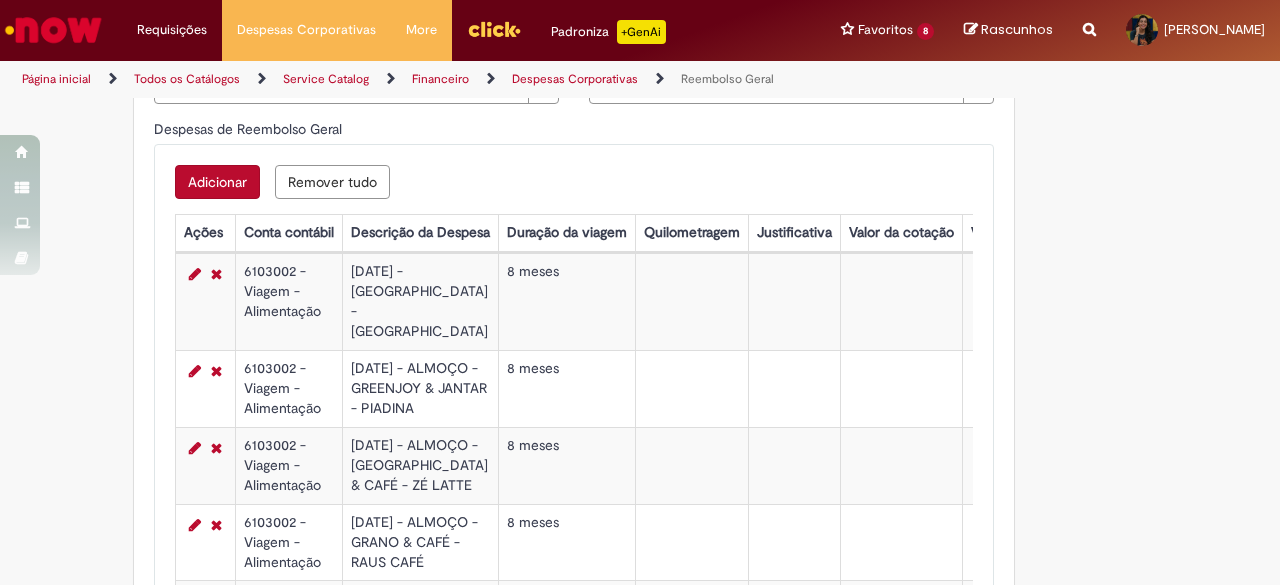 click on "Adicionar" at bounding box center (217, 182) 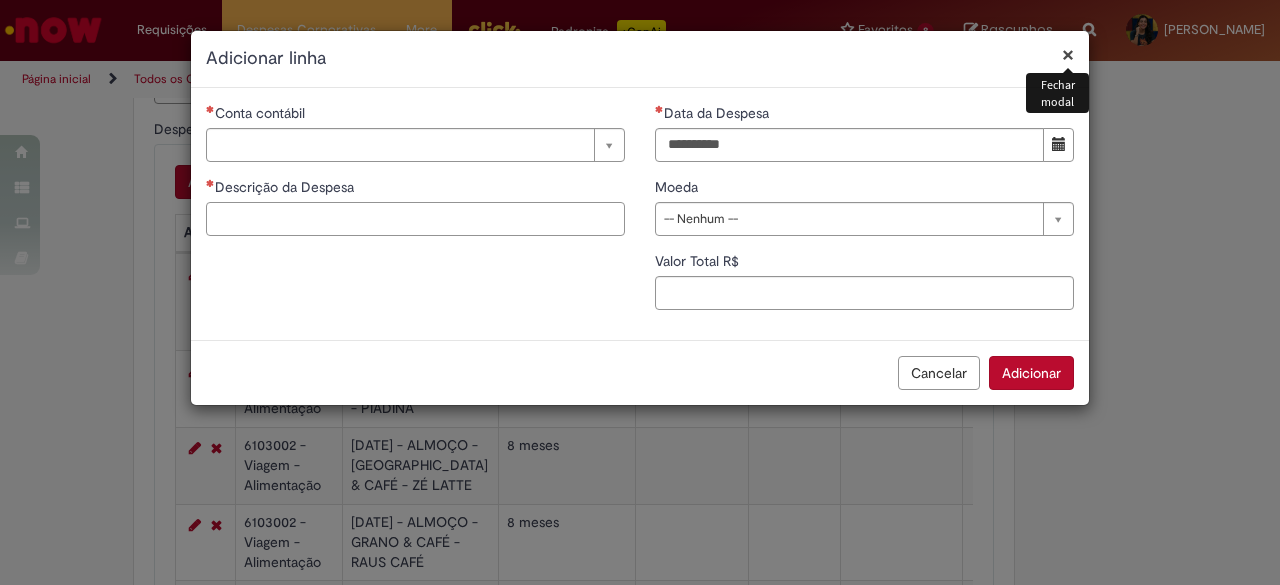 click on "Descrição da Despesa" at bounding box center (415, 219) 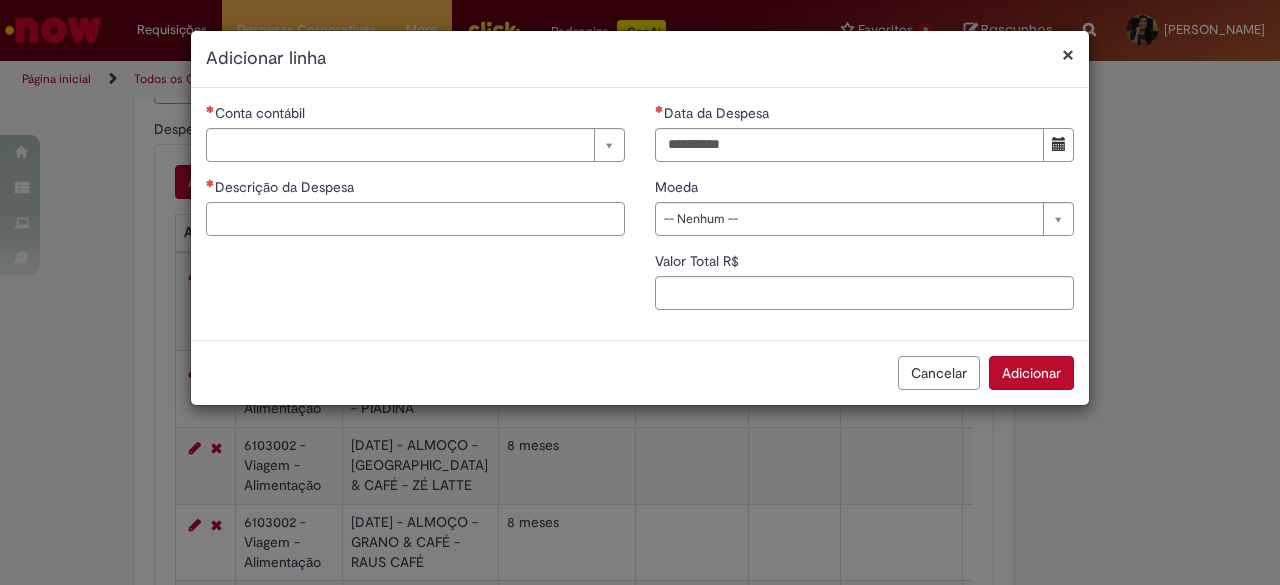 paste on "**********" 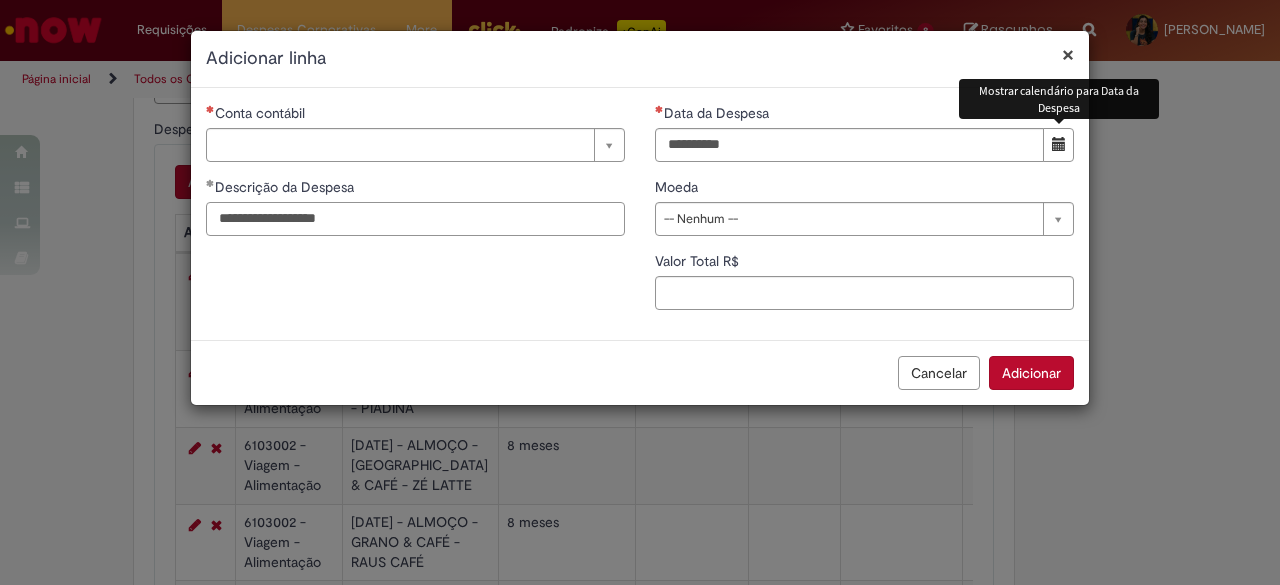 type on "**********" 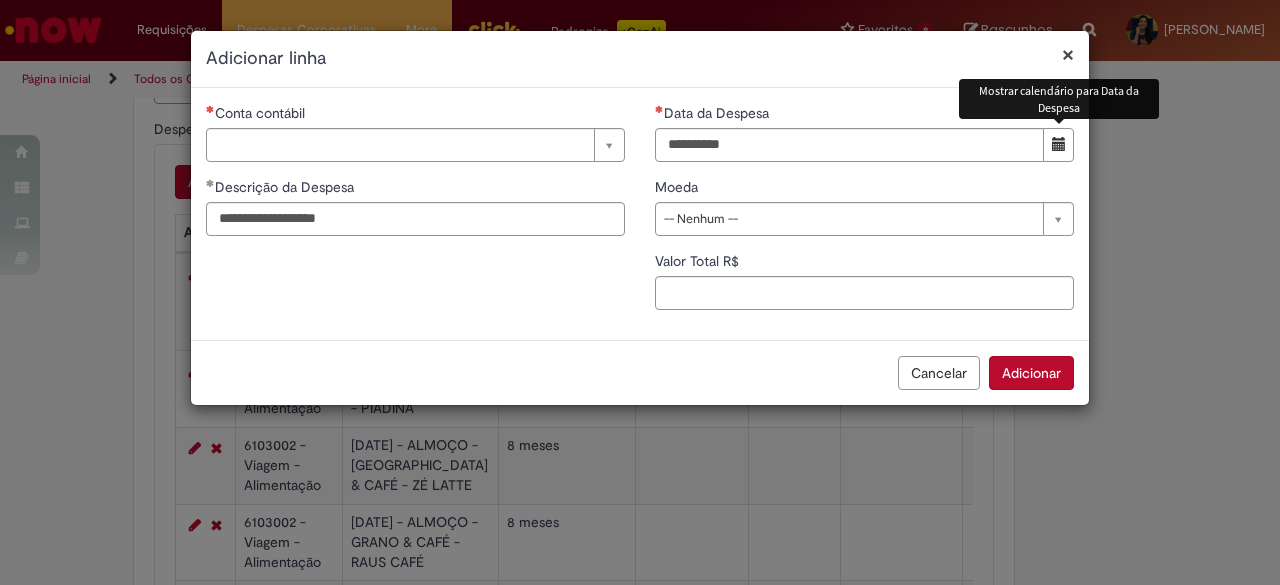 click at bounding box center [1059, 144] 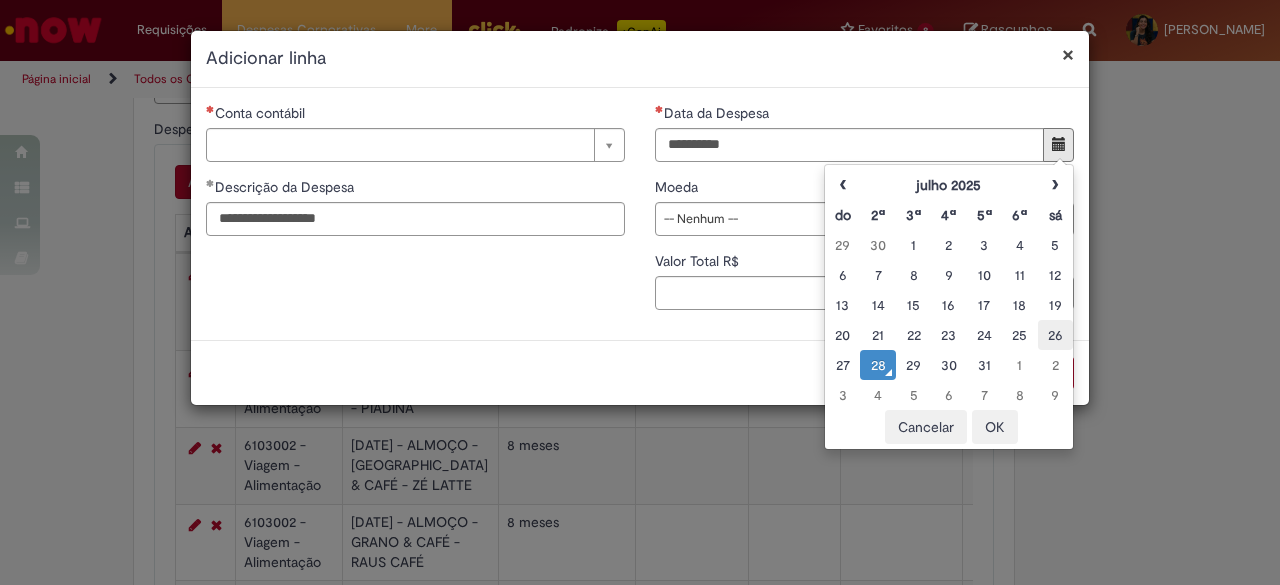 click on "26" at bounding box center (1055, 335) 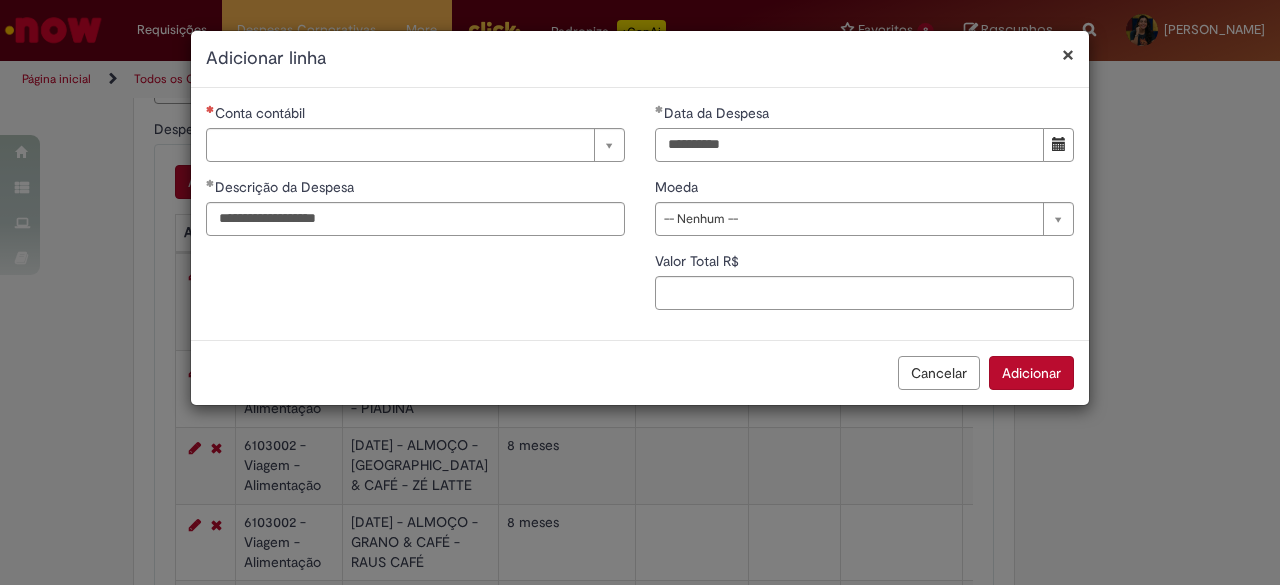 drag, startPoint x: 640, startPoint y: 151, endPoint x: 628, endPoint y: 150, distance: 12.0415945 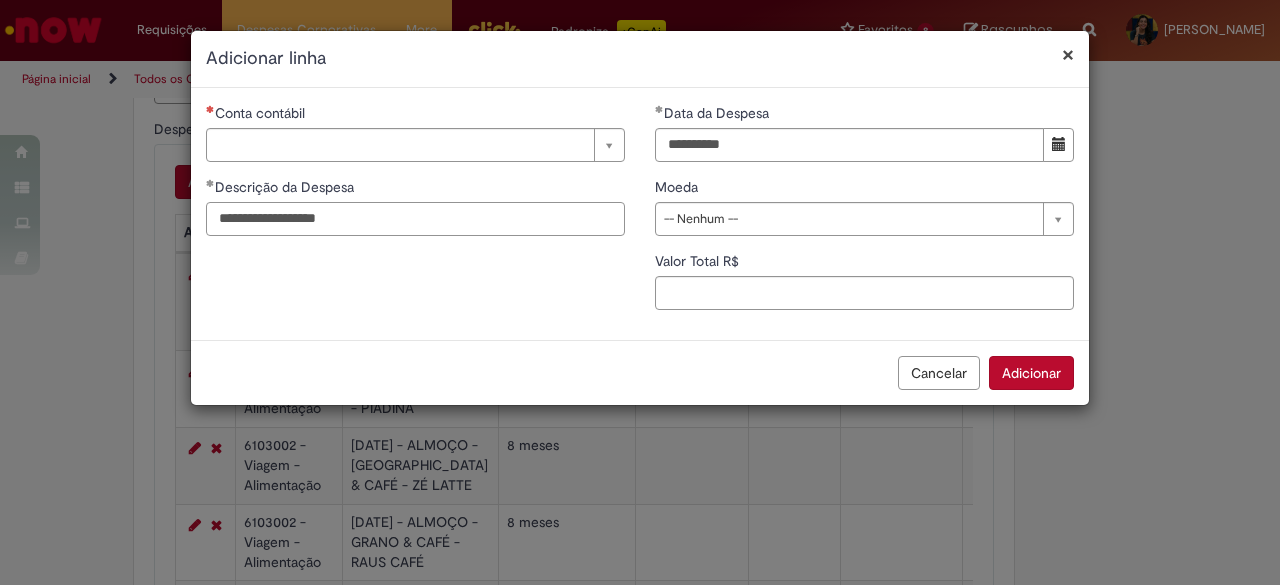 click on "**********" at bounding box center (415, 219) 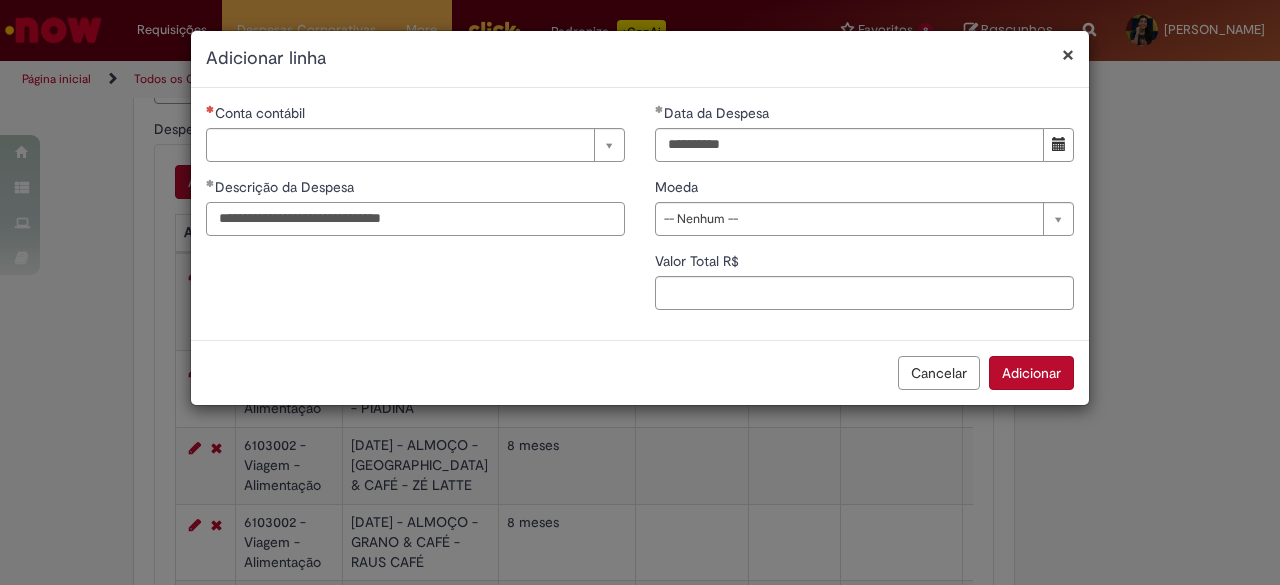 type on "**********" 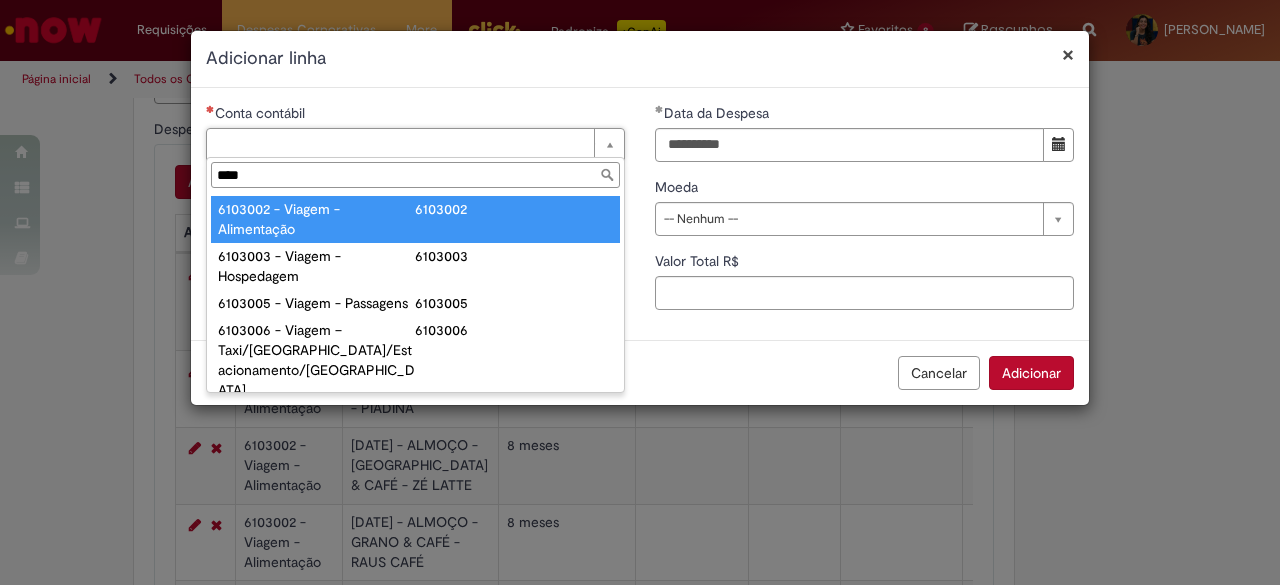 type on "****" 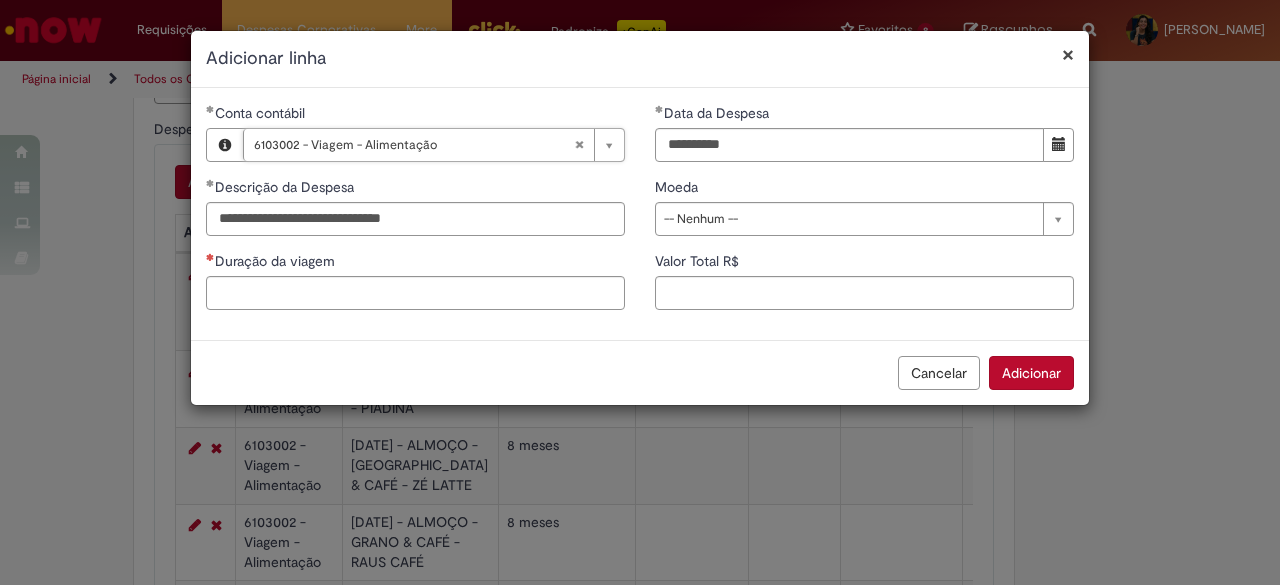 click on "**********" at bounding box center [864, 214] 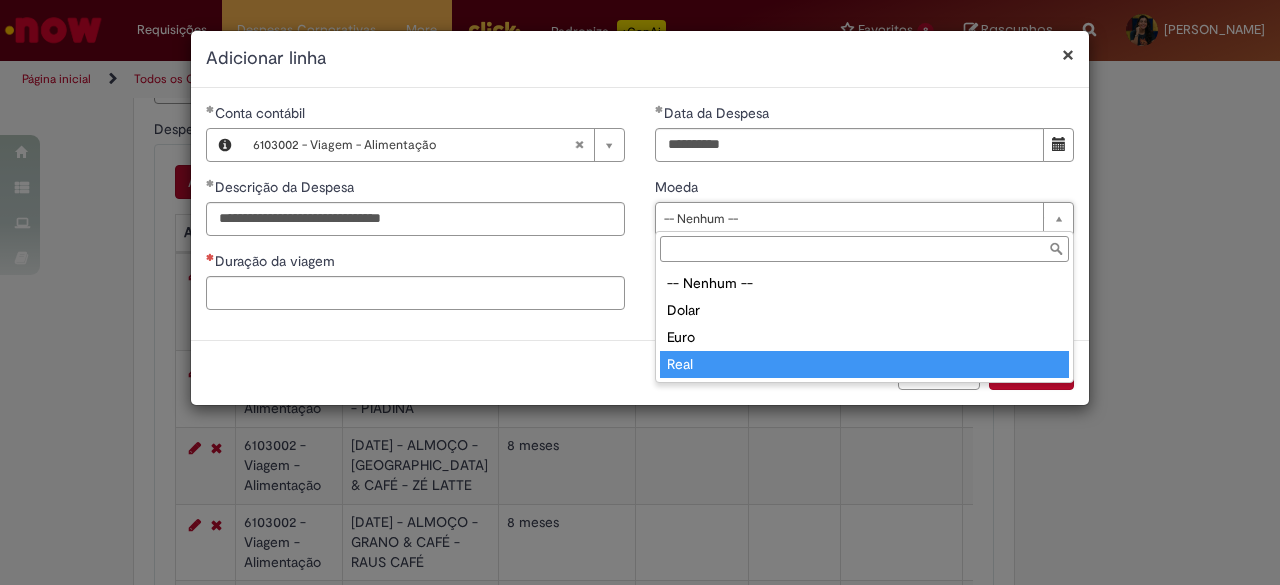 type on "****" 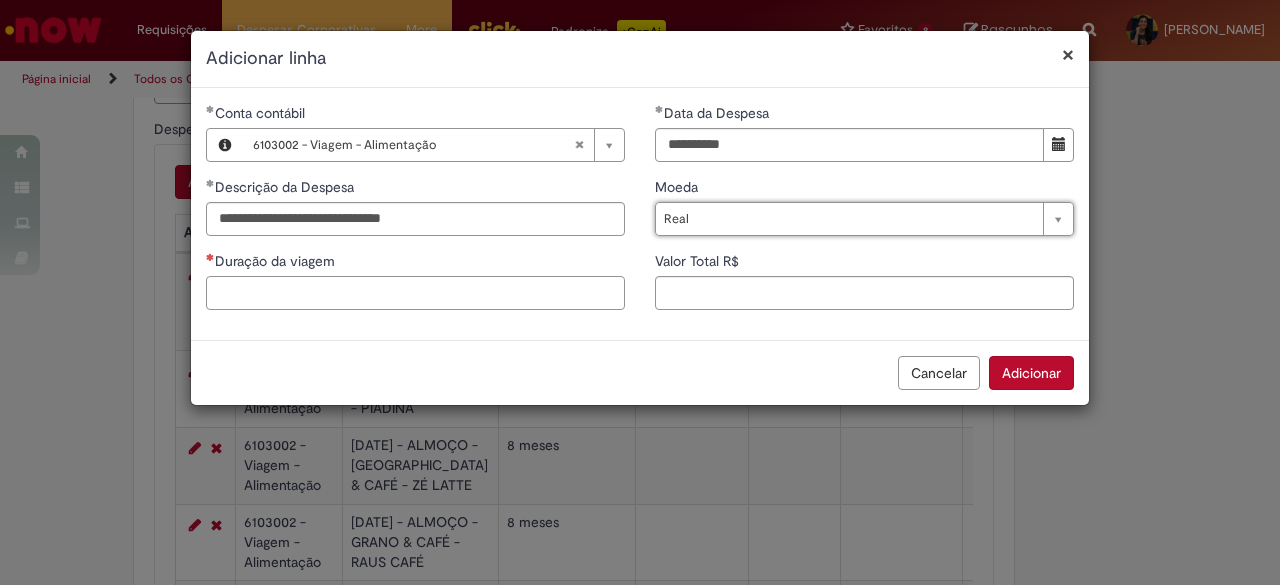 click on "Duração da viagem" at bounding box center (415, 293) 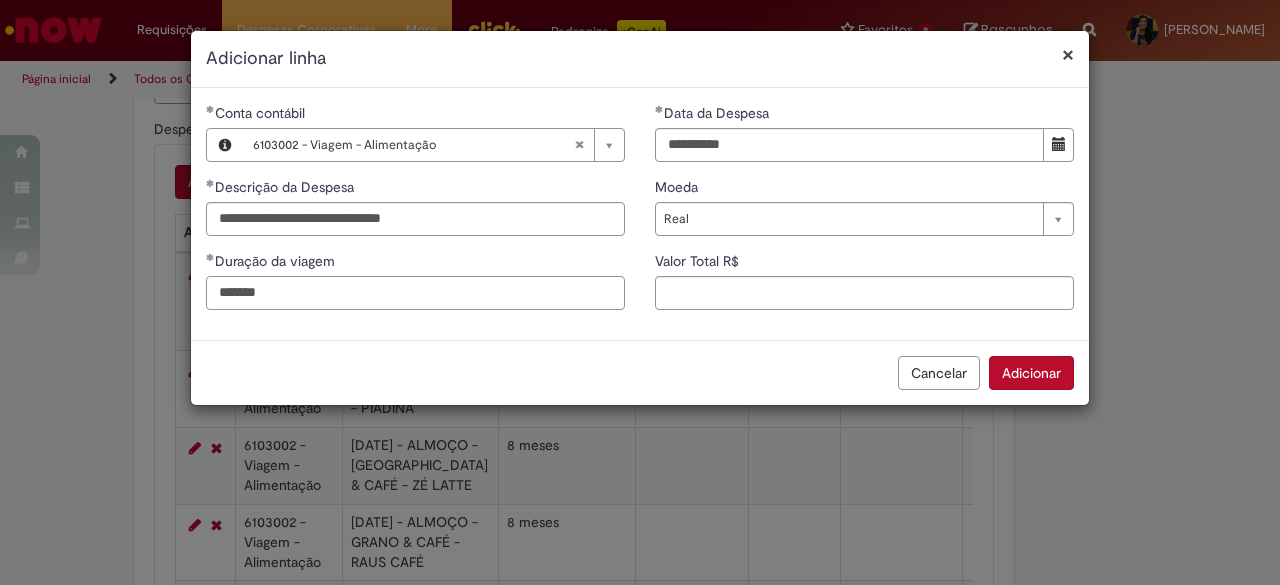 type on "*******" 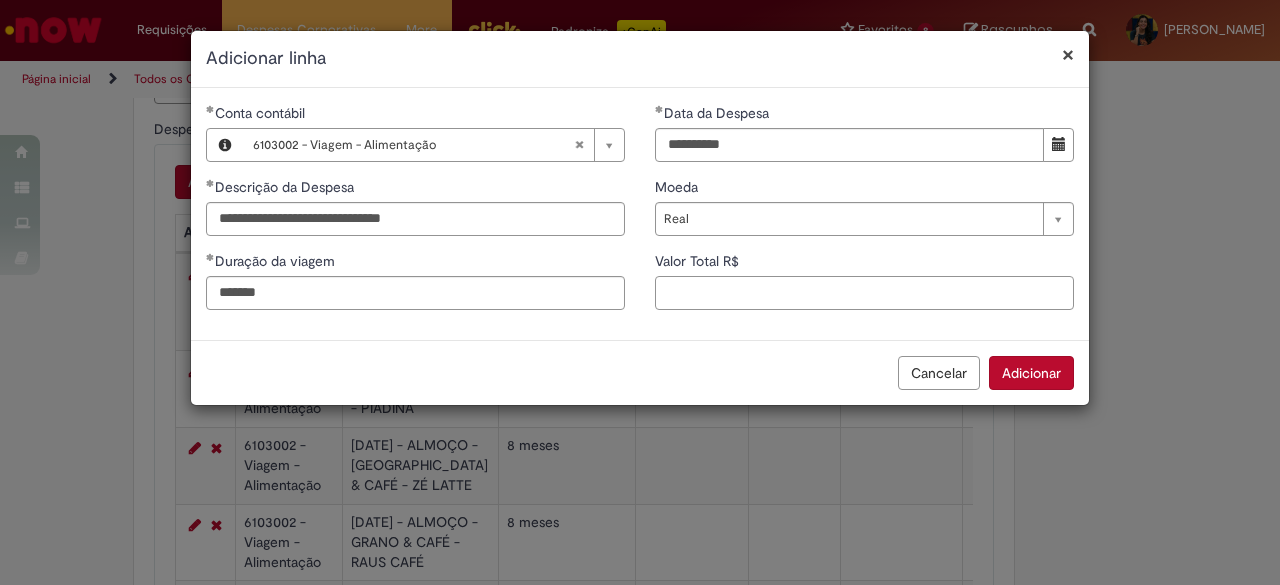 click on "Valor Total R$" at bounding box center (864, 293) 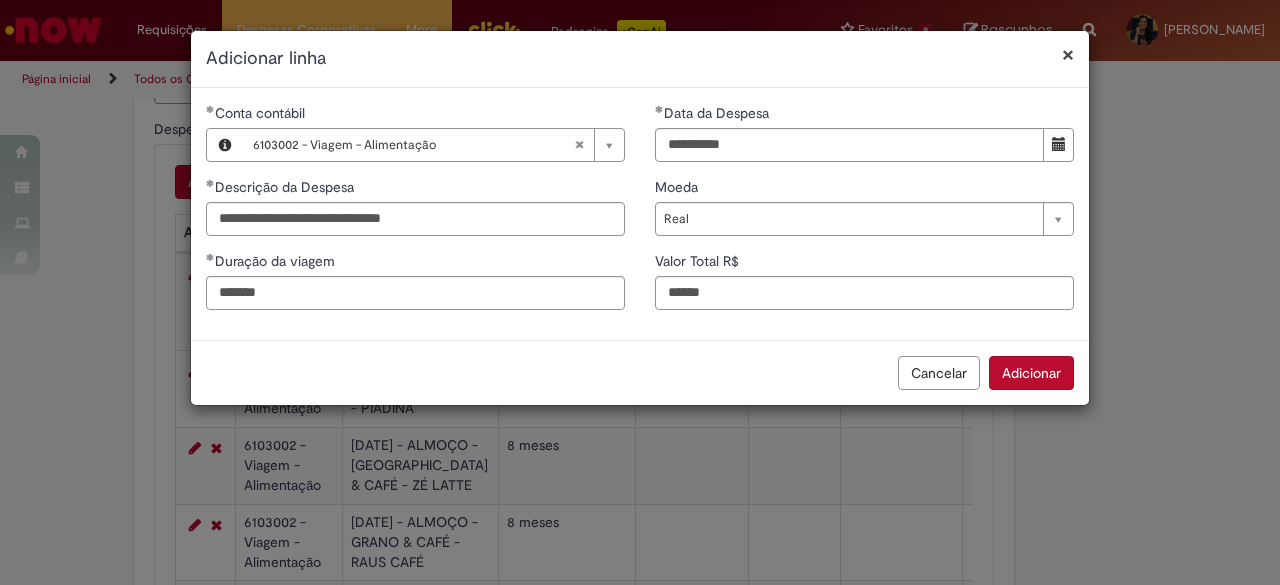 type on "******" 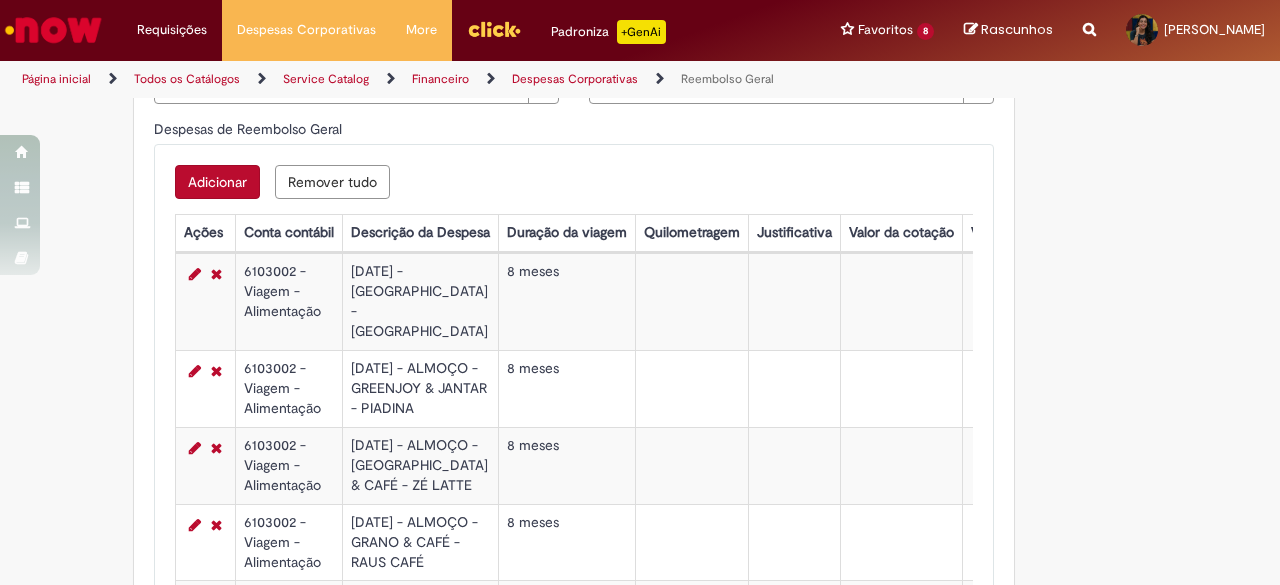click on "Adicionar" at bounding box center [217, 182] 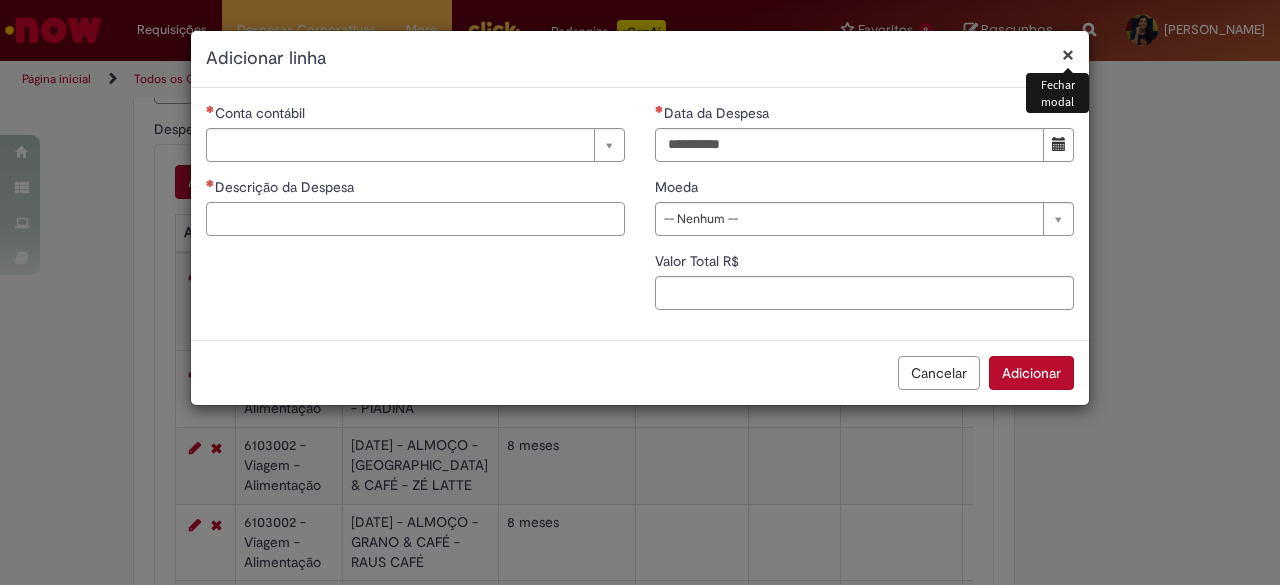 click on "Descrição da Despesa" at bounding box center (415, 219) 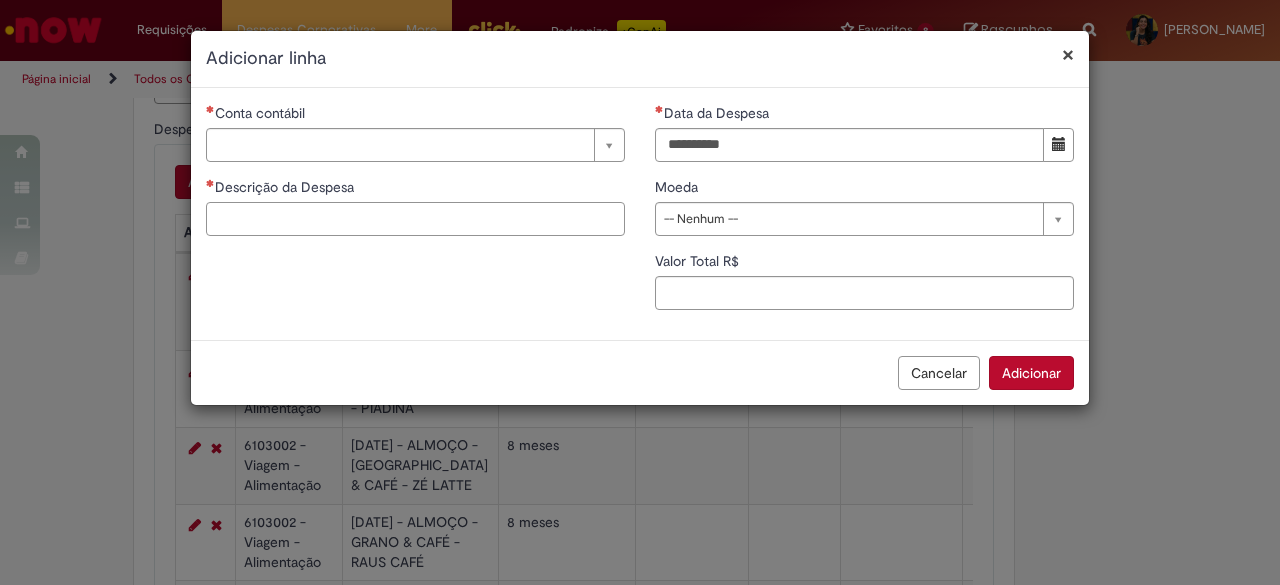 paste on "**********" 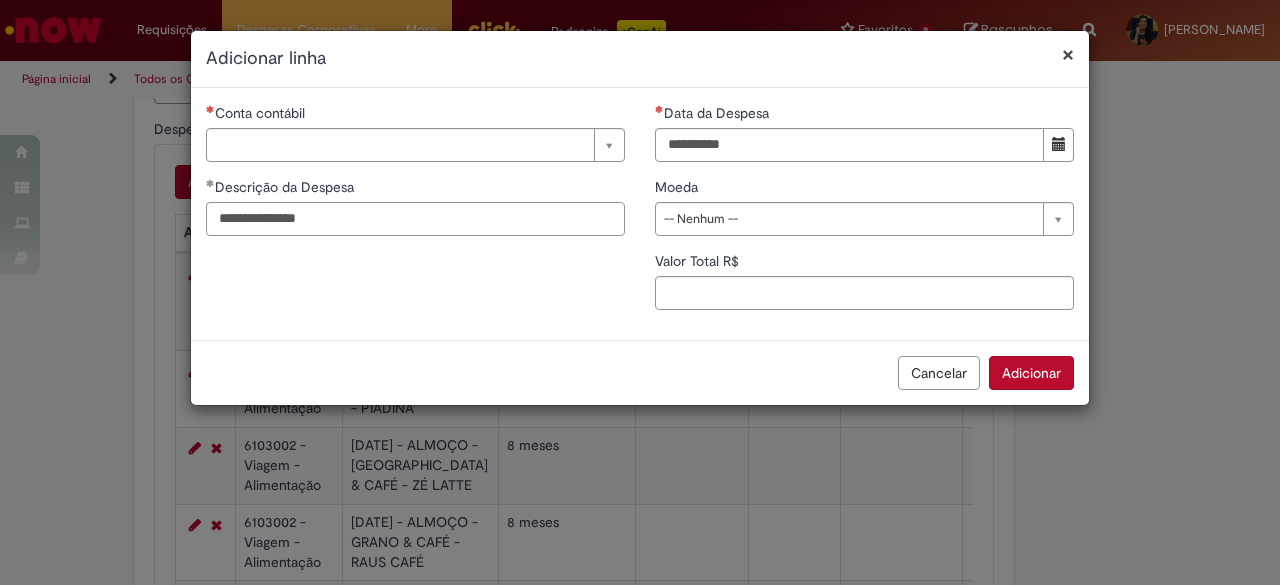 type on "**********" 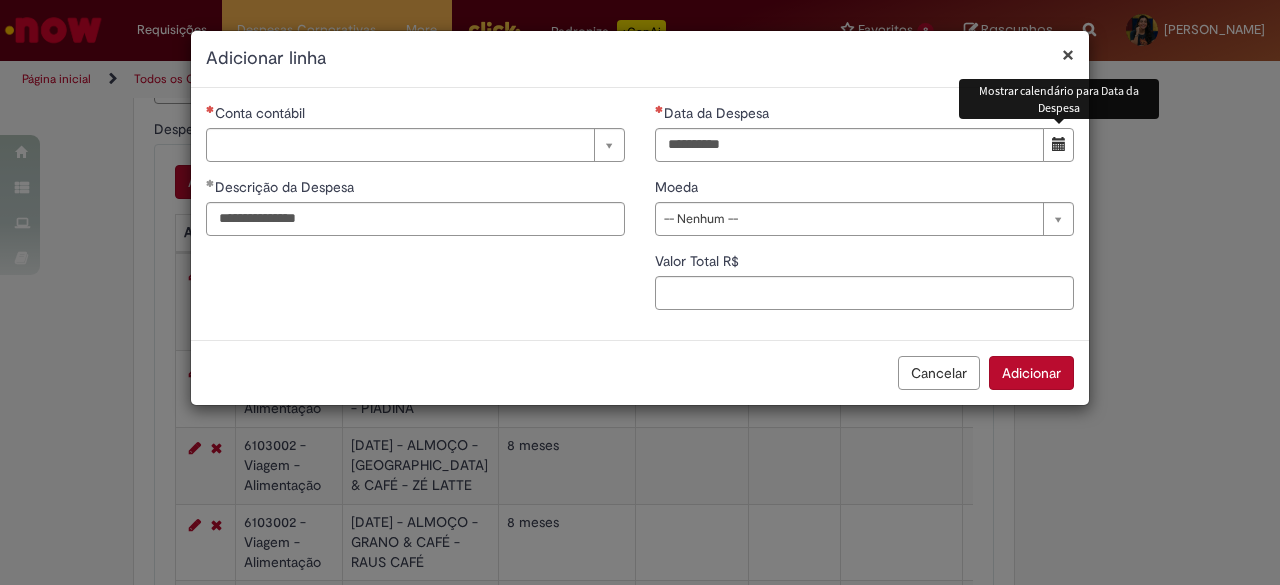 click at bounding box center (1058, 145) 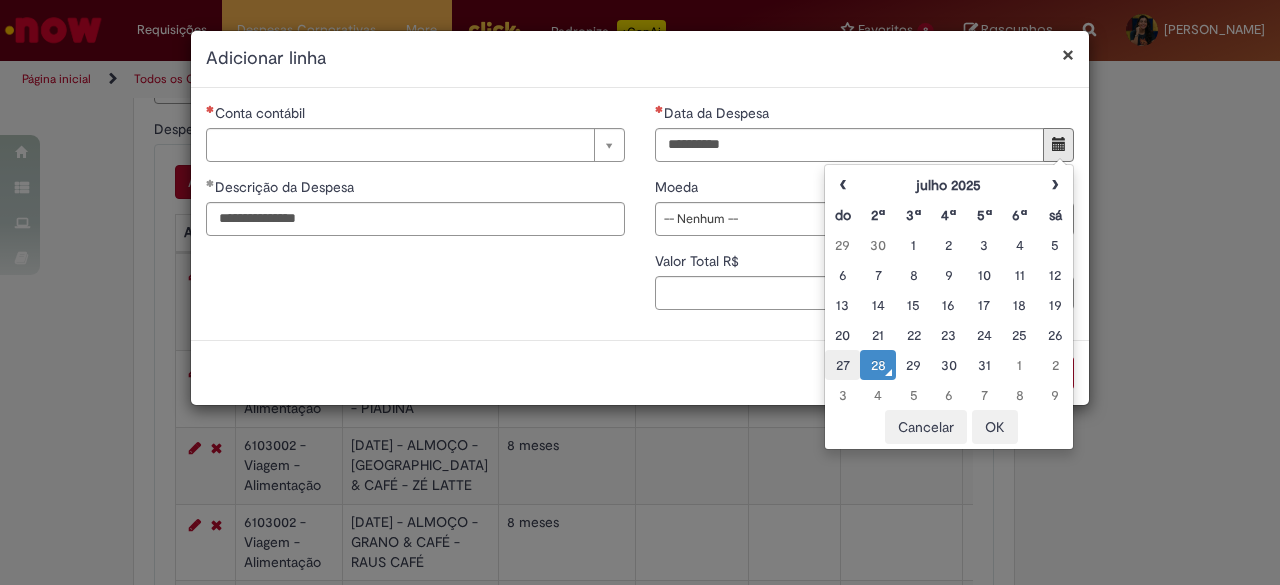 click on "27" at bounding box center [842, 365] 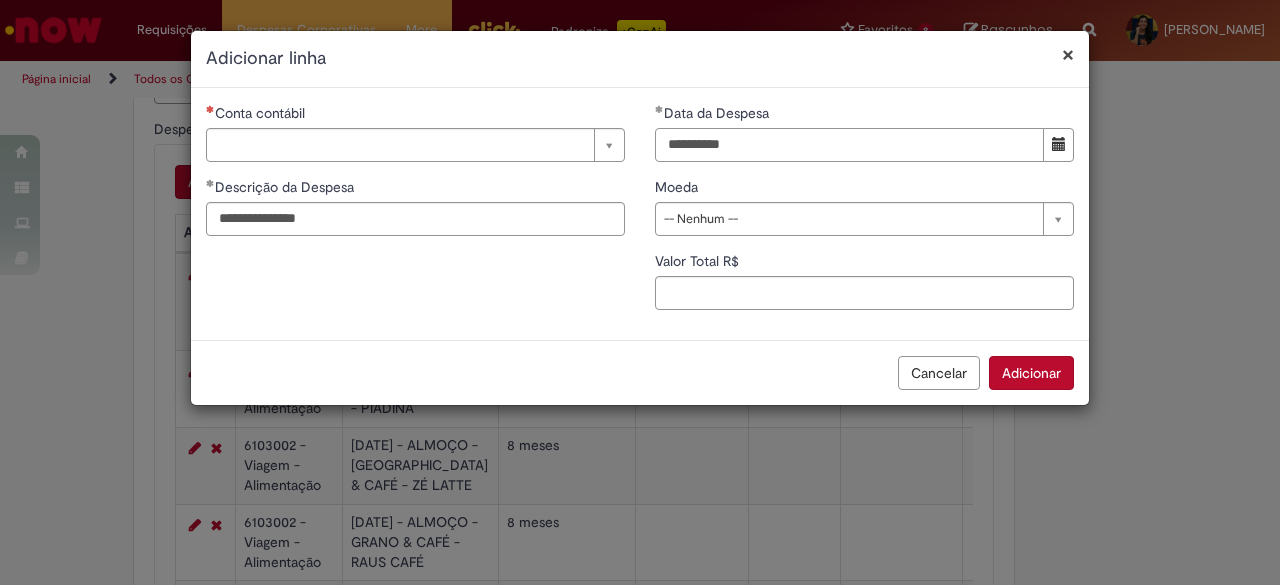 drag, startPoint x: 748, startPoint y: 143, endPoint x: 598, endPoint y: 135, distance: 150.21318 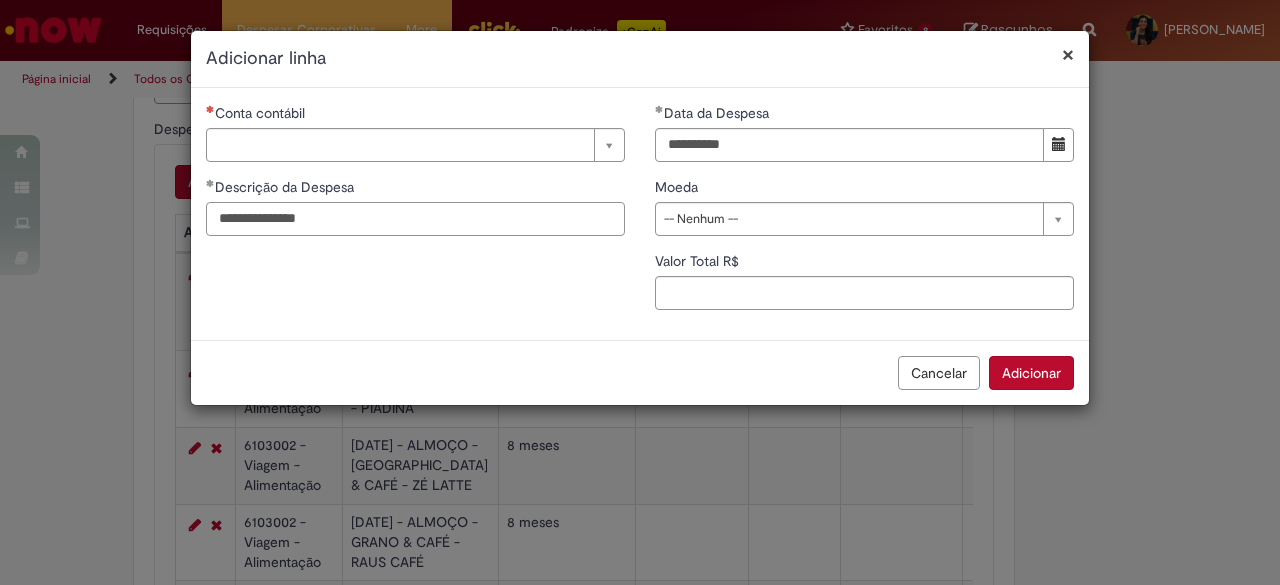 click on "**********" at bounding box center (415, 219) 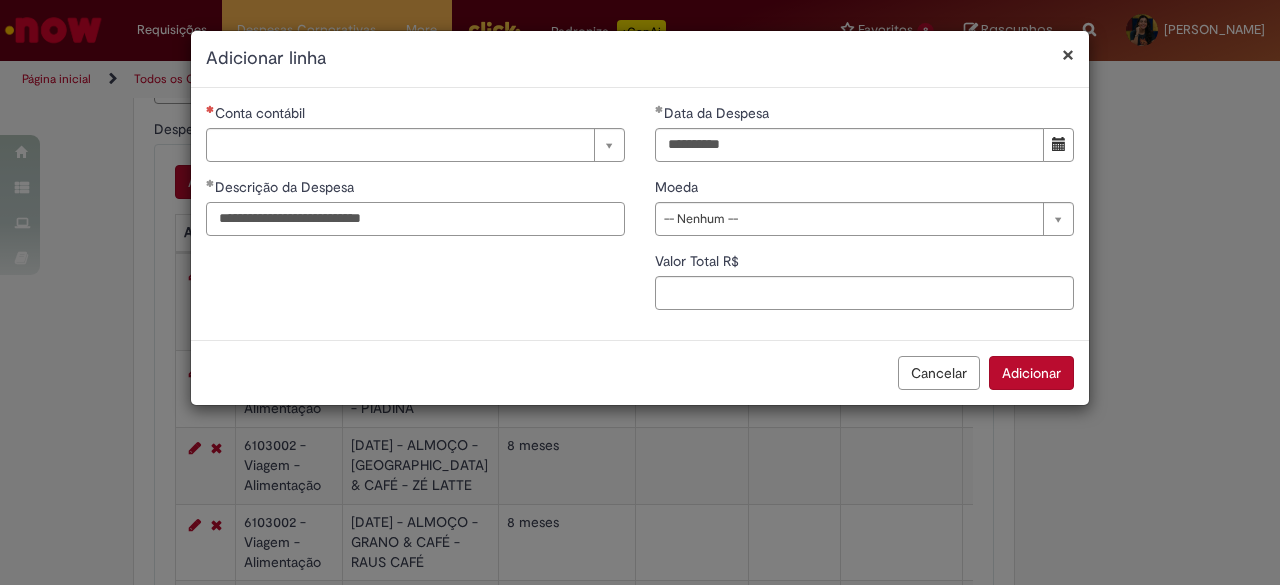 type on "**********" 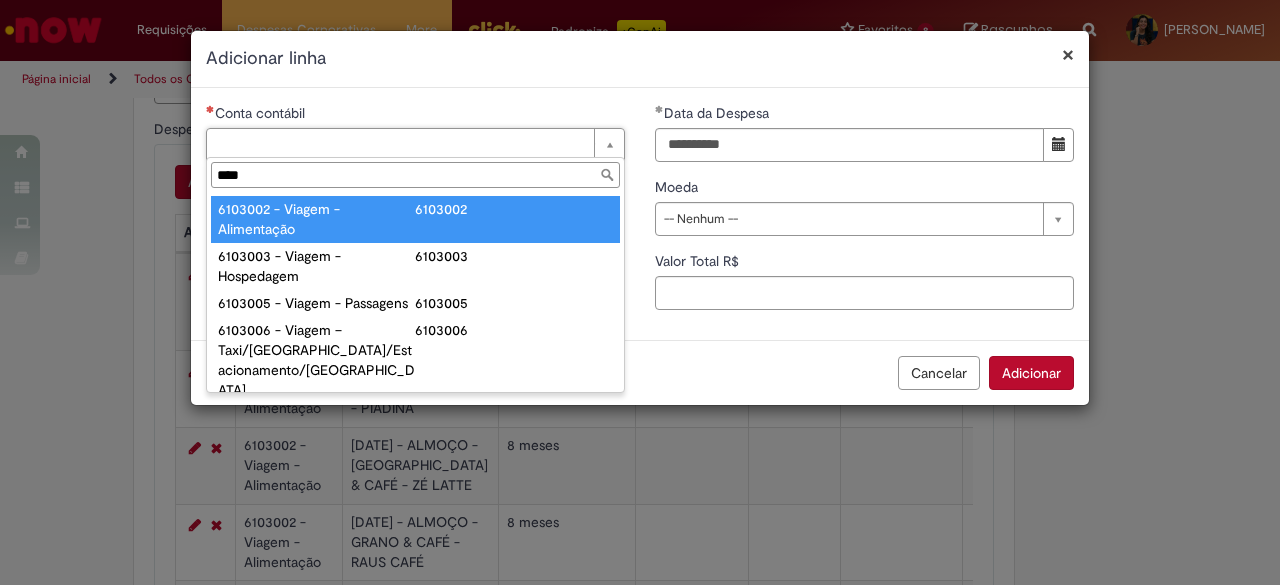 type on "****" 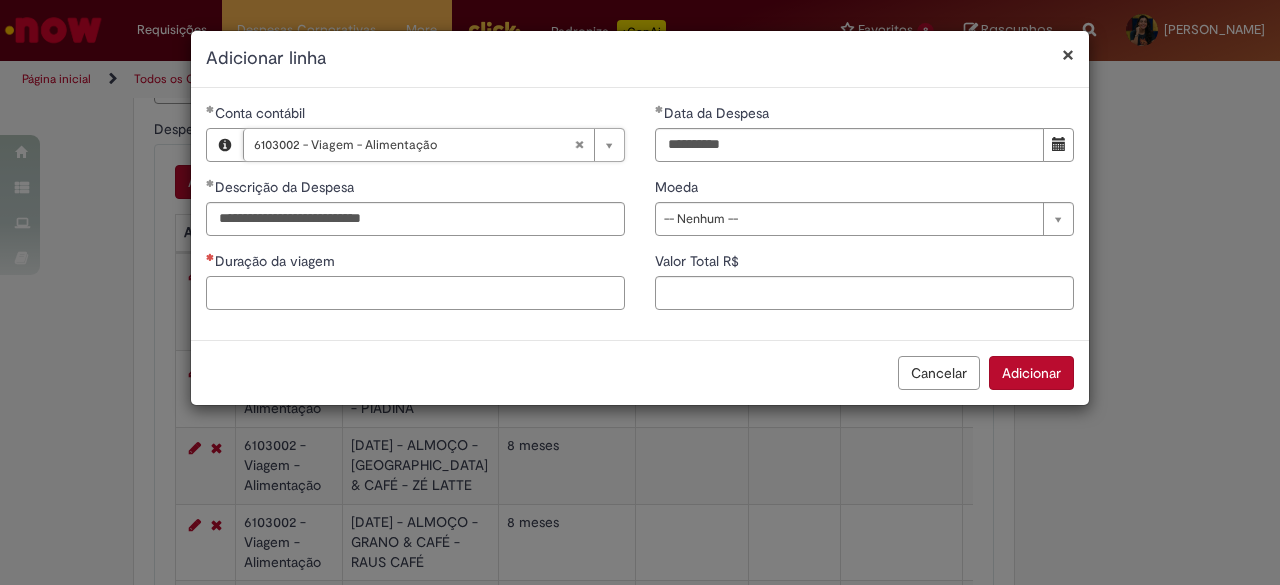 click on "Duração da viagem" at bounding box center (415, 293) 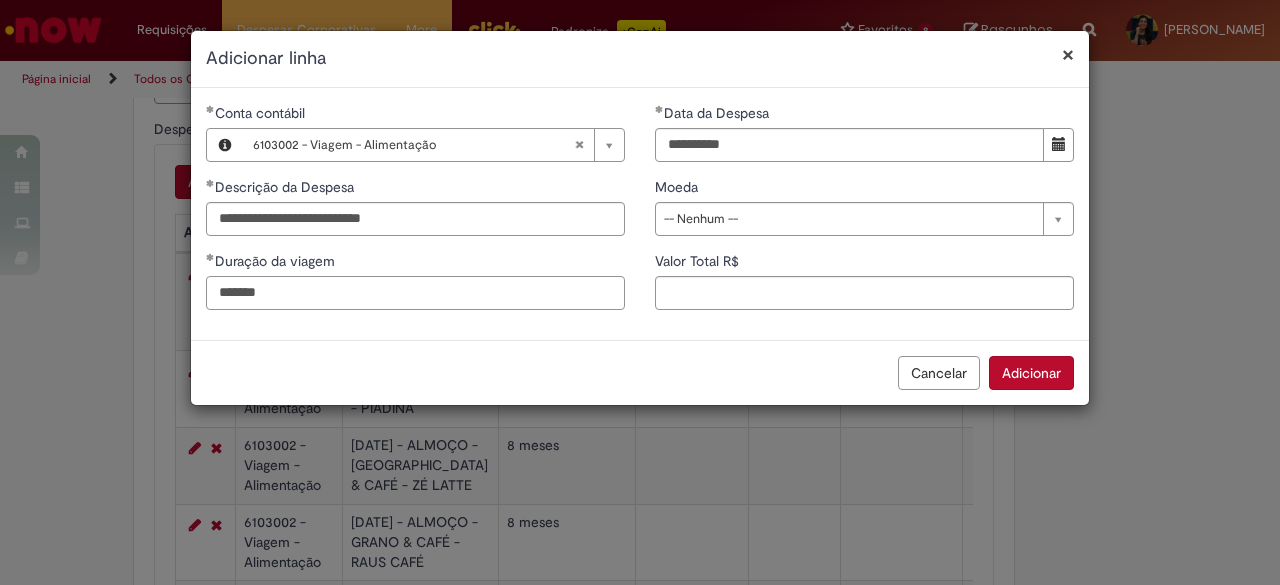 type on "*******" 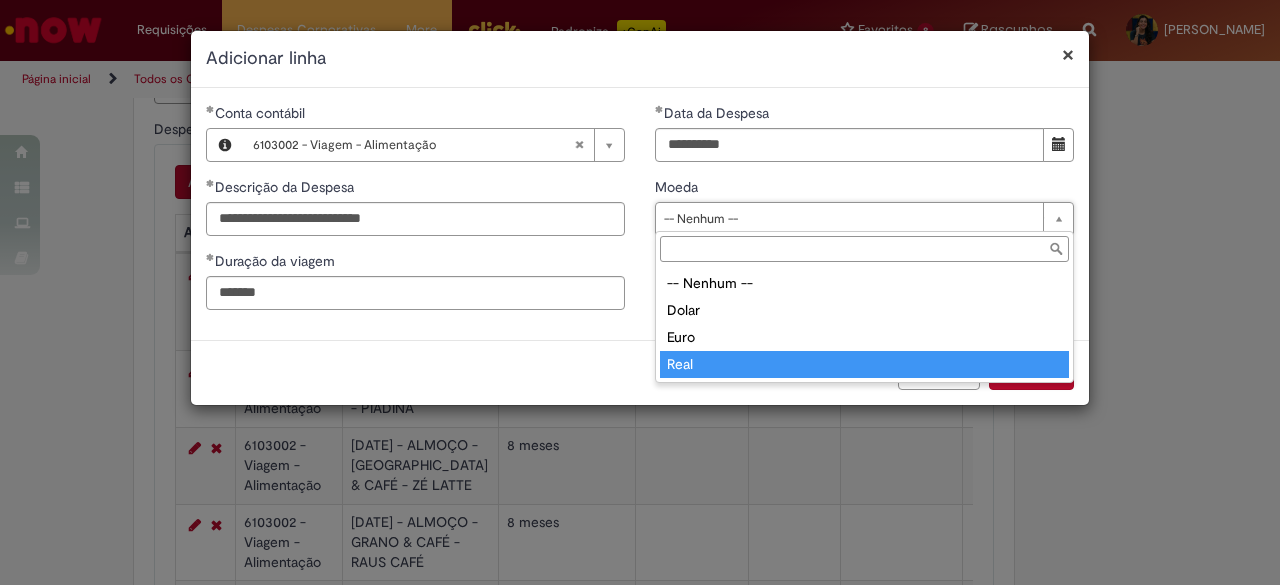 type on "****" 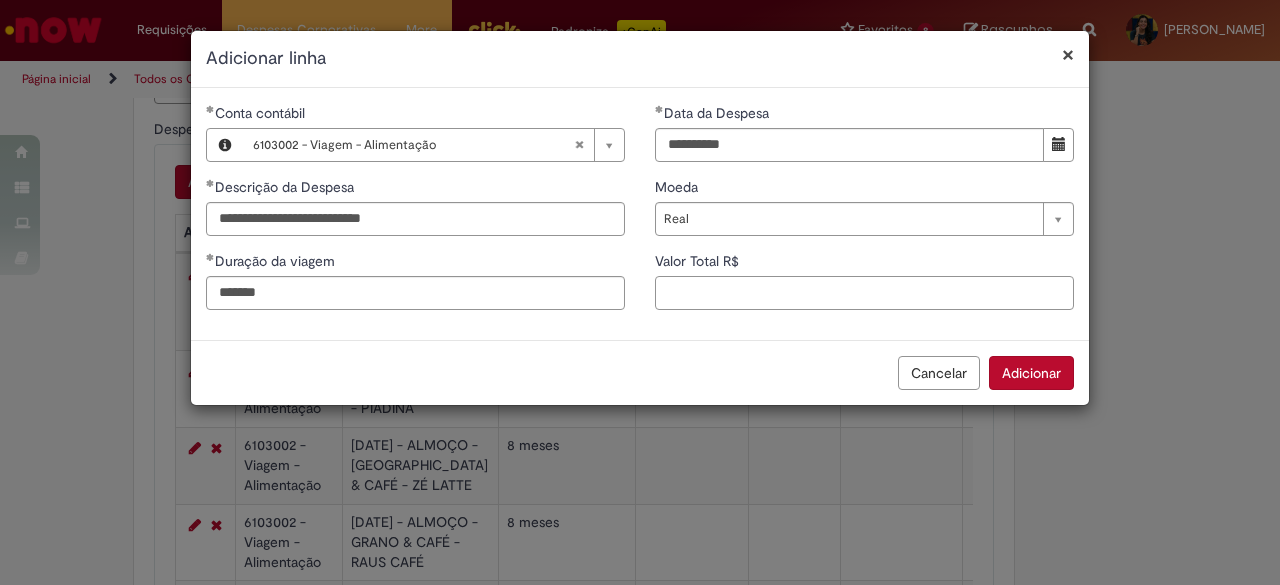 click on "Valor Total R$" at bounding box center [864, 293] 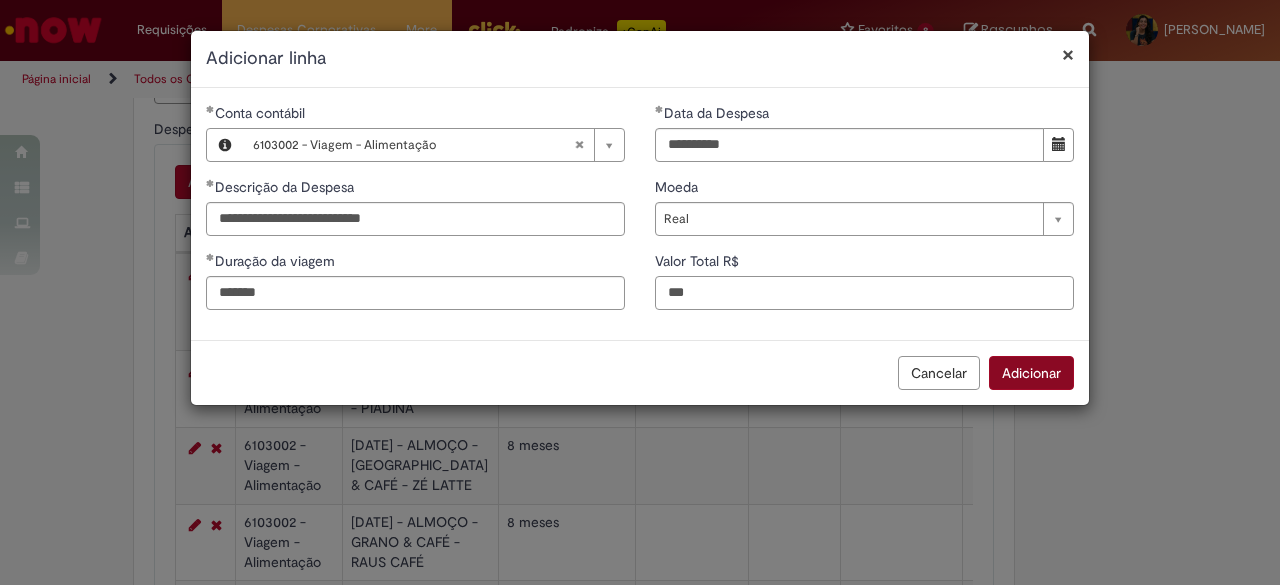 type on "***" 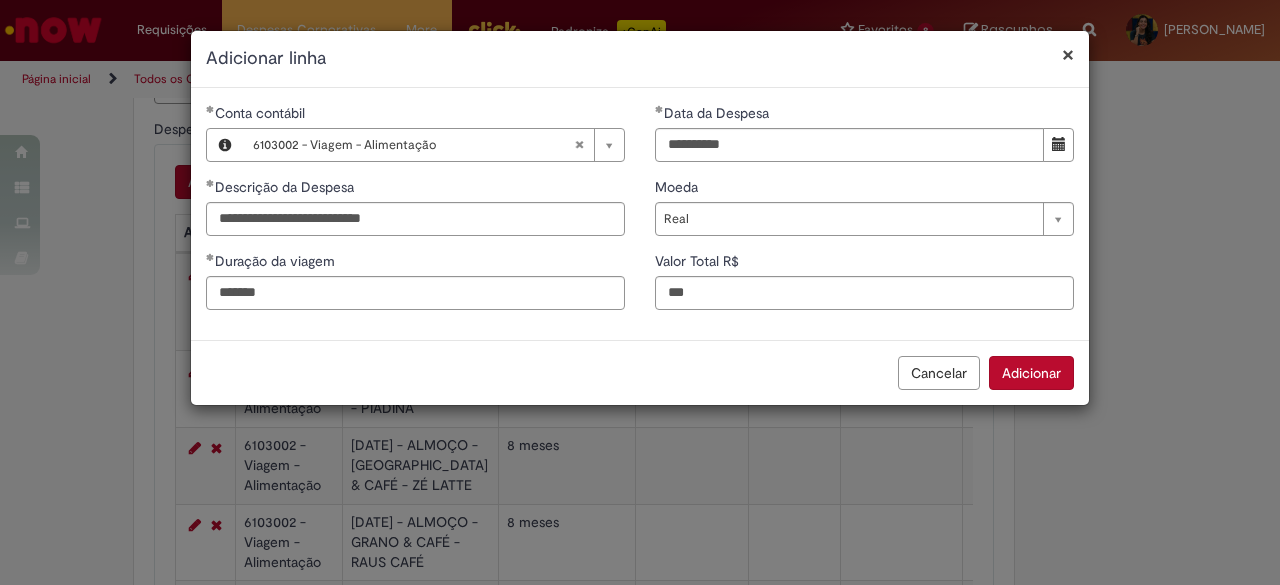 click on "Adicionar" at bounding box center [1031, 373] 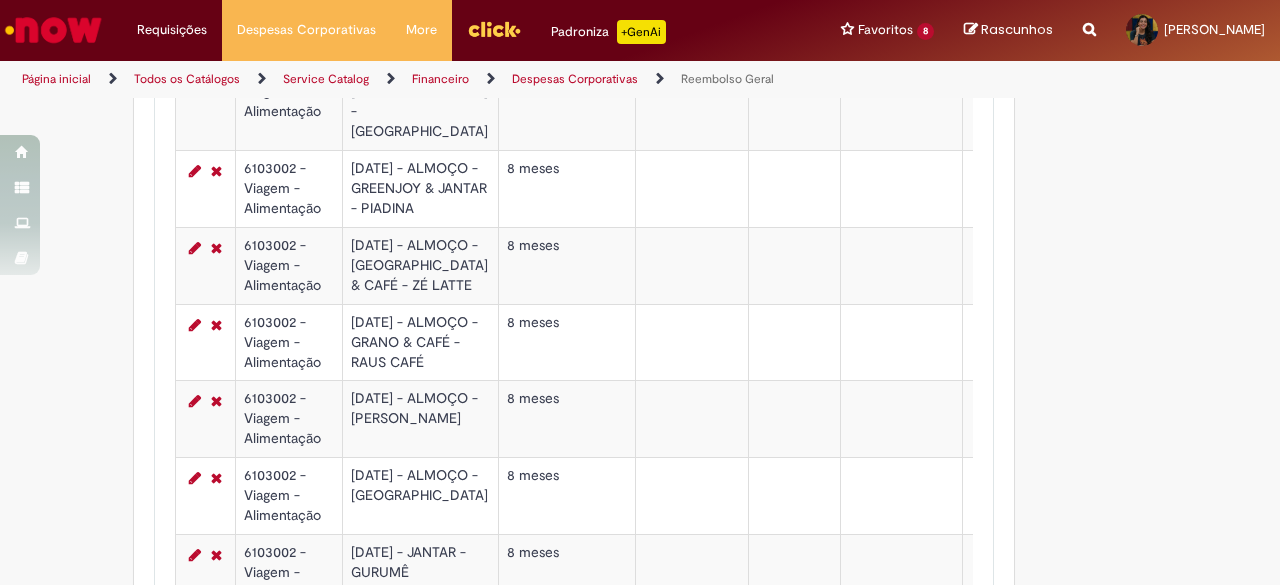 scroll, scrollTop: 1203, scrollLeft: 0, axis: vertical 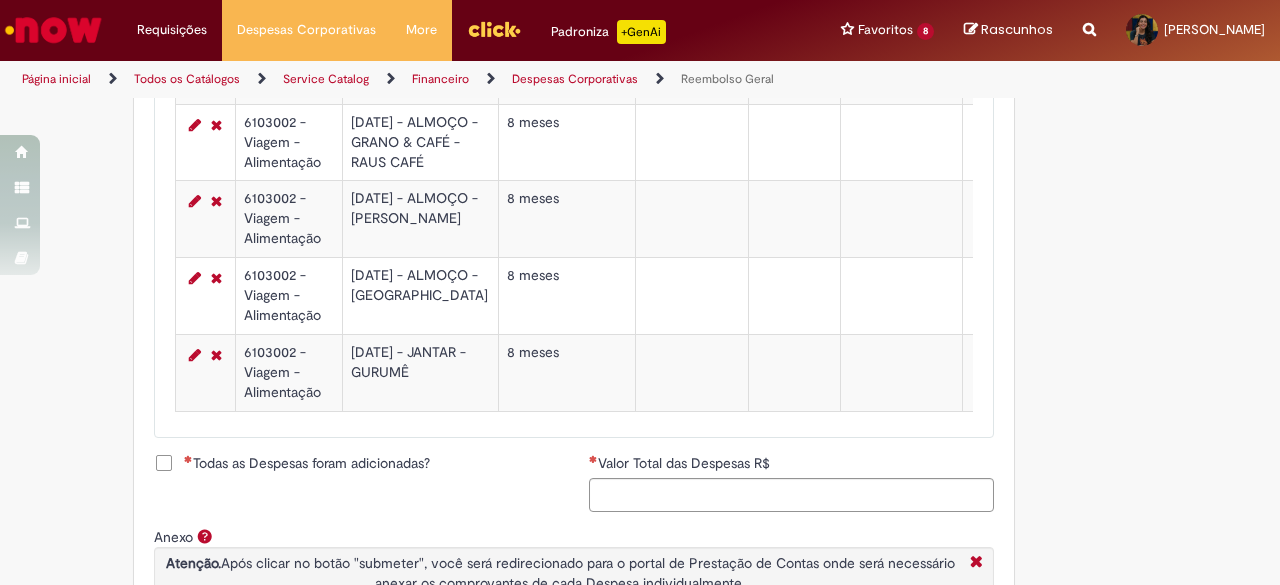 click on "Todas as Despesas foram adicionadas?" at bounding box center (307, 463) 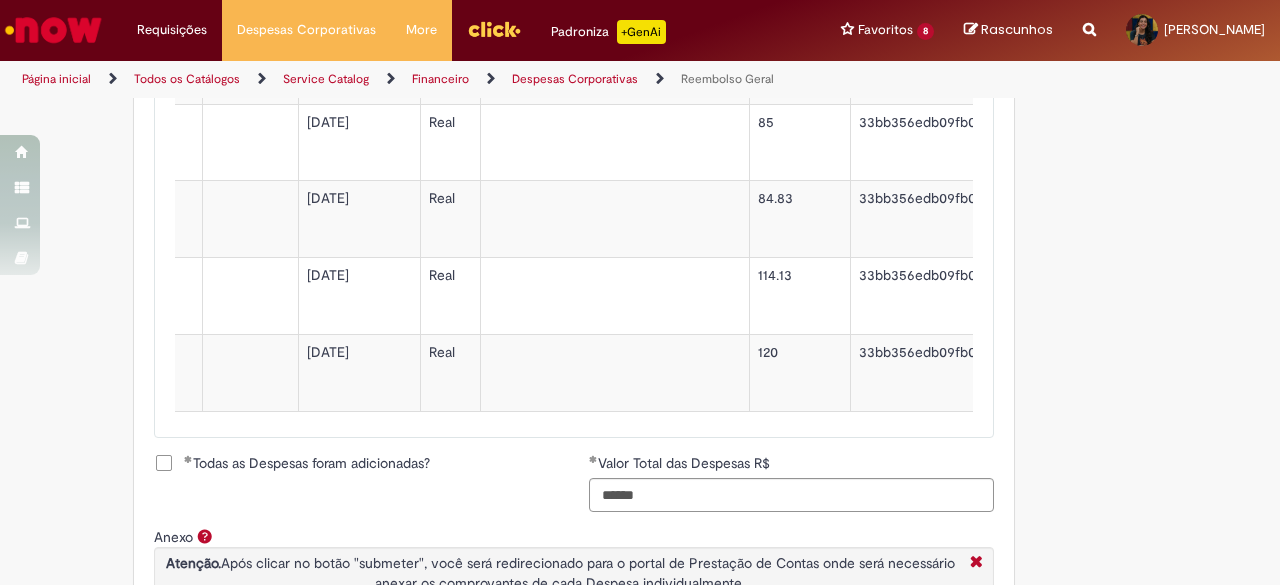 scroll, scrollTop: 0, scrollLeft: 984, axis: horizontal 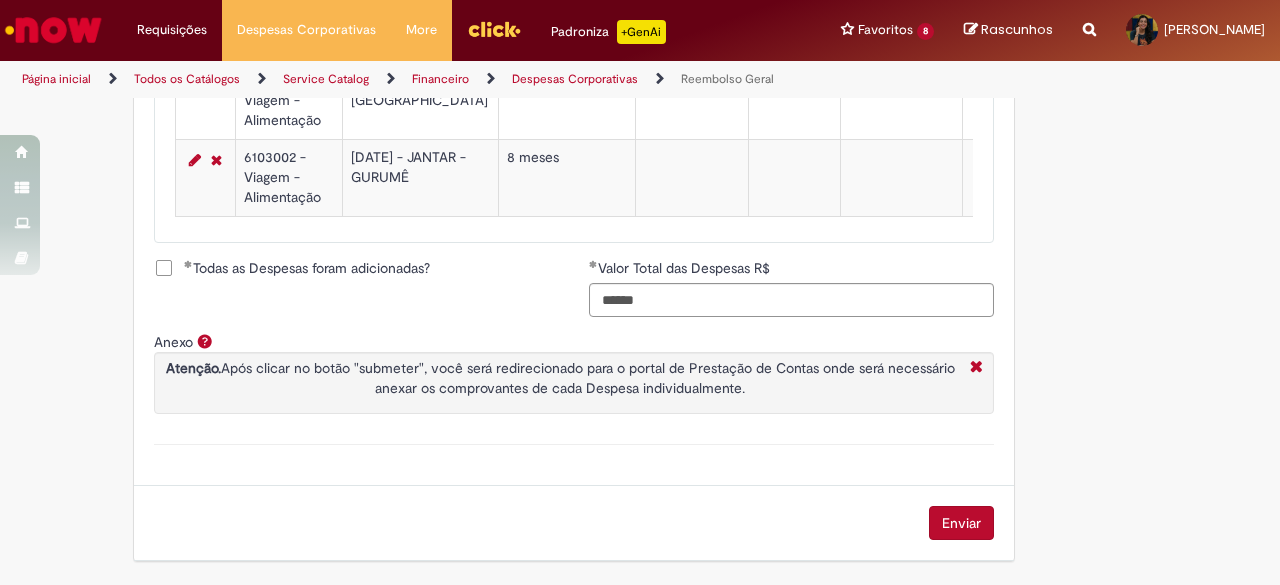 click on "Enviar" at bounding box center [961, 523] 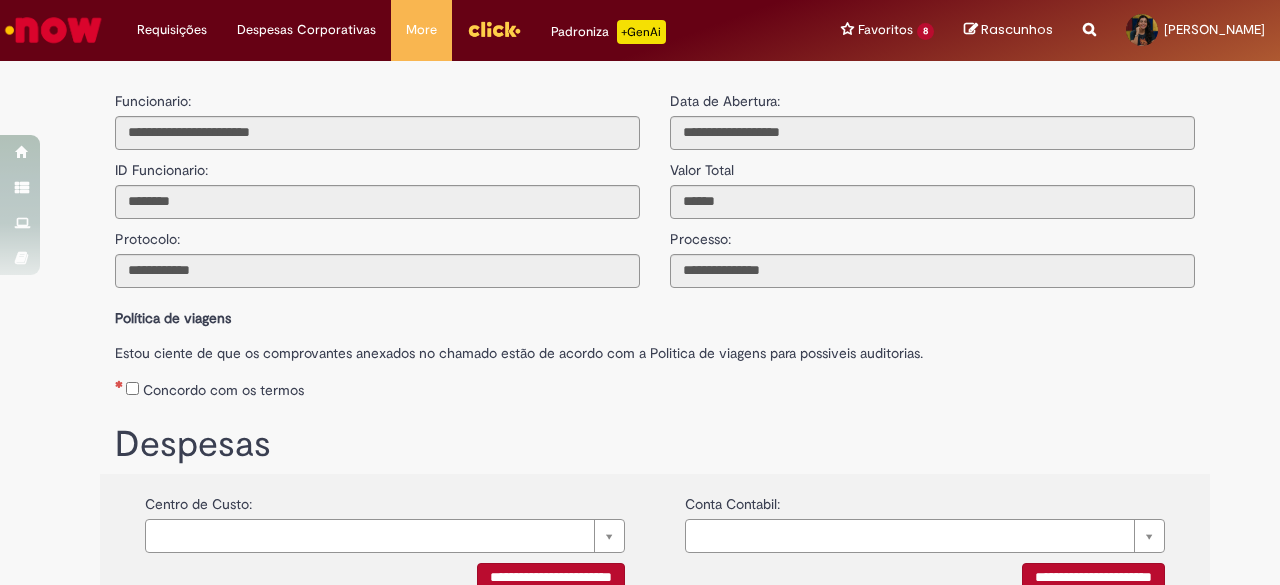 scroll, scrollTop: 0, scrollLeft: 0, axis: both 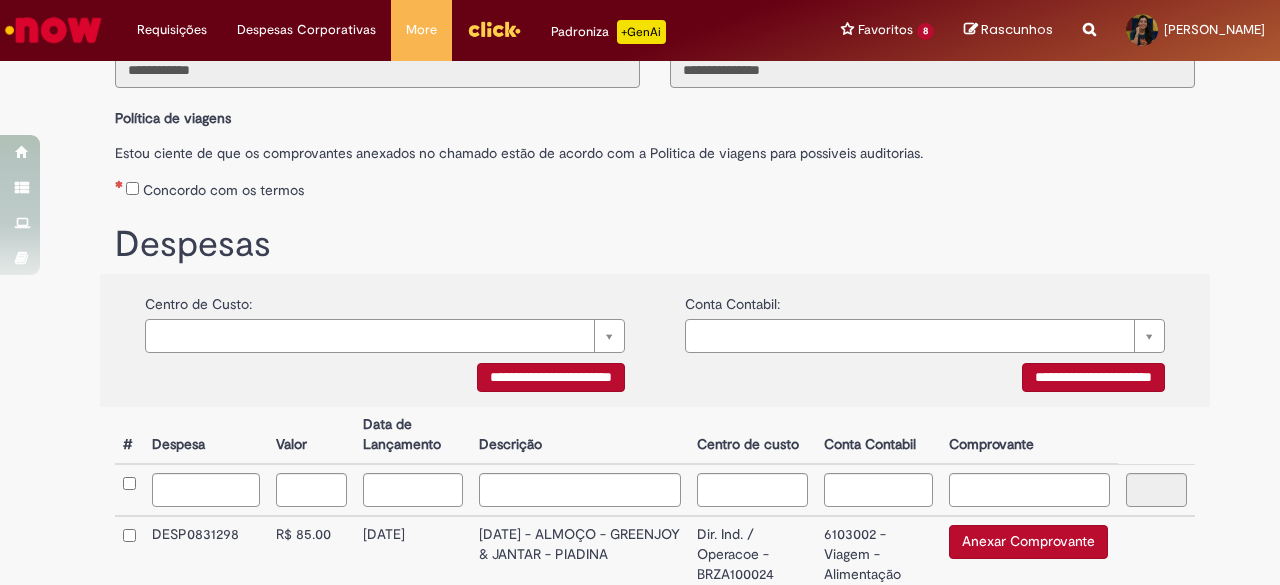 click on "Concordo com os termos" at bounding box center (223, 190) 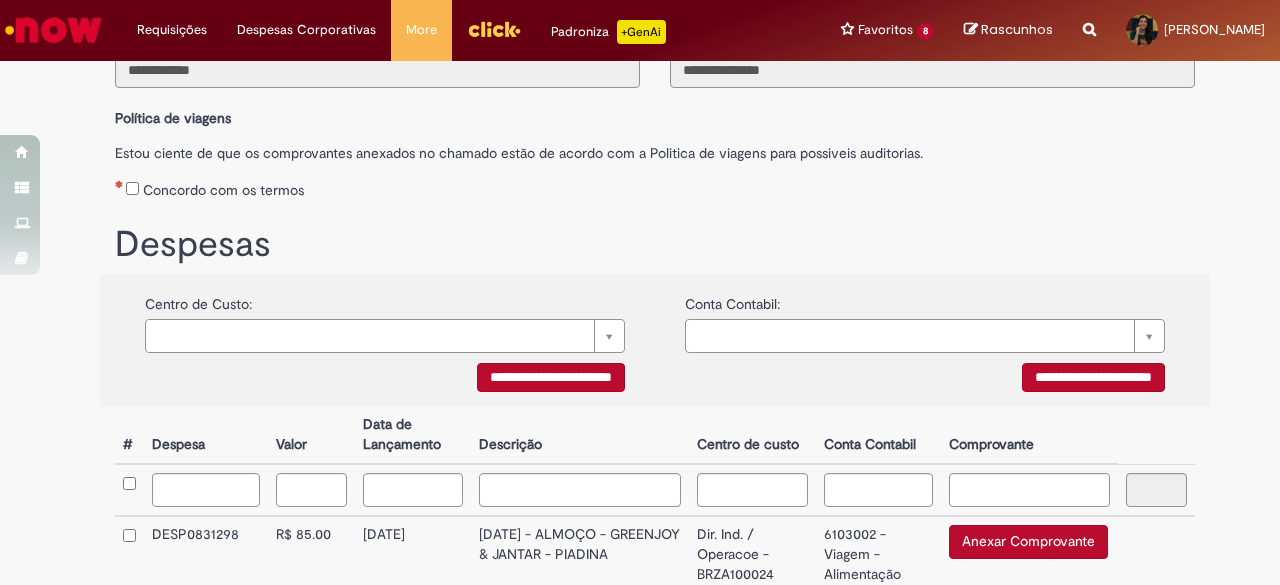 click on "Concordo com os termos" at bounding box center [655, 186] 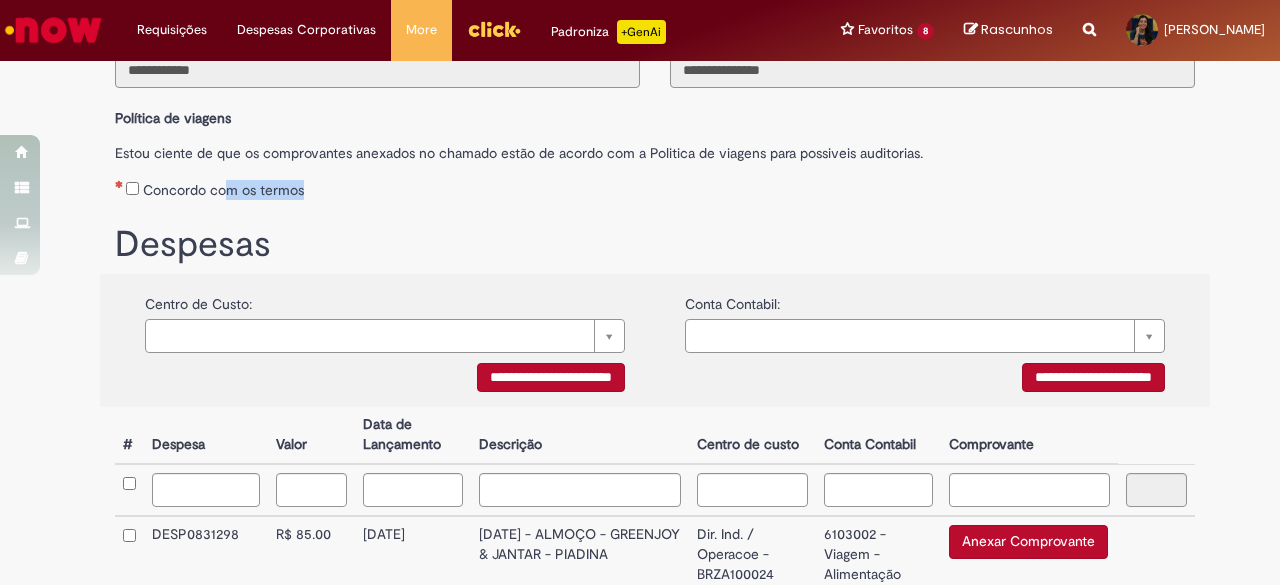 click on "Concordo com os termos" at bounding box center (223, 190) 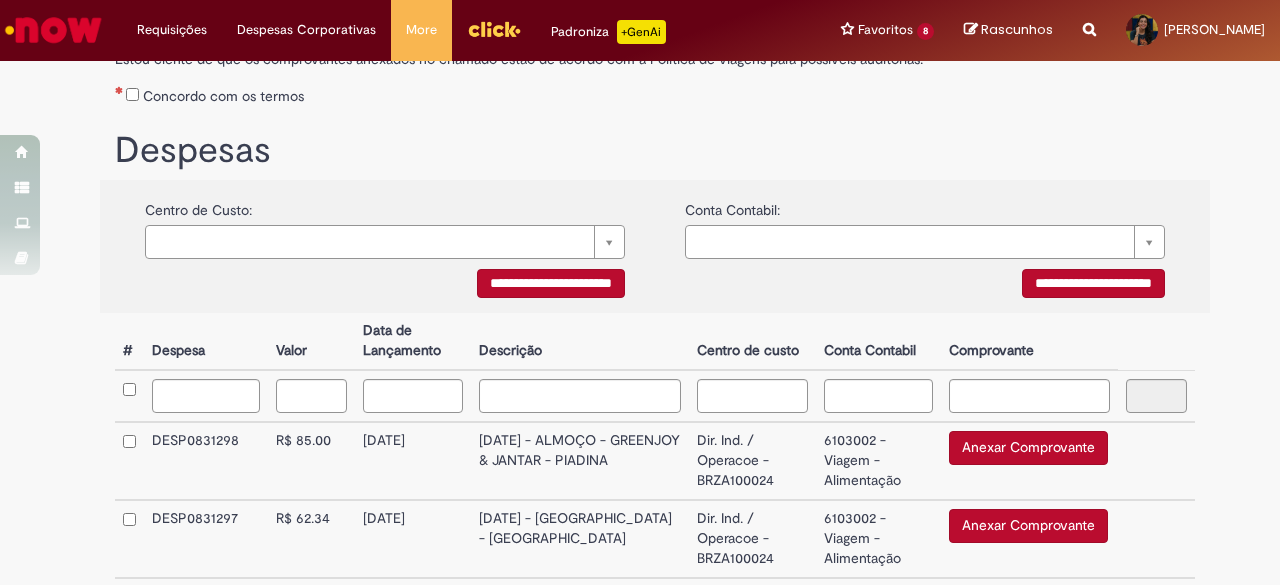 scroll, scrollTop: 500, scrollLeft: 0, axis: vertical 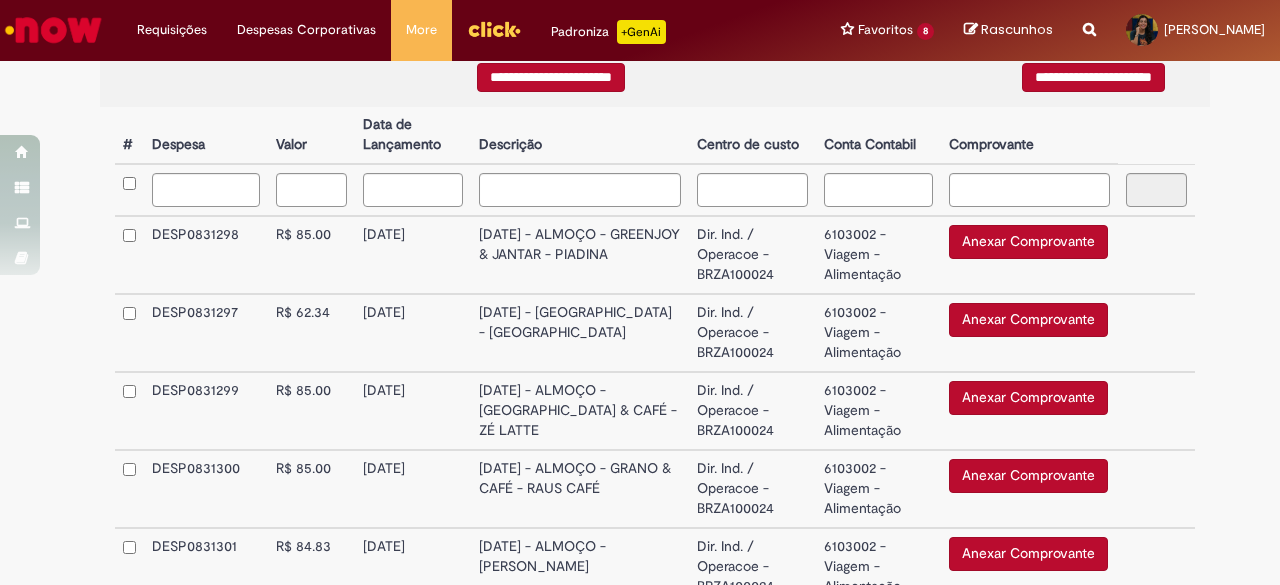 click on "Anexar Comprovante" at bounding box center (1028, 242) 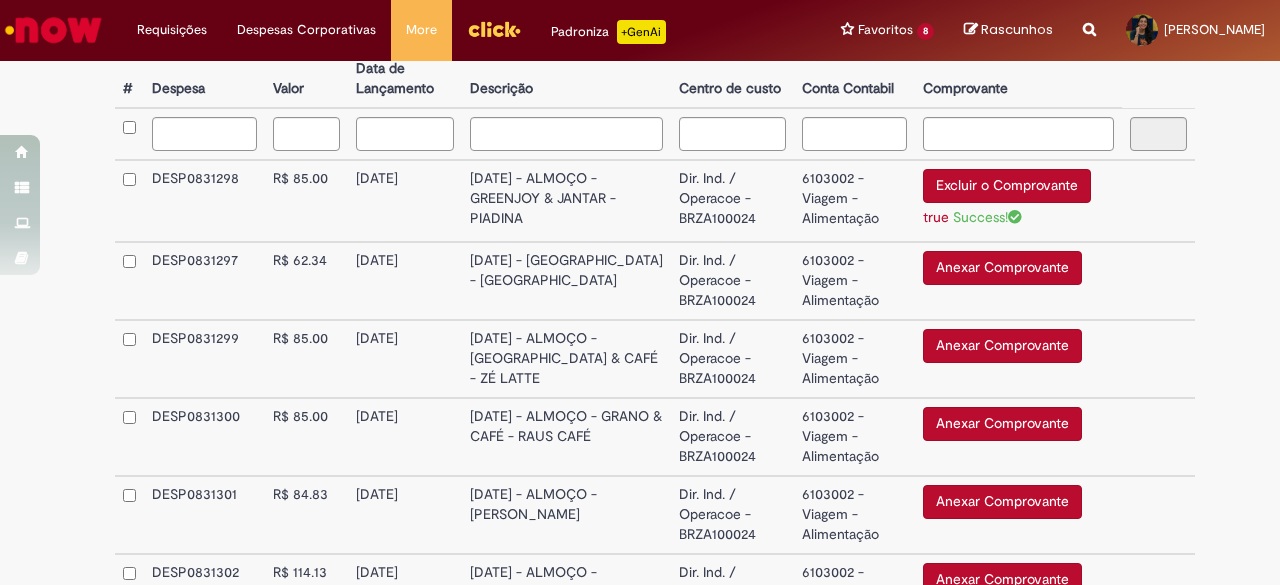 scroll, scrollTop: 600, scrollLeft: 0, axis: vertical 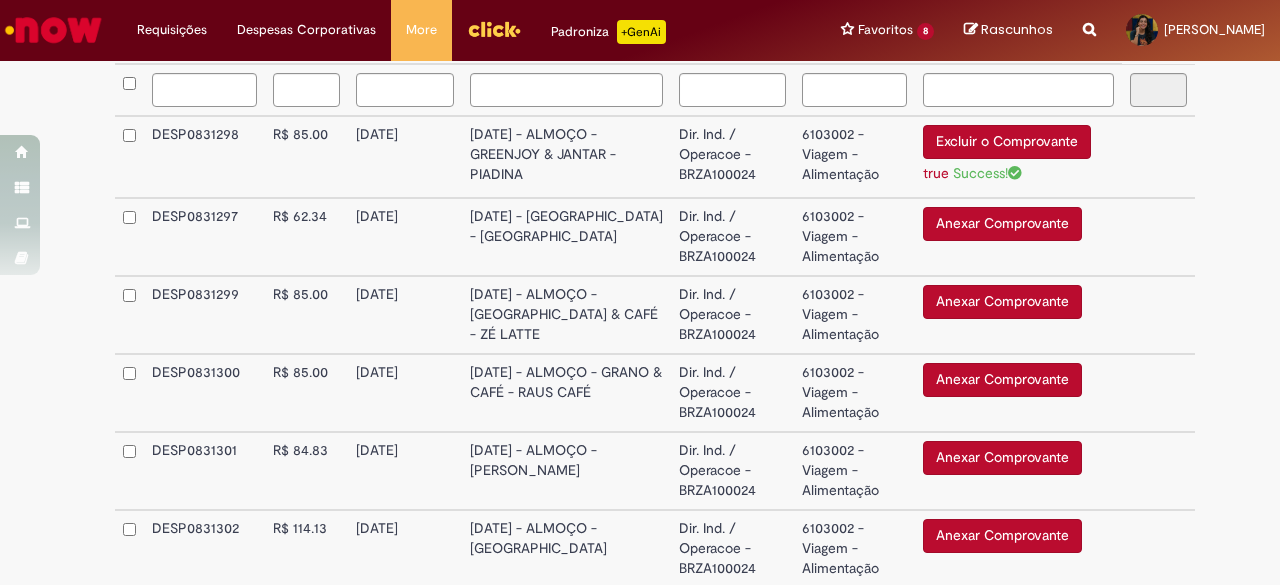 click on "Anexar Comprovante" at bounding box center (1002, 224) 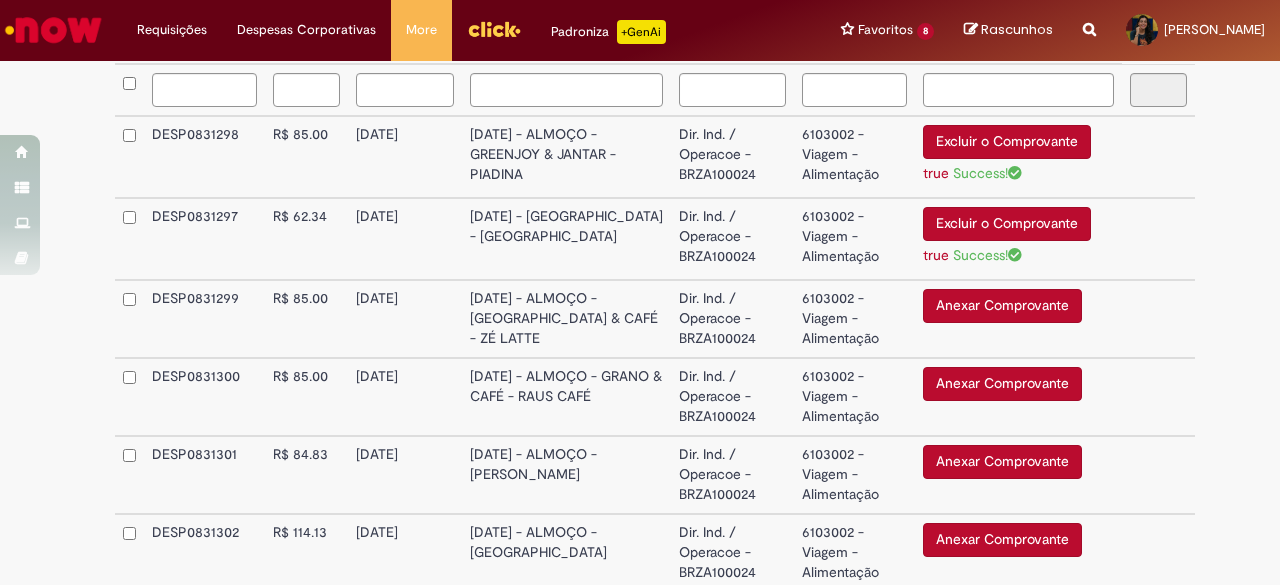 scroll, scrollTop: 700, scrollLeft: 0, axis: vertical 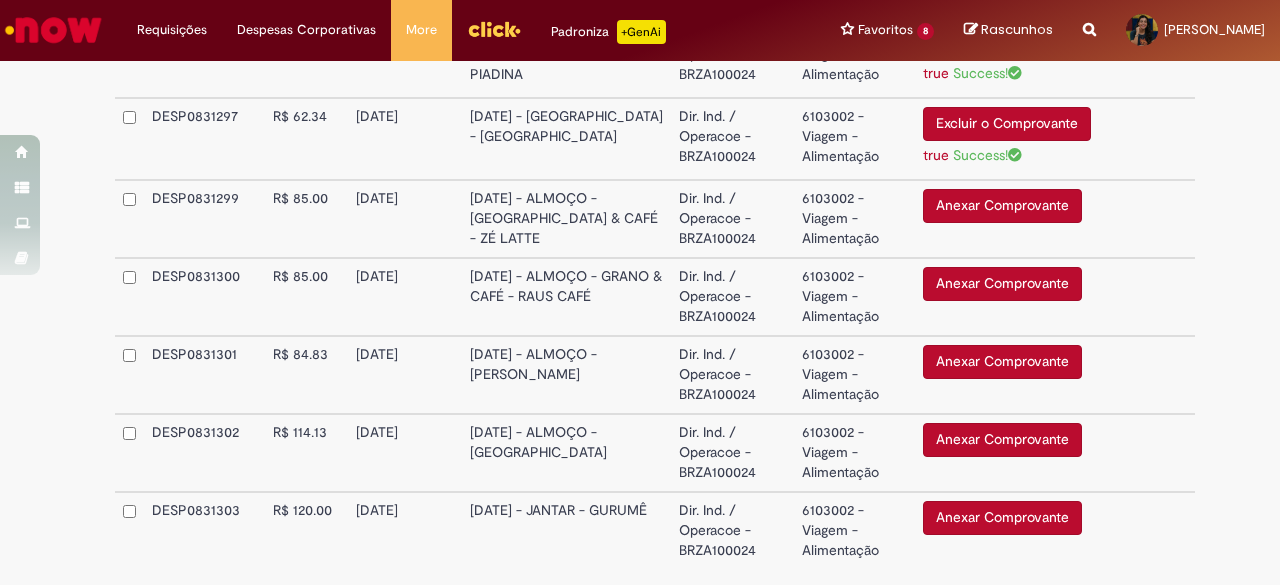 click on "Anexar Comprovante" at bounding box center [1002, 206] 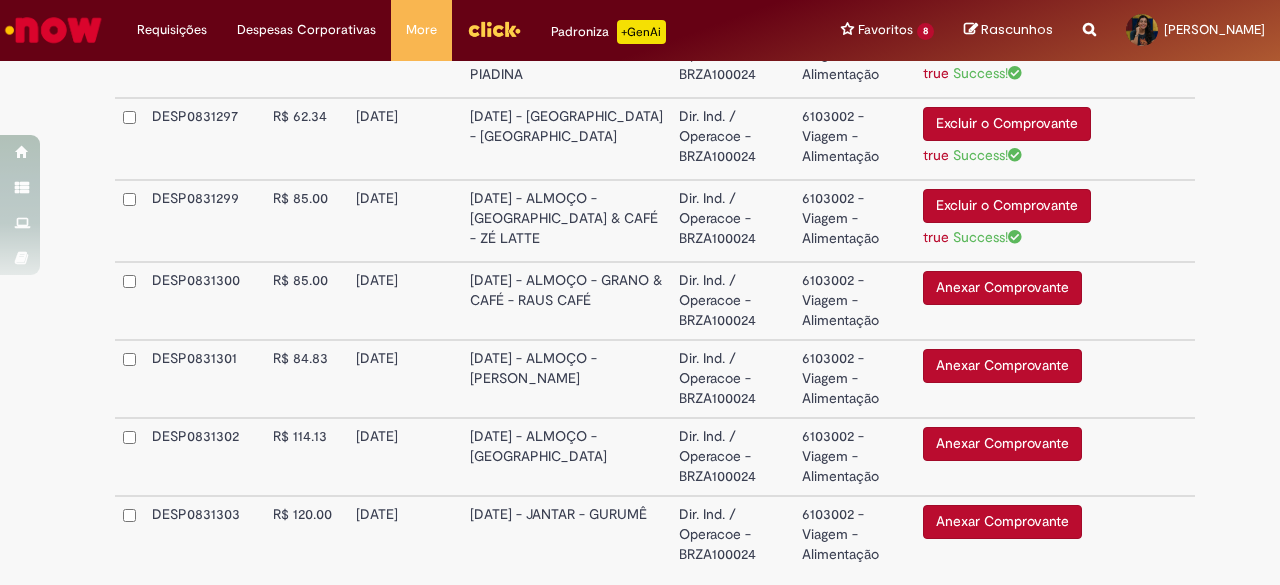 click on "Anexar Comprovante" at bounding box center (1002, 288) 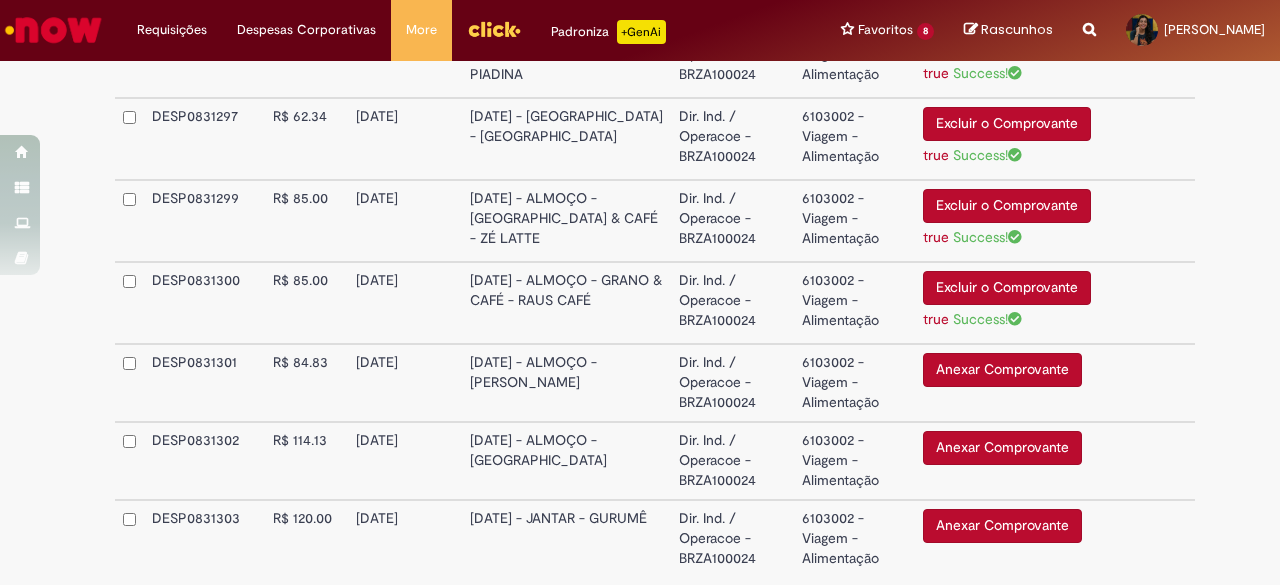 click on "Anexar Comprovante" at bounding box center [1002, 370] 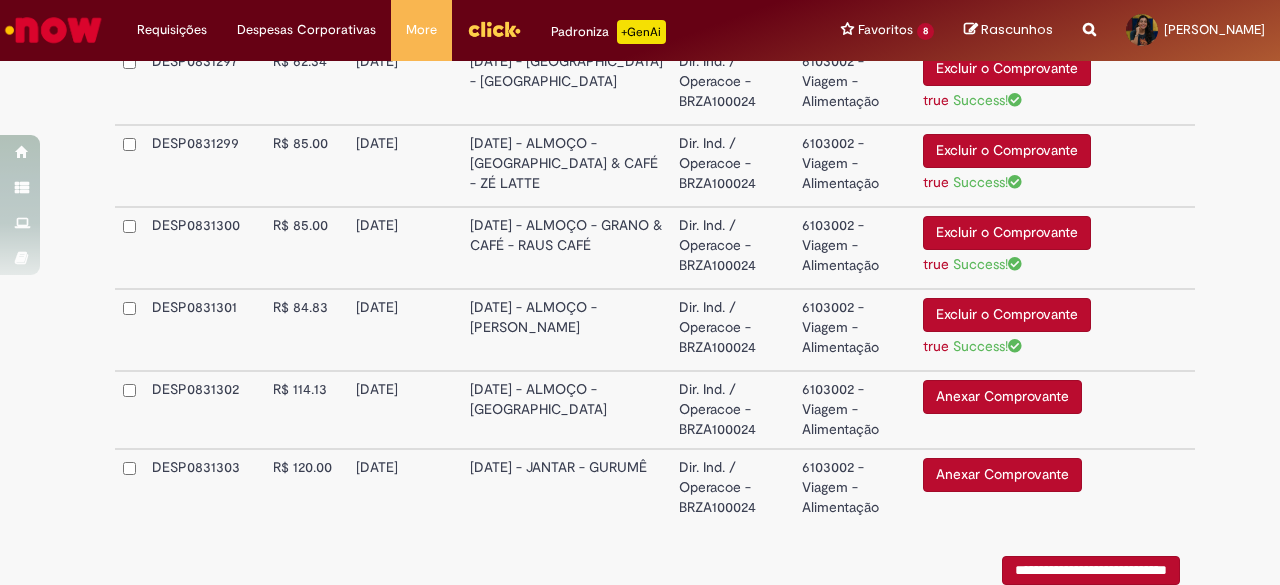 scroll, scrollTop: 800, scrollLeft: 0, axis: vertical 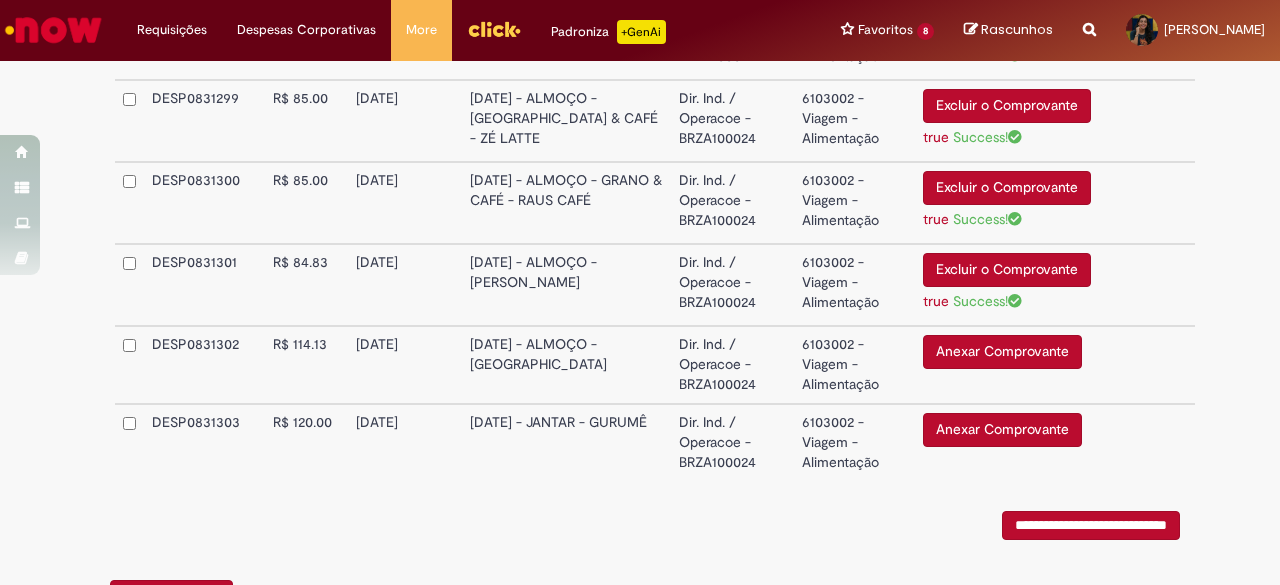 click on "Anexar Comprovante" at bounding box center (1002, 352) 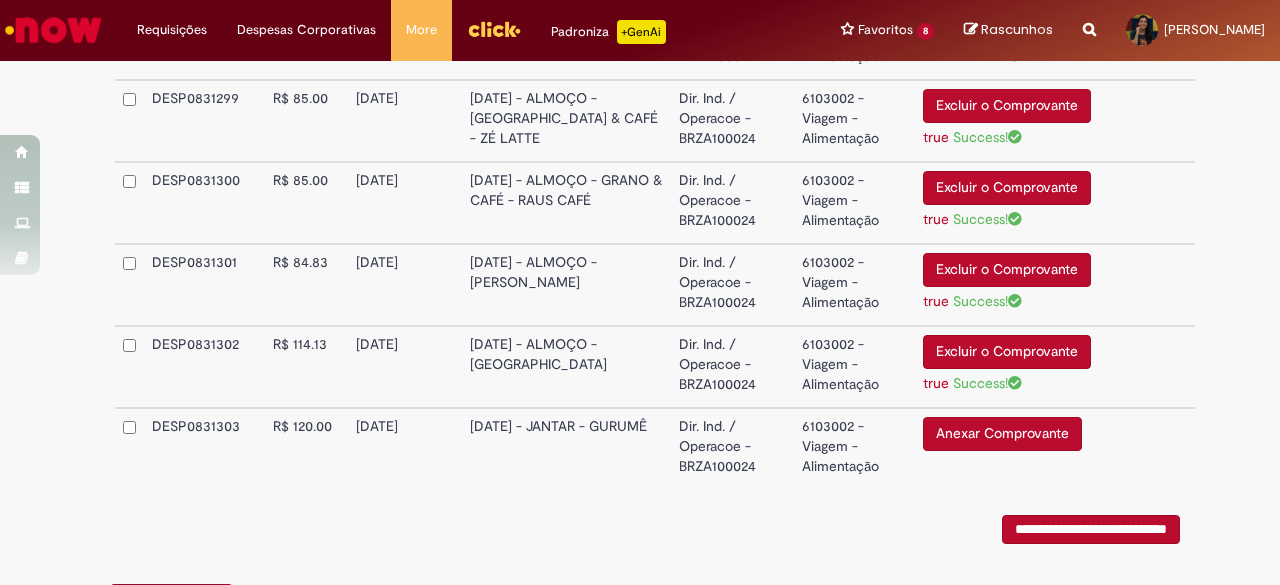 click on "Anexar Comprovante" at bounding box center (1002, 434) 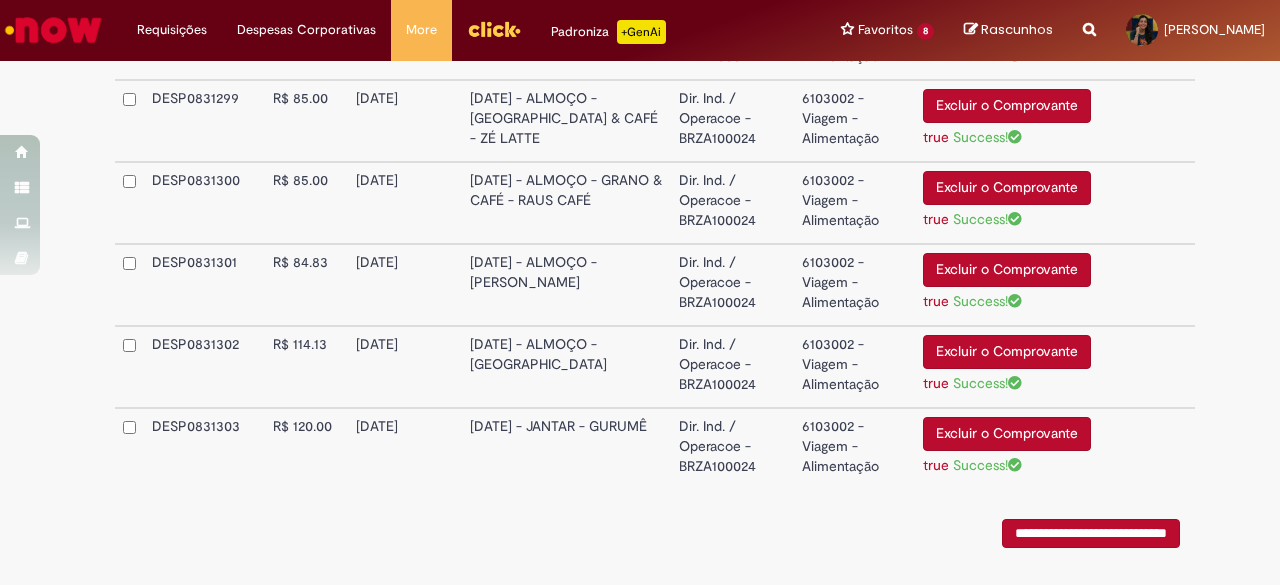 click on "true" at bounding box center [936, 383] 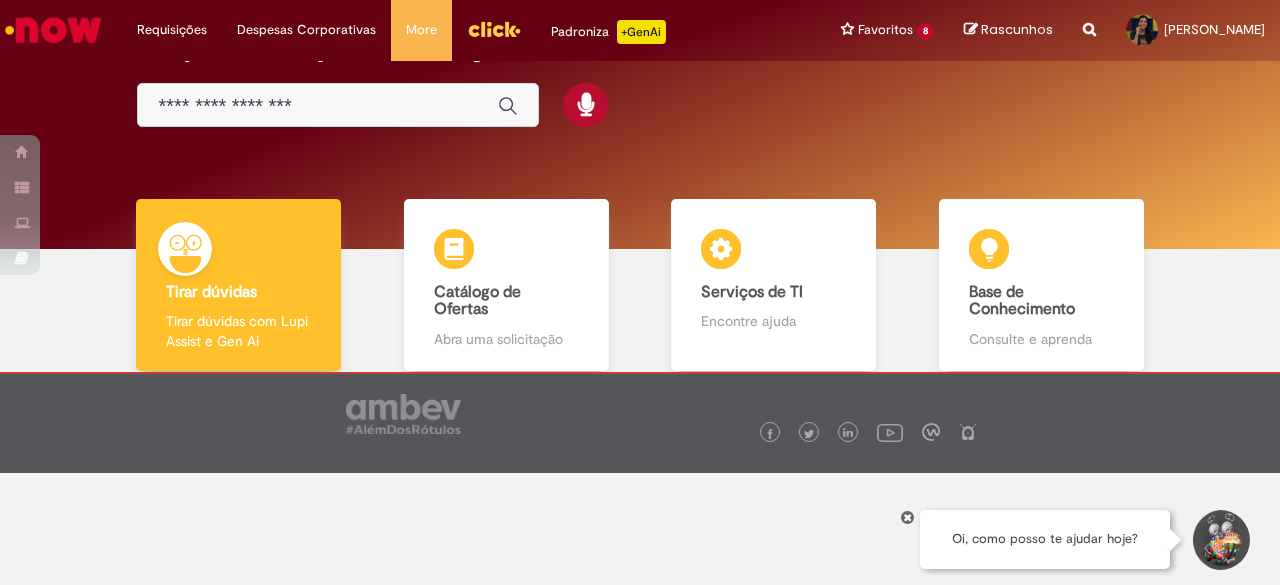 scroll, scrollTop: 112, scrollLeft: 0, axis: vertical 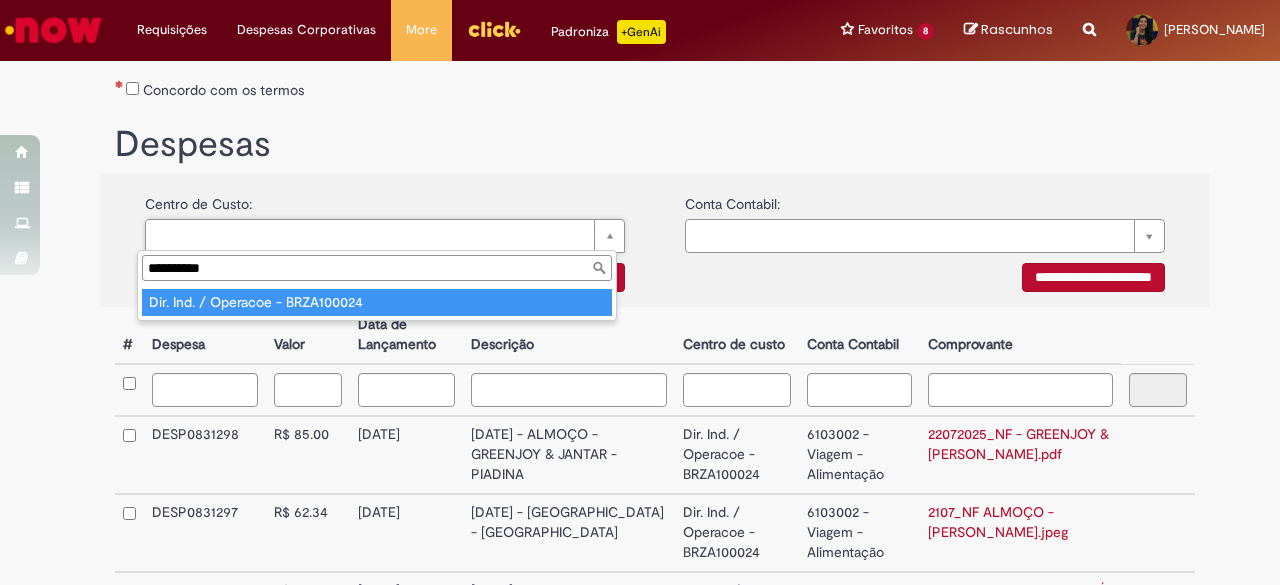 type on "**********" 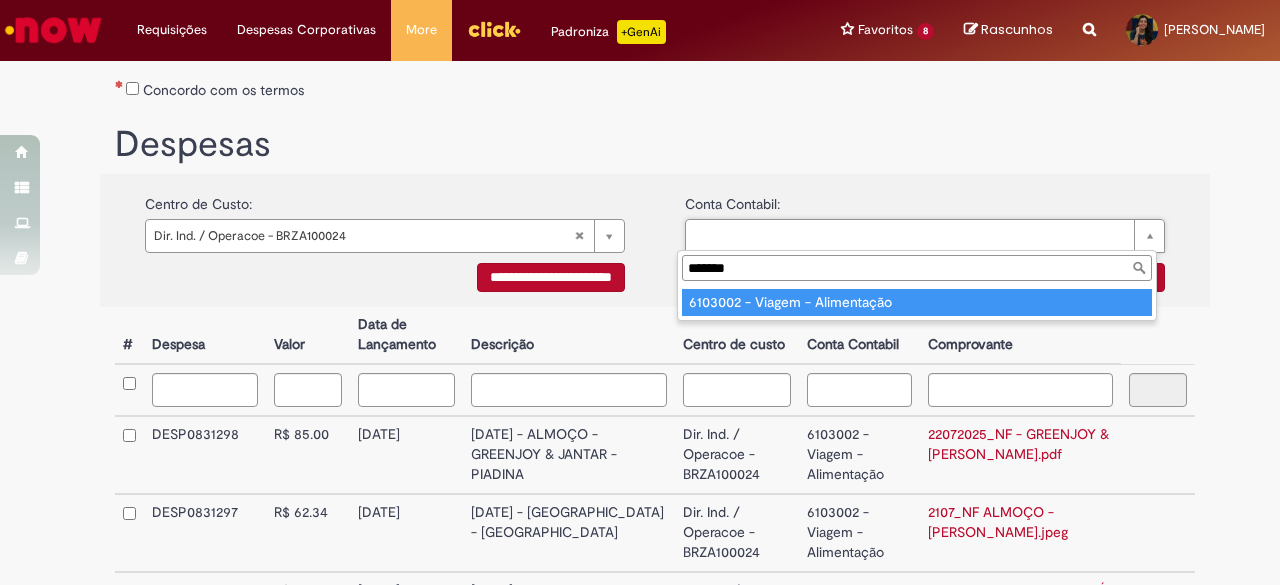 type on "*******" 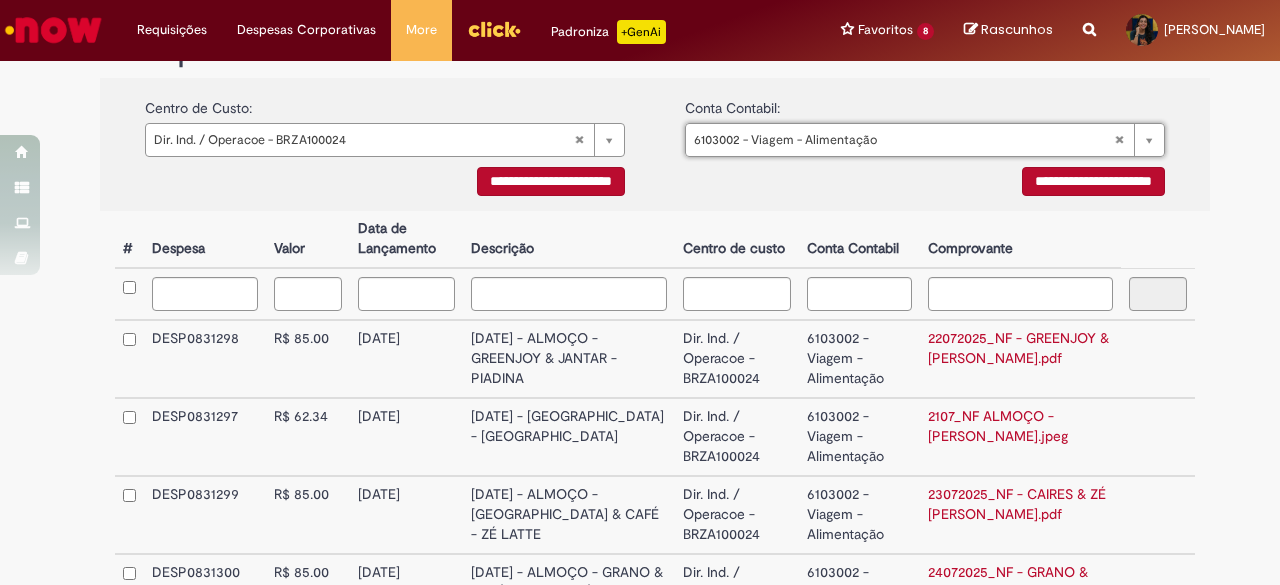 scroll, scrollTop: 500, scrollLeft: 0, axis: vertical 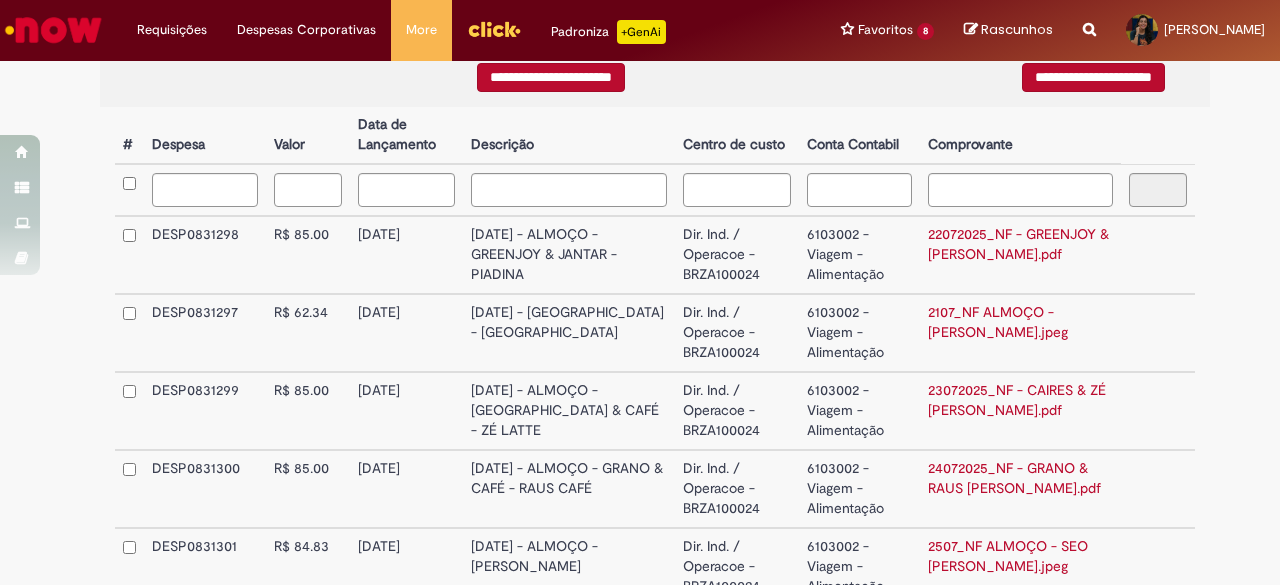 click on "Dir. Ind. / Operacoe - BRZA100024" at bounding box center [737, 255] 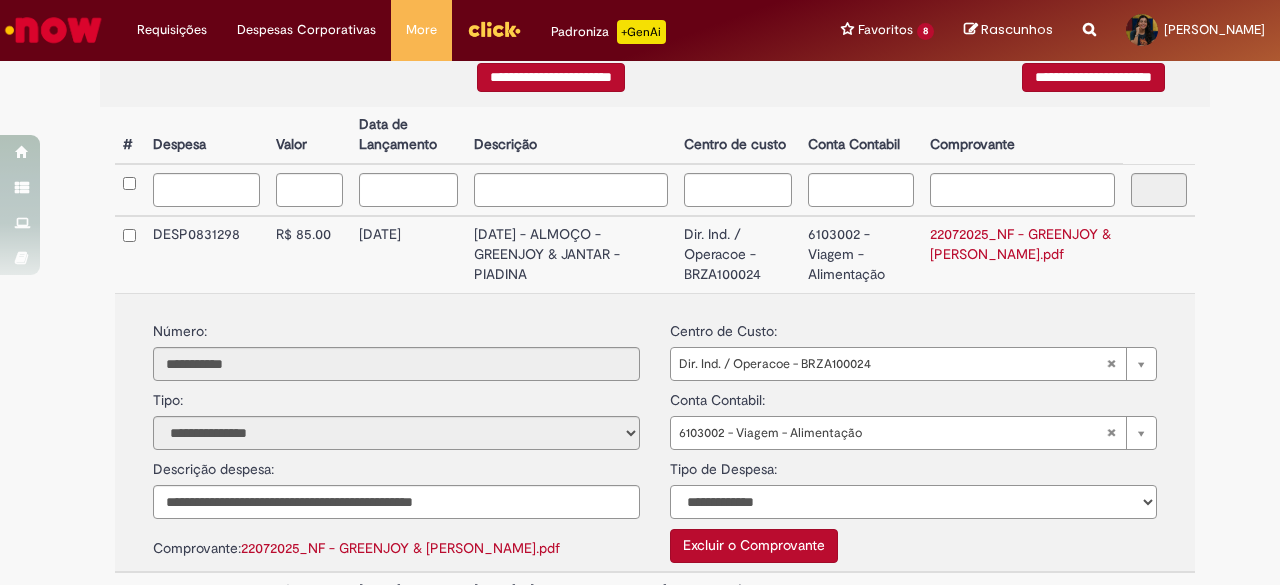 click on "**********" at bounding box center (913, 502) 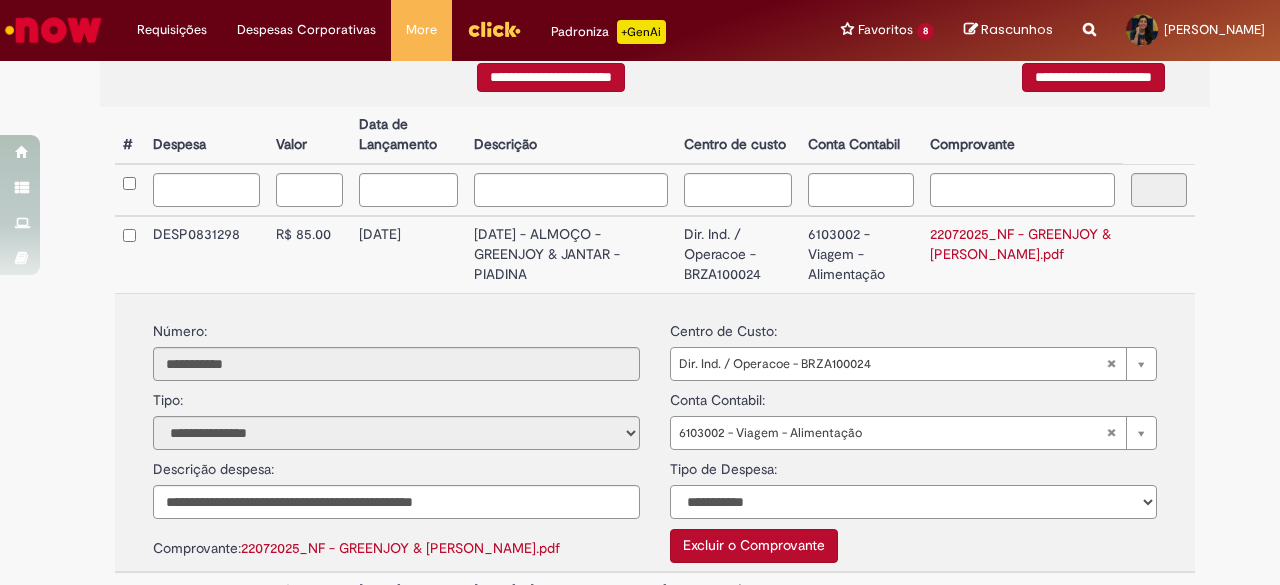 click on "**********" at bounding box center (913, 502) 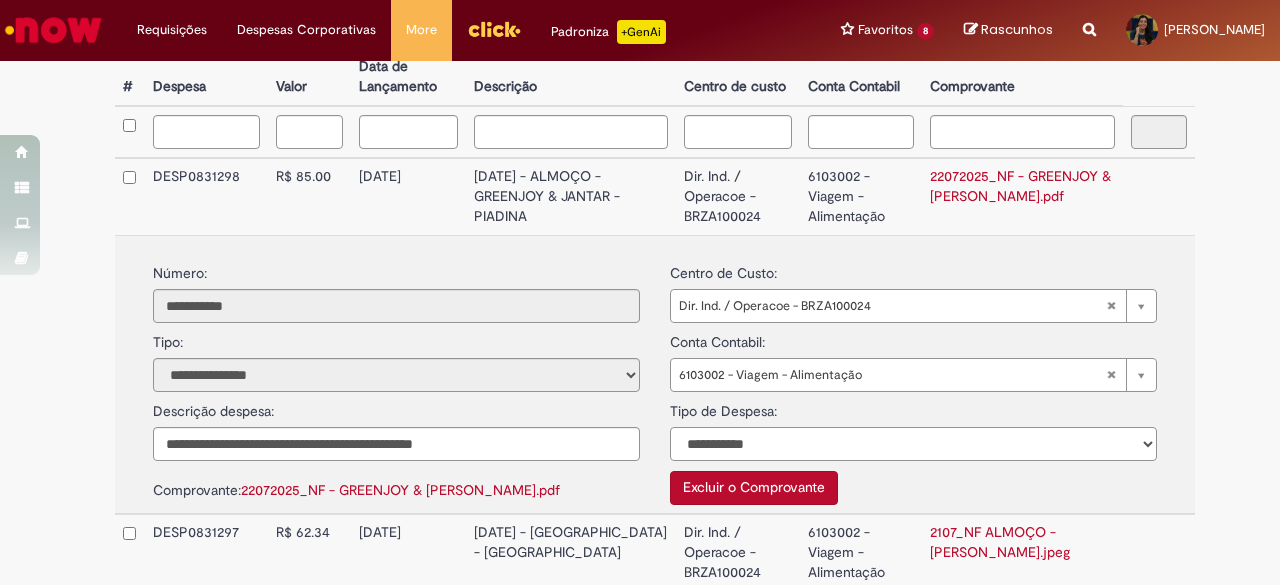 scroll, scrollTop: 600, scrollLeft: 0, axis: vertical 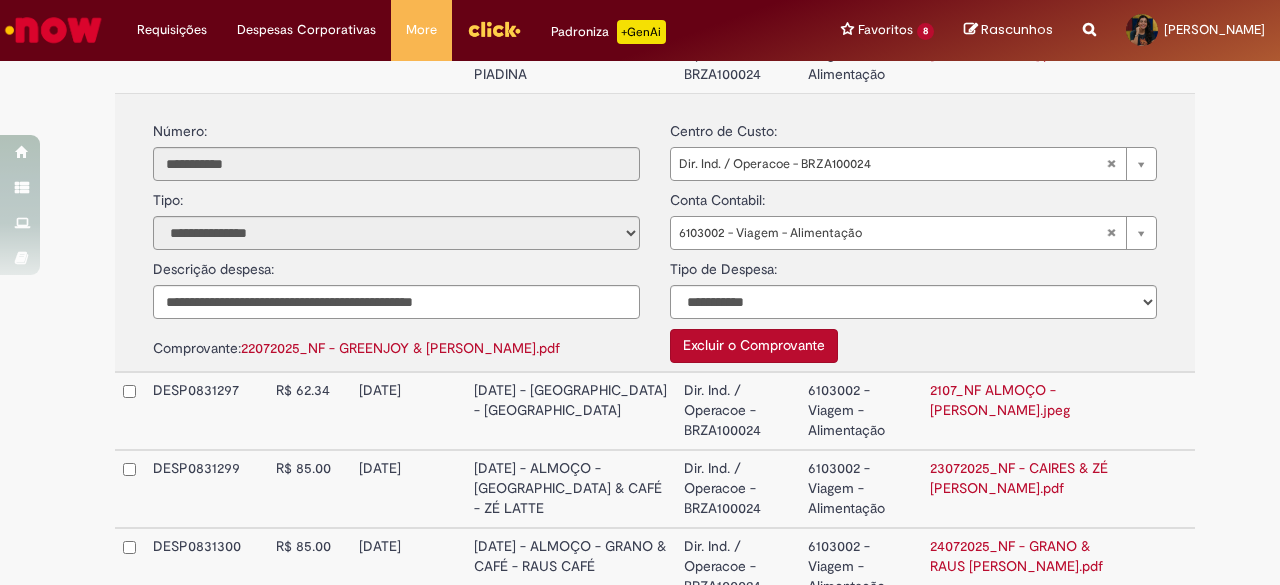 click on "[DATE] - [GEOGRAPHIC_DATA] - [GEOGRAPHIC_DATA]" at bounding box center [571, 411] 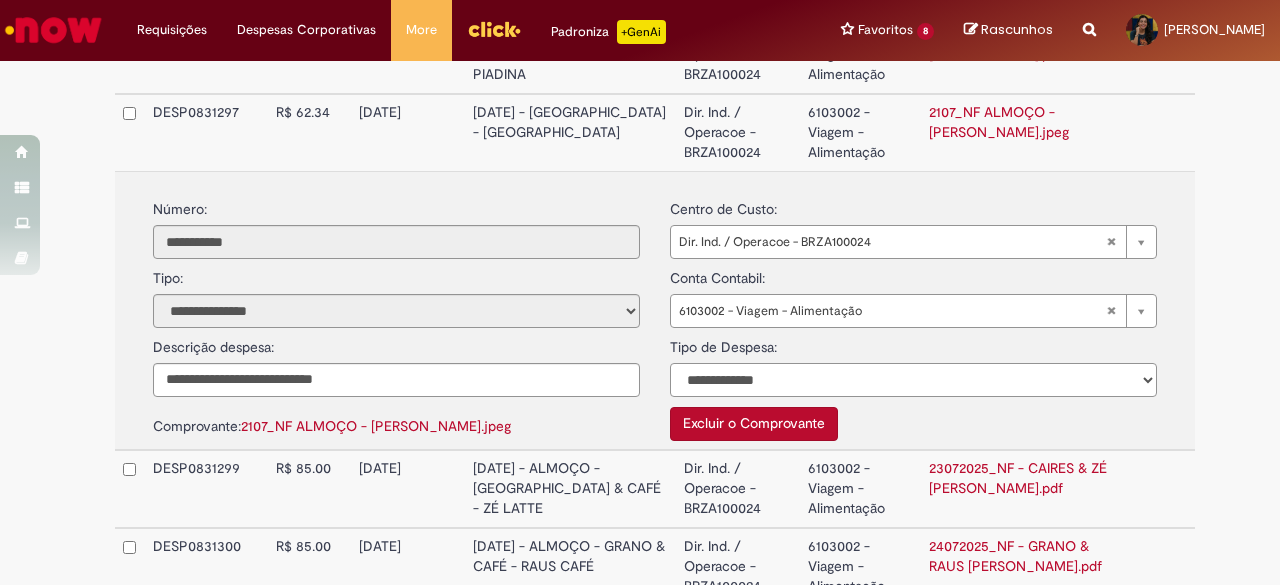 click on "**********" at bounding box center (913, 380) 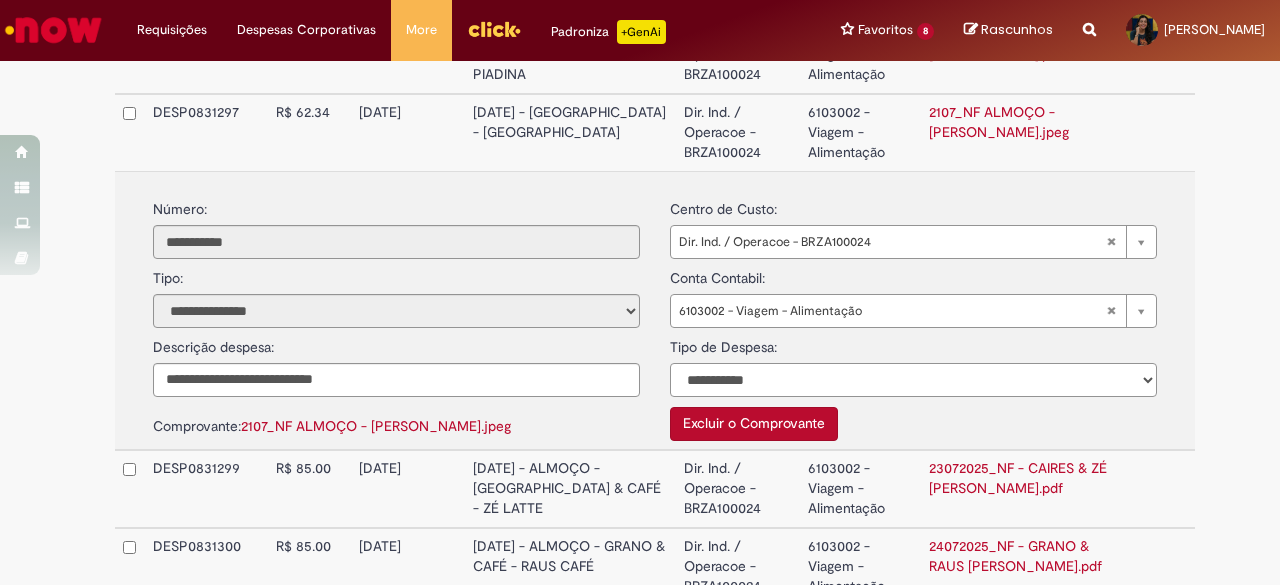 click on "**********" at bounding box center (913, 380) 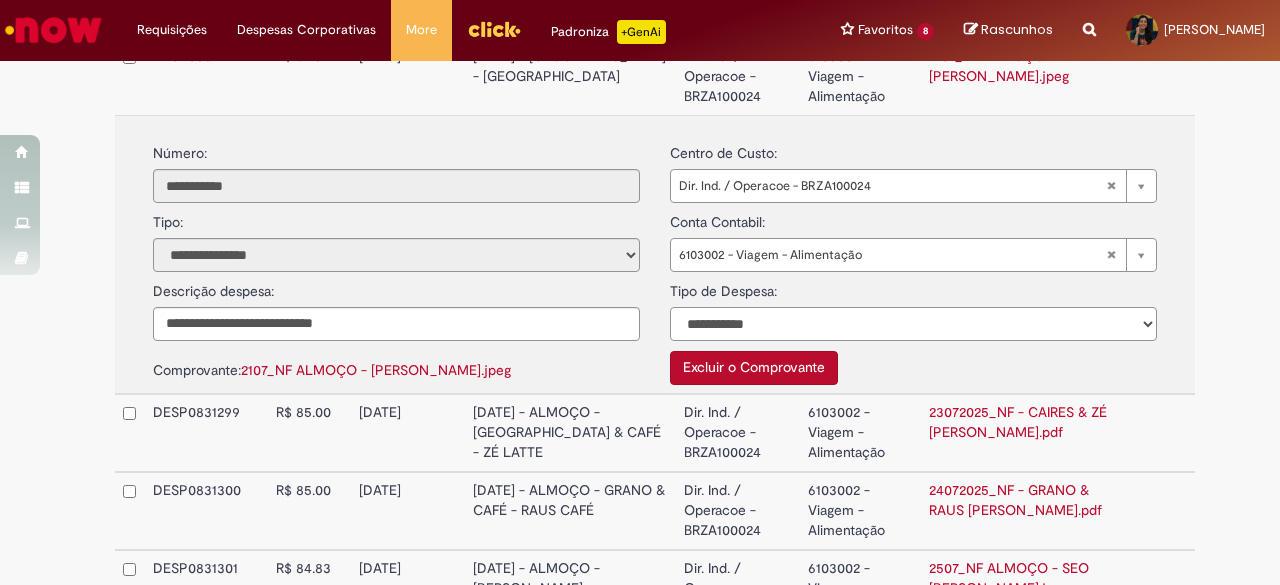 scroll, scrollTop: 800, scrollLeft: 0, axis: vertical 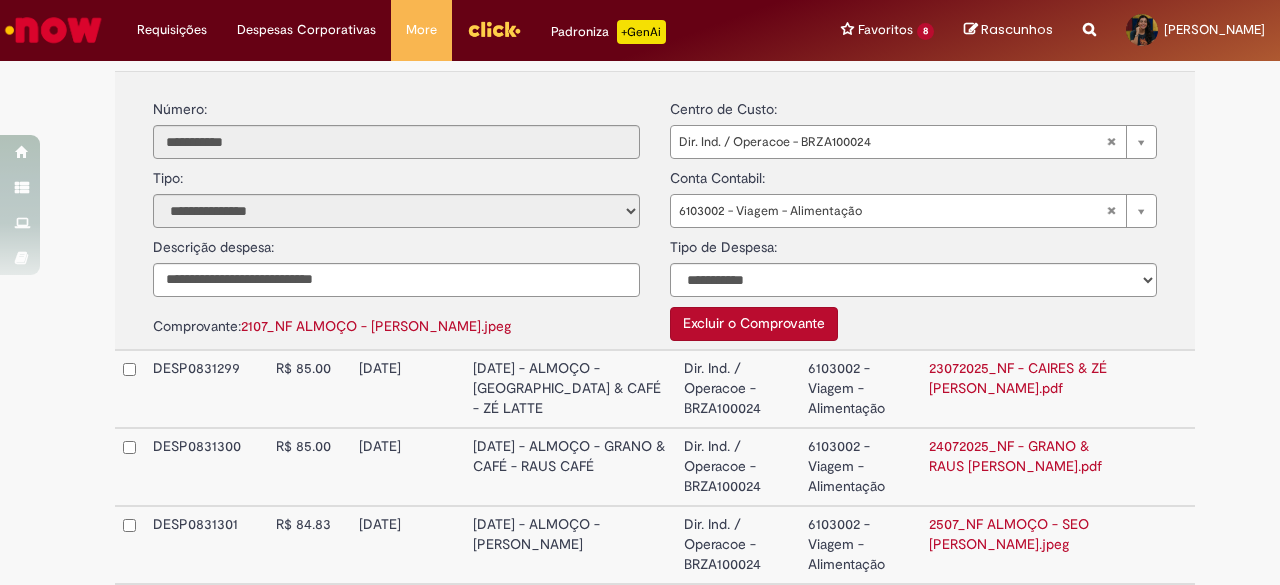 click on "[DATE]" at bounding box center (408, 389) 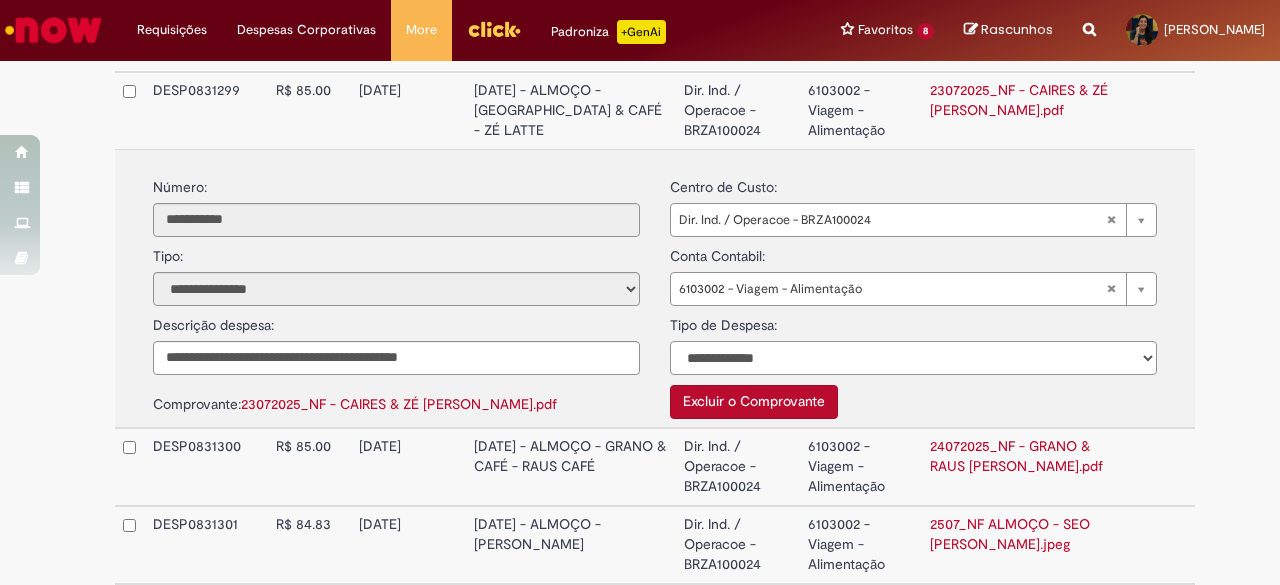 drag, startPoint x: 781, startPoint y: 350, endPoint x: 788, endPoint y: 374, distance: 25 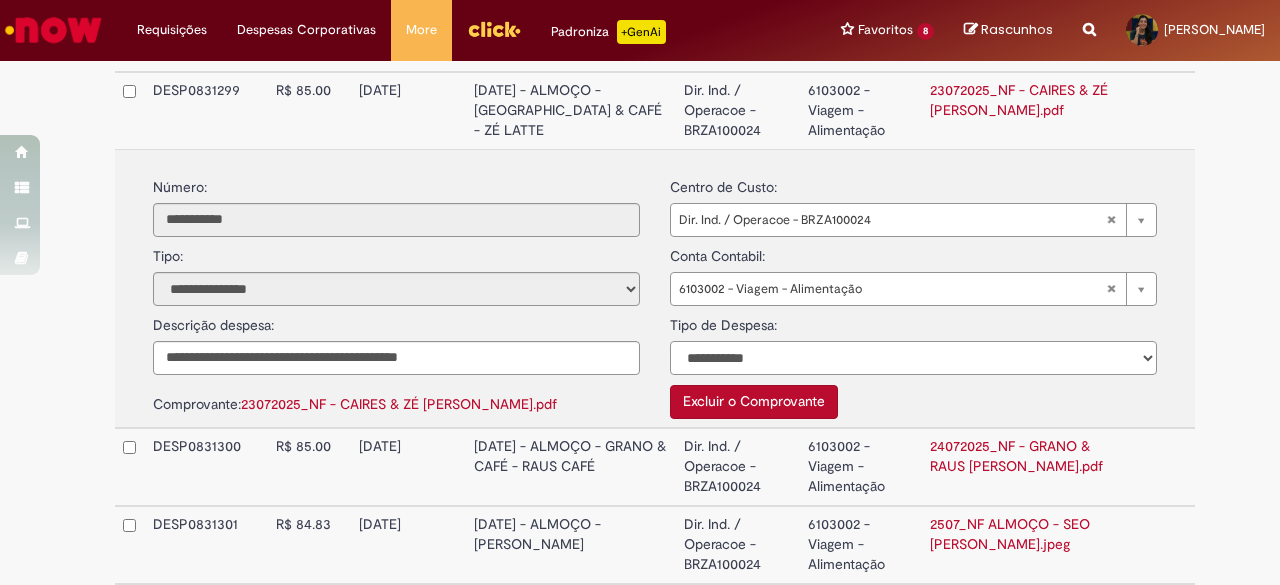 click on "**********" at bounding box center [913, 358] 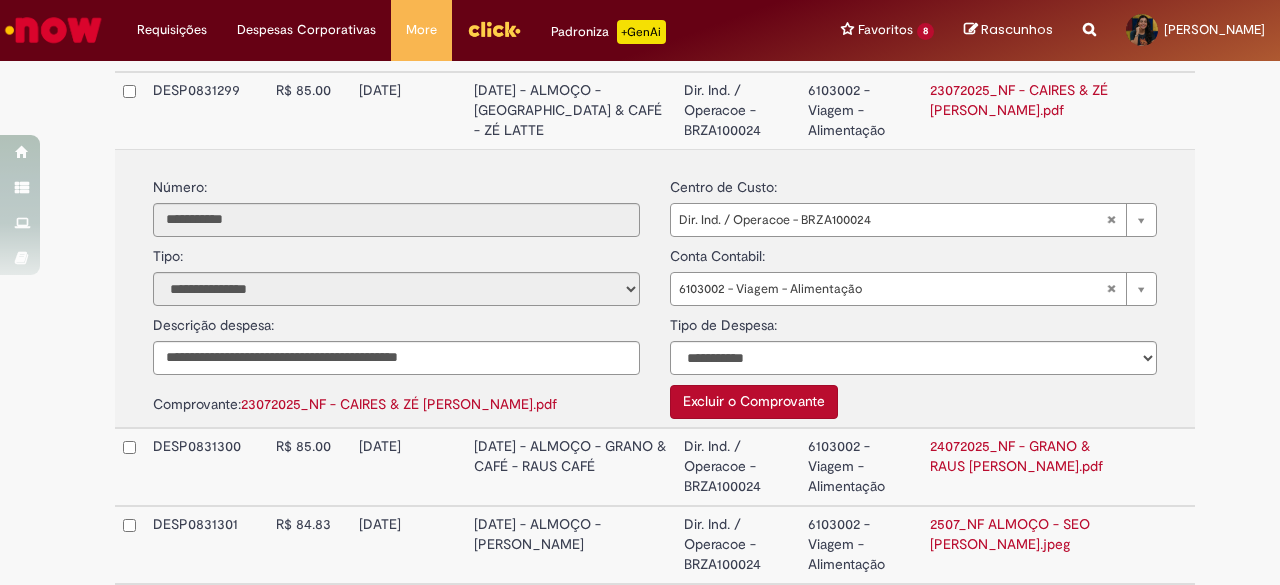 click on "[DATE]" at bounding box center [408, 467] 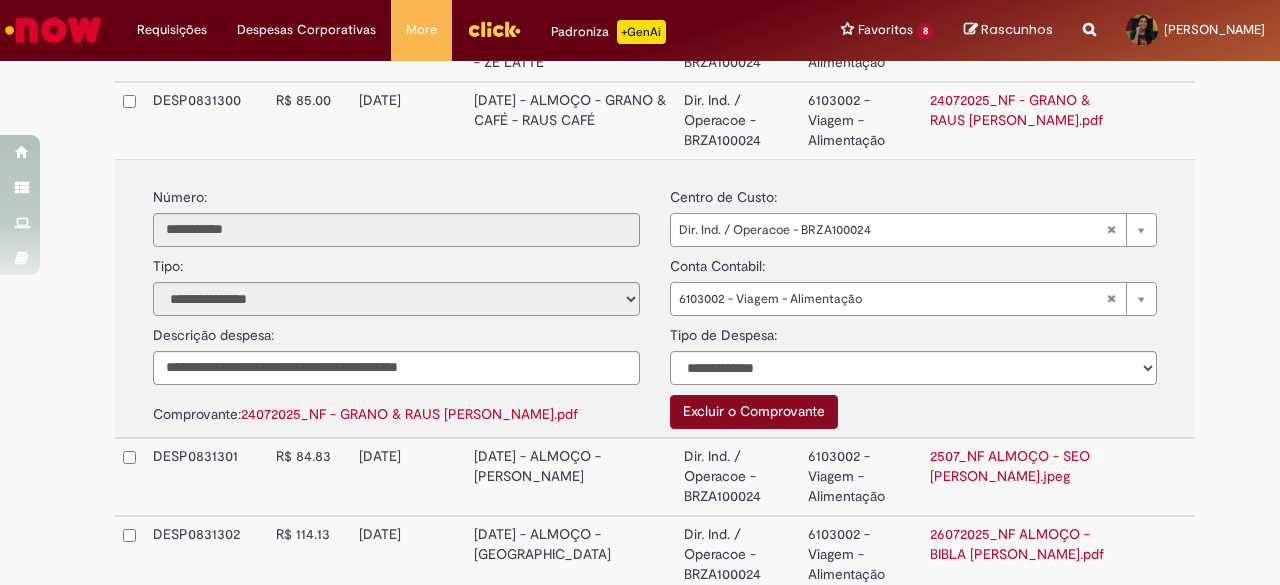 scroll, scrollTop: 900, scrollLeft: 0, axis: vertical 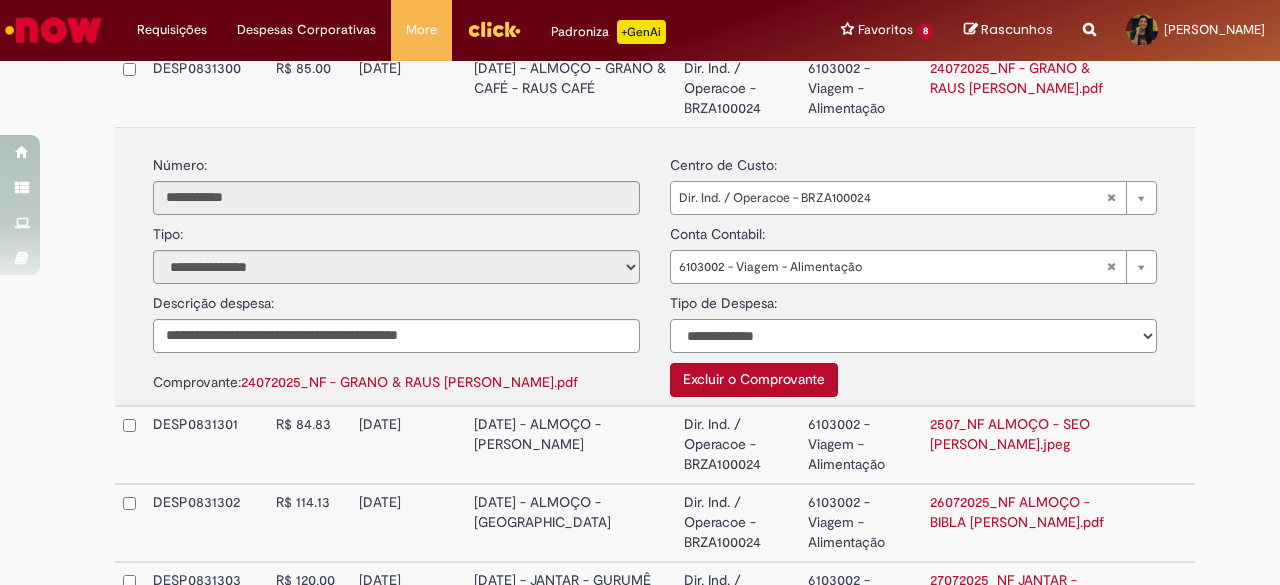 drag, startPoint x: 723, startPoint y: 336, endPoint x: 724, endPoint y: 353, distance: 17.029387 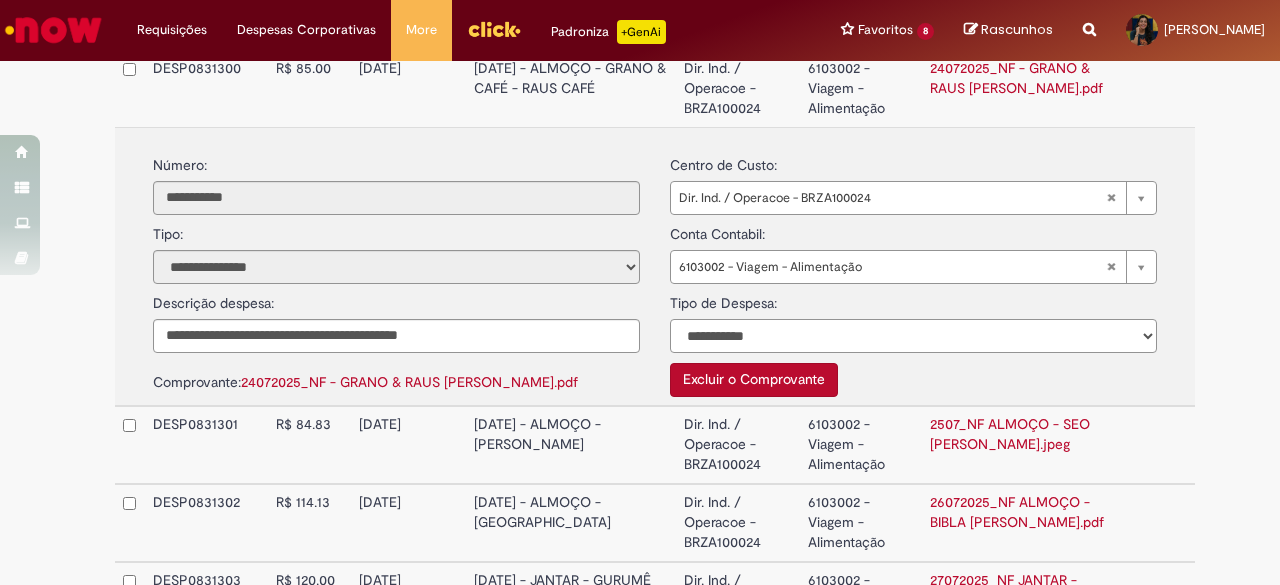 click on "**********" at bounding box center (913, 336) 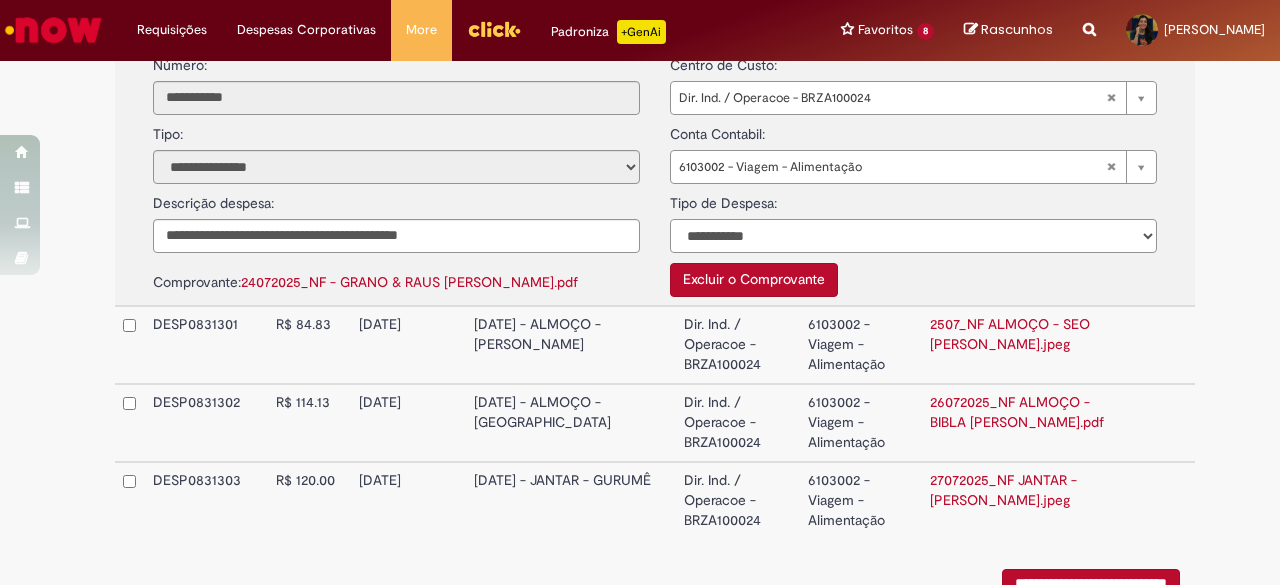 scroll, scrollTop: 900, scrollLeft: 0, axis: vertical 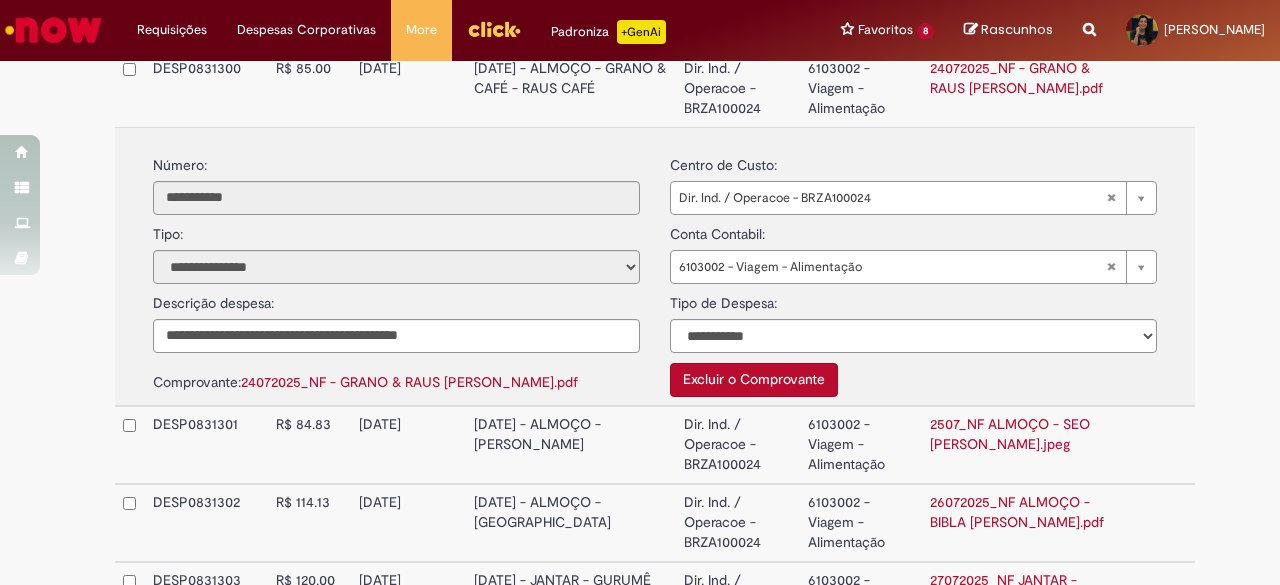 click on "[DATE] - ALMOÇO - [PERSON_NAME]" at bounding box center [571, 445] 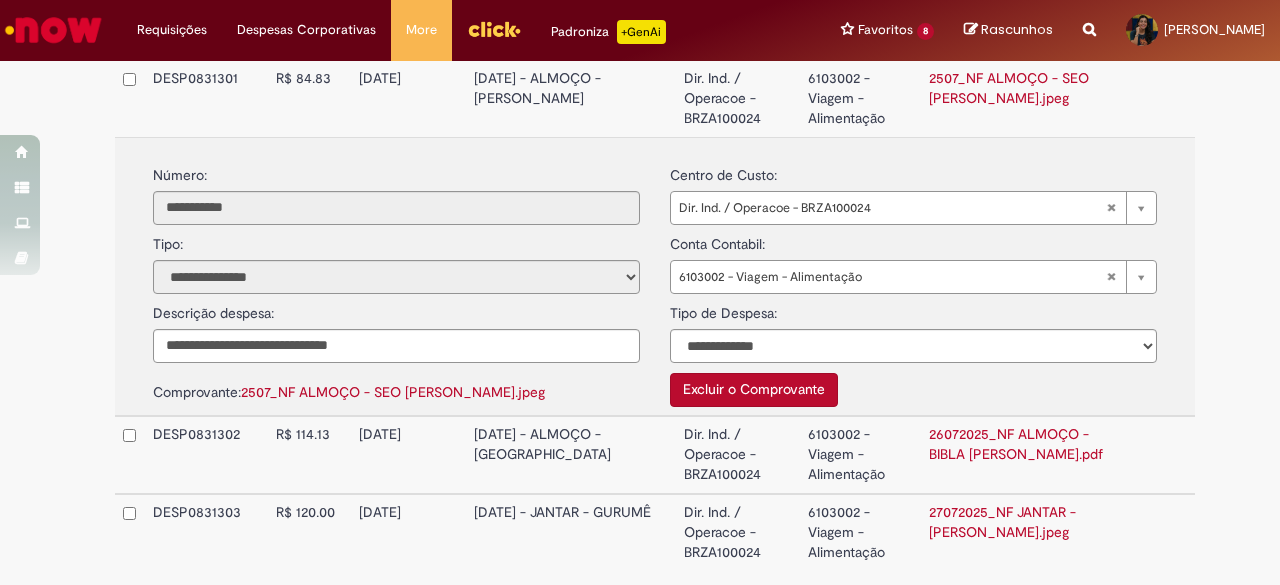 scroll, scrollTop: 1000, scrollLeft: 0, axis: vertical 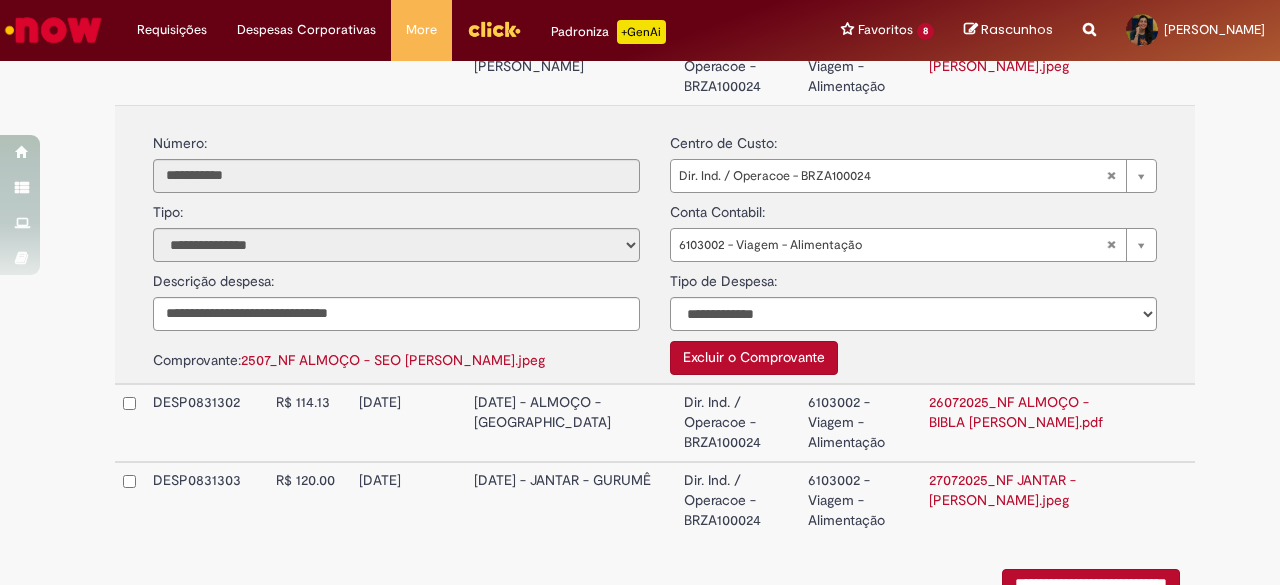 click on "R$ 114.13" at bounding box center [309, 423] 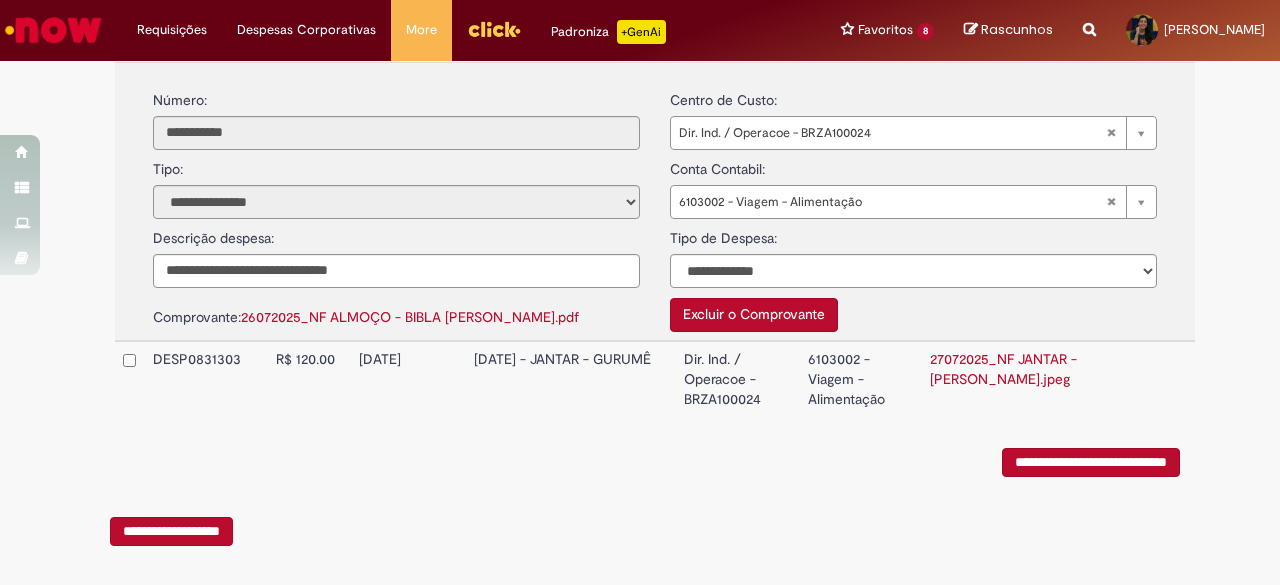scroll, scrollTop: 1138, scrollLeft: 0, axis: vertical 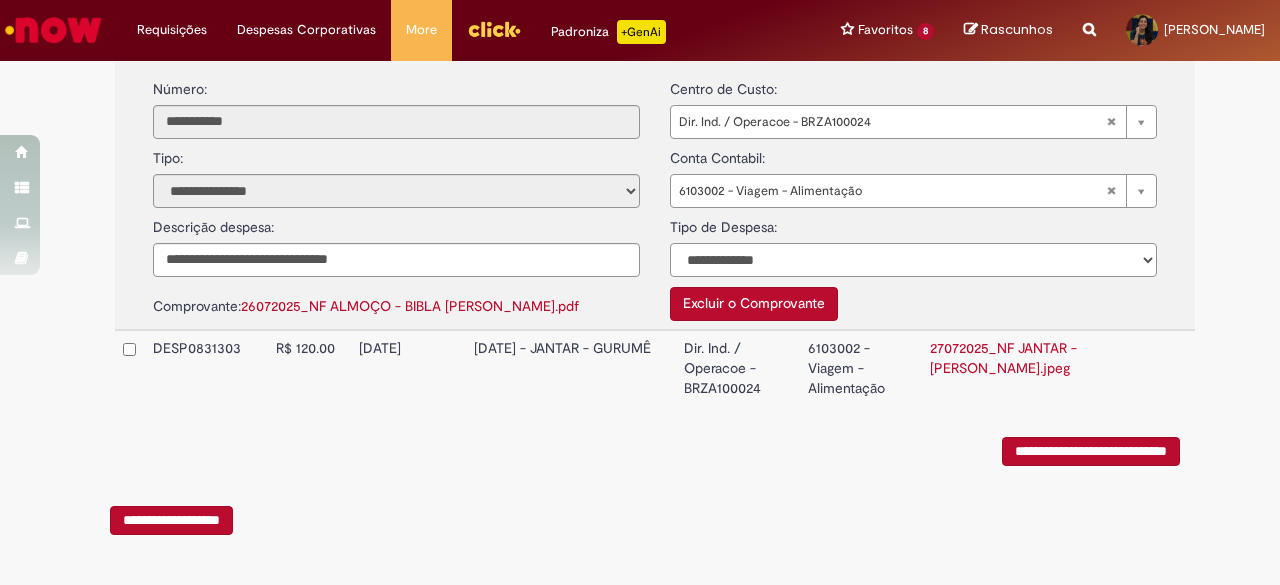click on "**********" at bounding box center (913, 260) 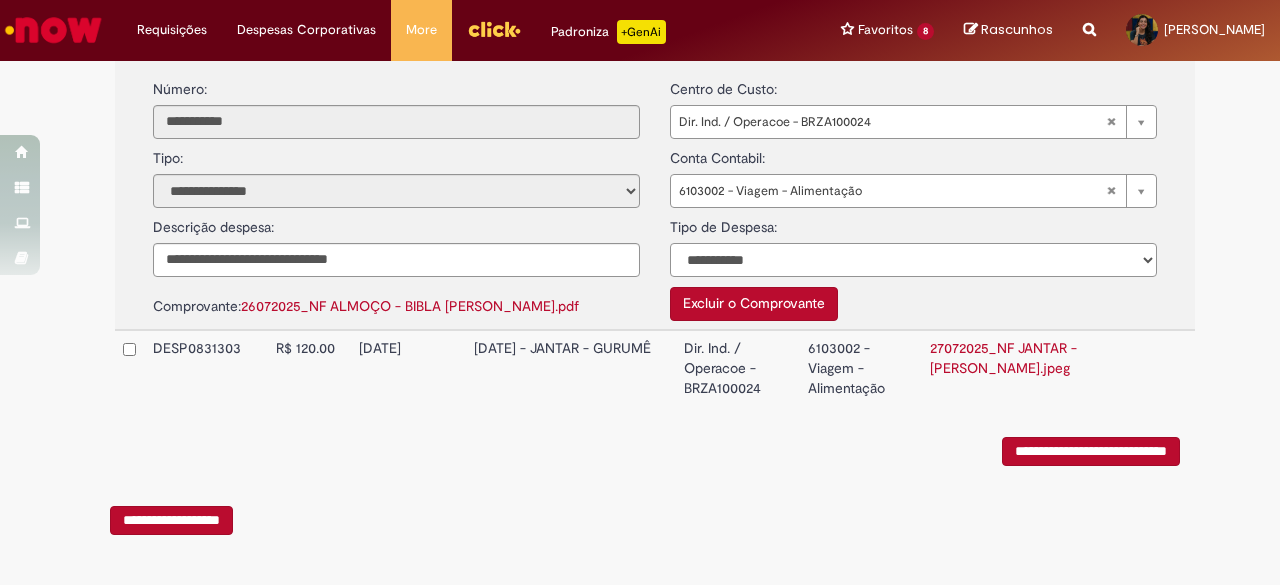 click on "**********" at bounding box center [913, 260] 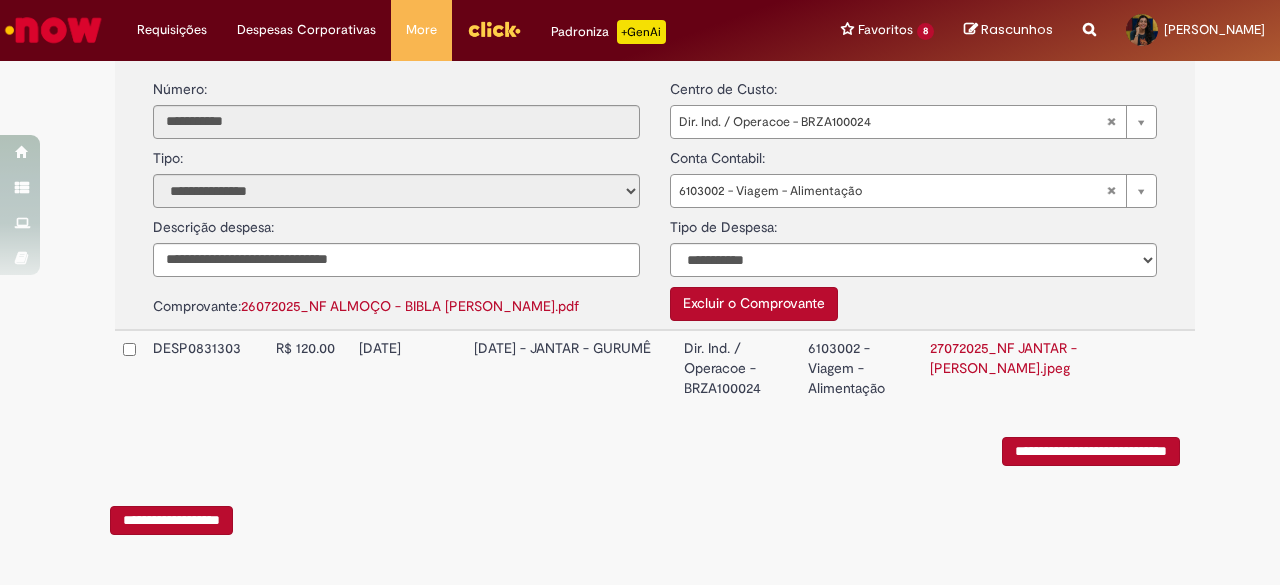 click on "27/07/2025 - JANTAR - GURUMÊ" at bounding box center (571, 368) 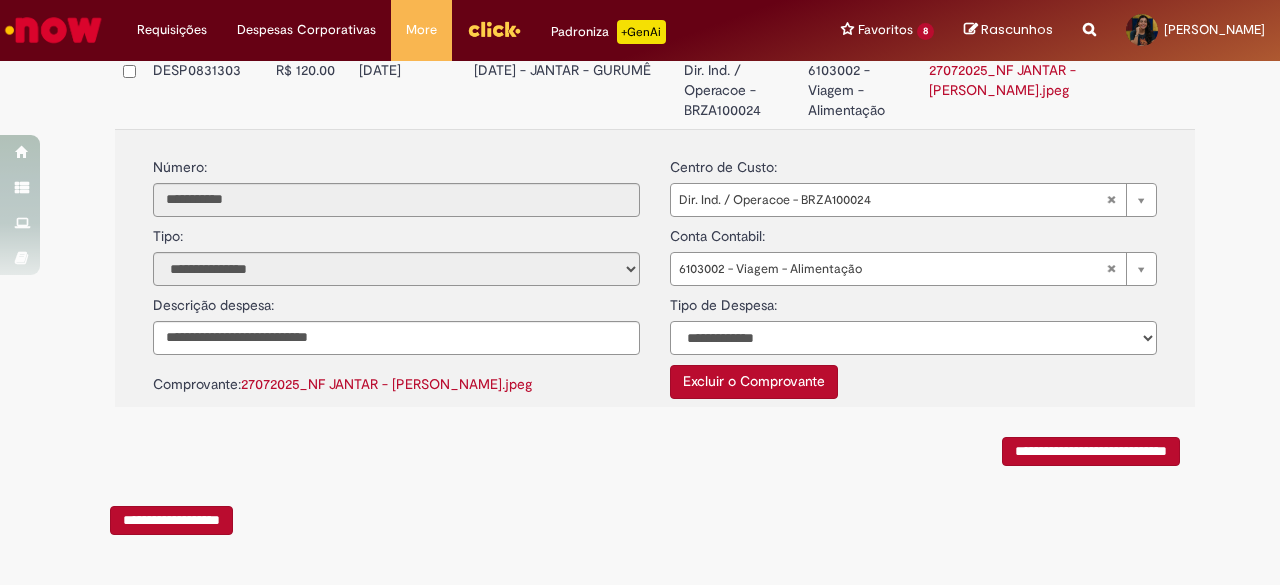 click on "**********" at bounding box center (913, 338) 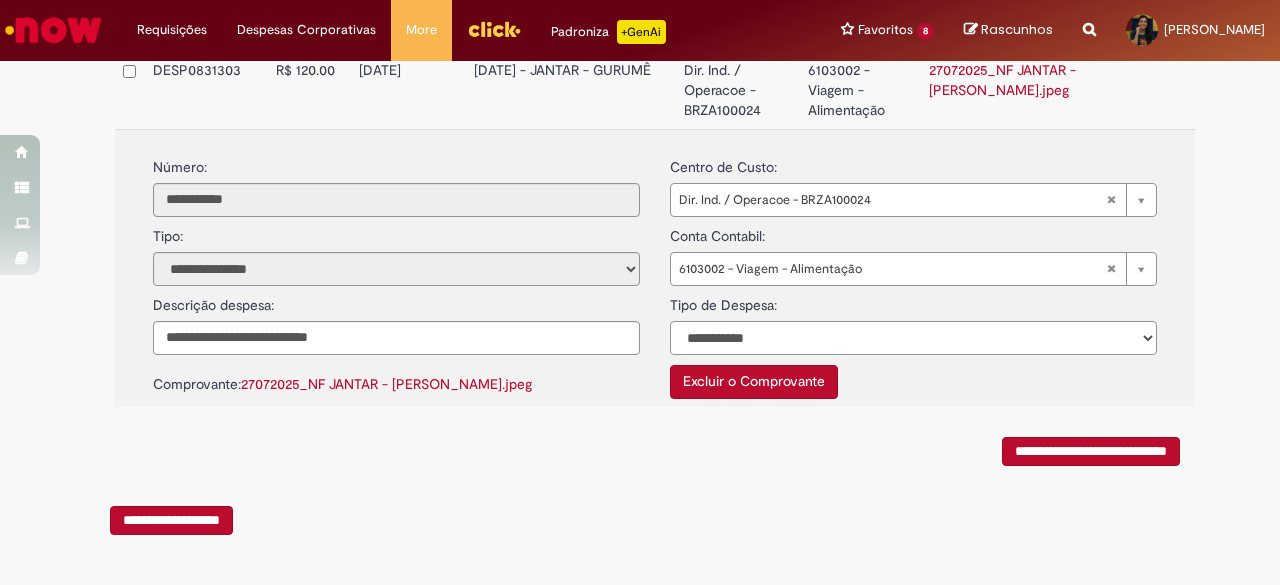 click on "**********" at bounding box center (913, 338) 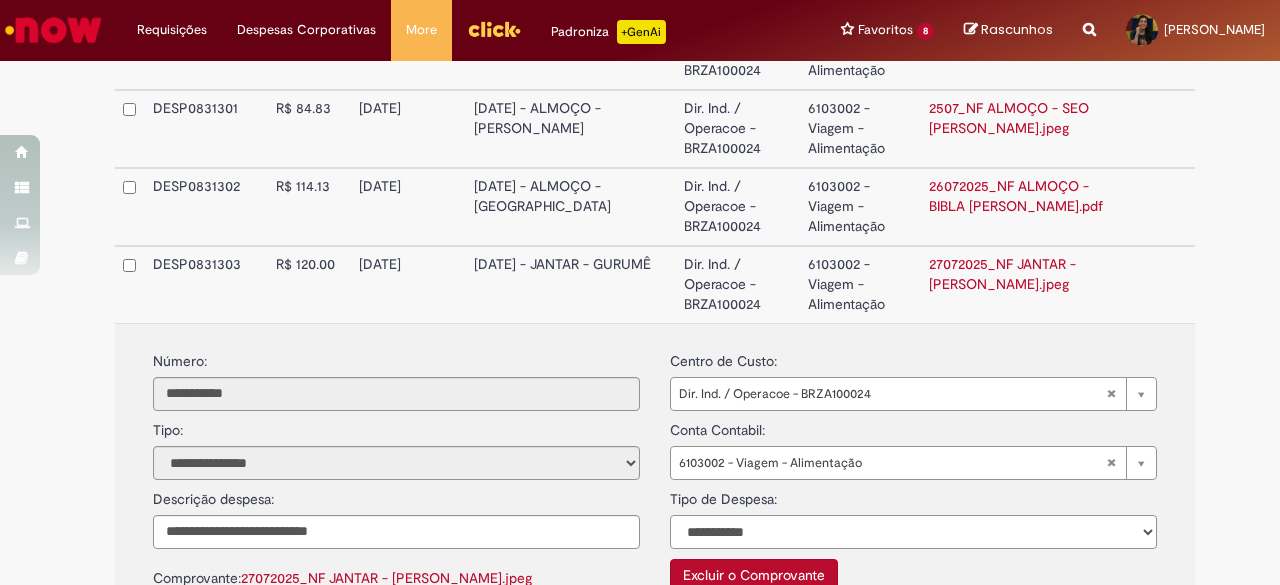 scroll, scrollTop: 838, scrollLeft: 0, axis: vertical 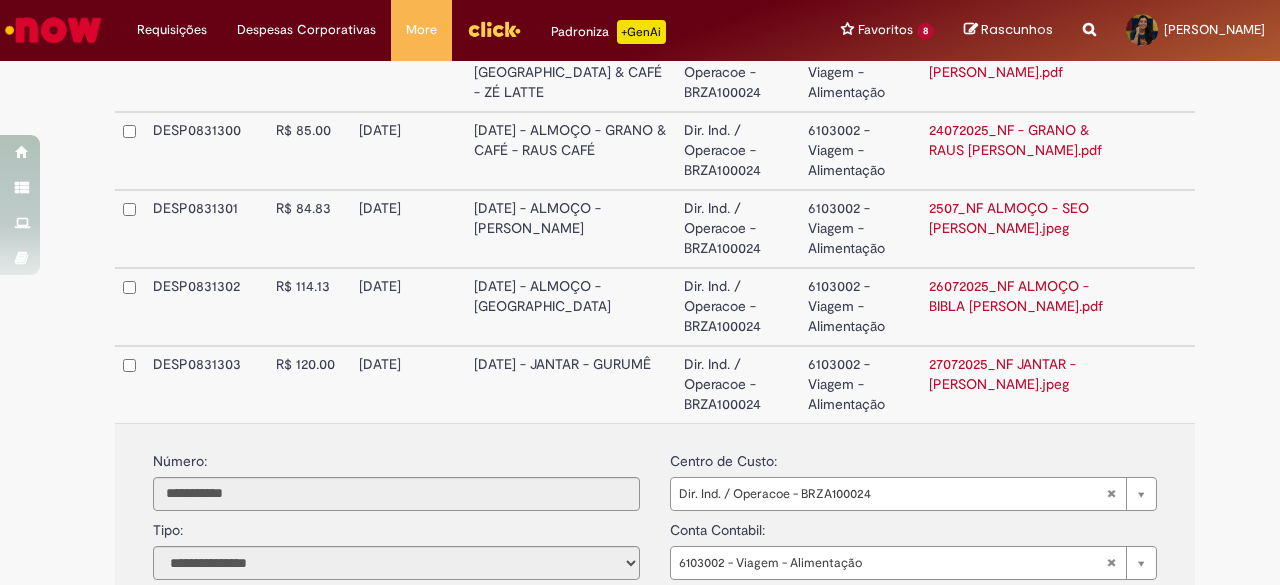 click on "26/07/2025 - ALMOÇO - BIBLA CAFÉ" at bounding box center (571, 307) 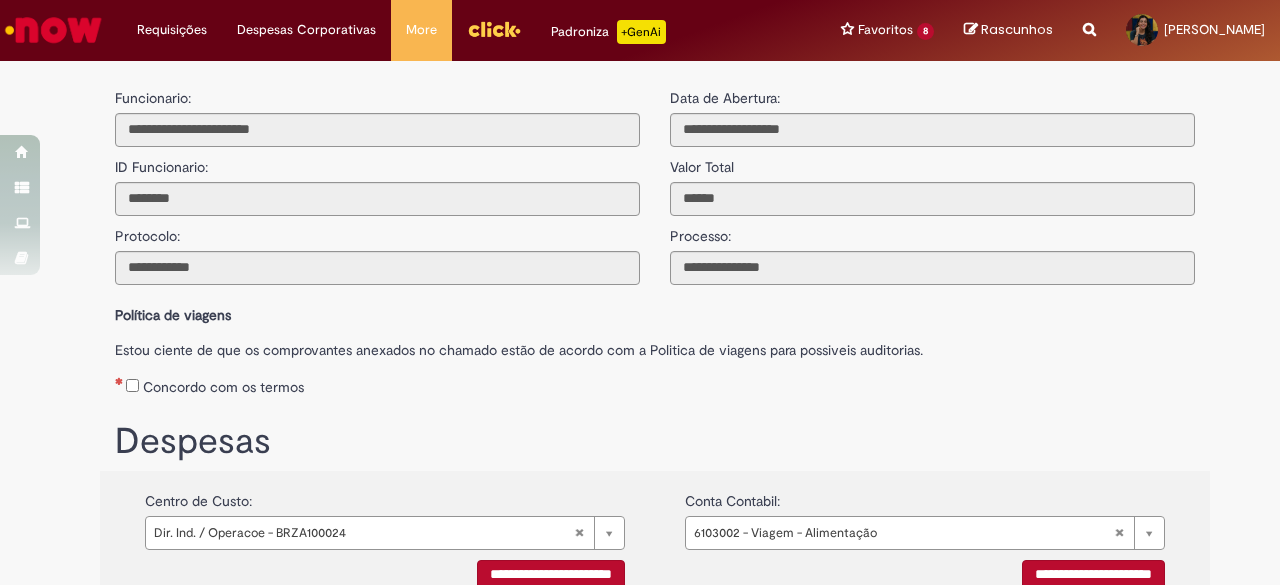 scroll, scrollTop: 0, scrollLeft: 0, axis: both 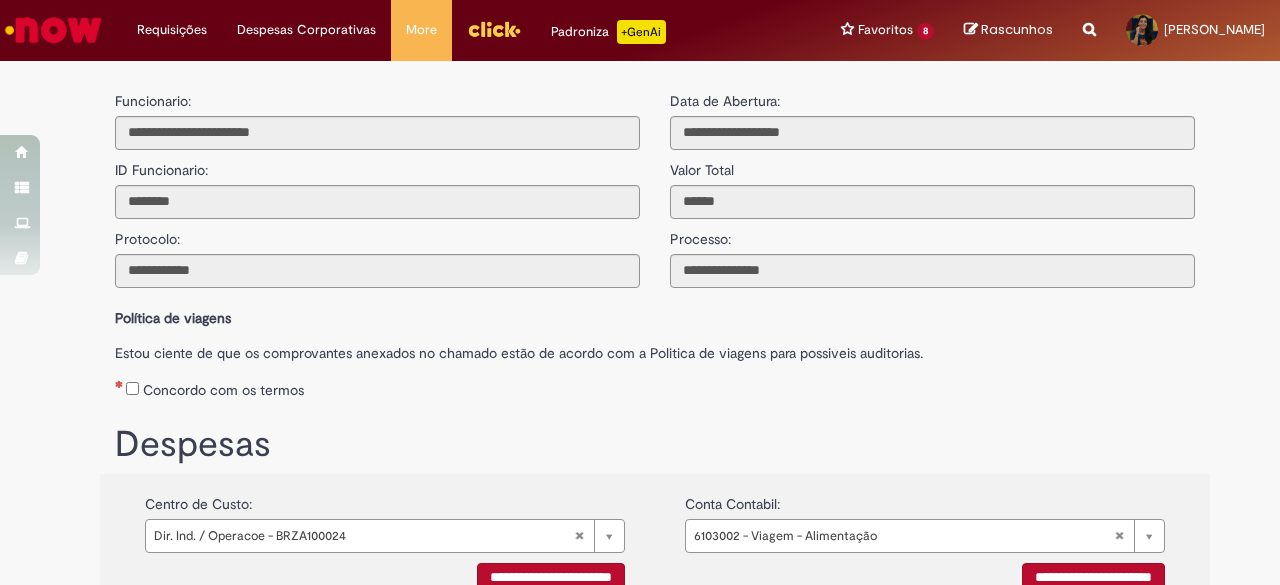click on "Concordo com os termos" at bounding box center (223, 390) 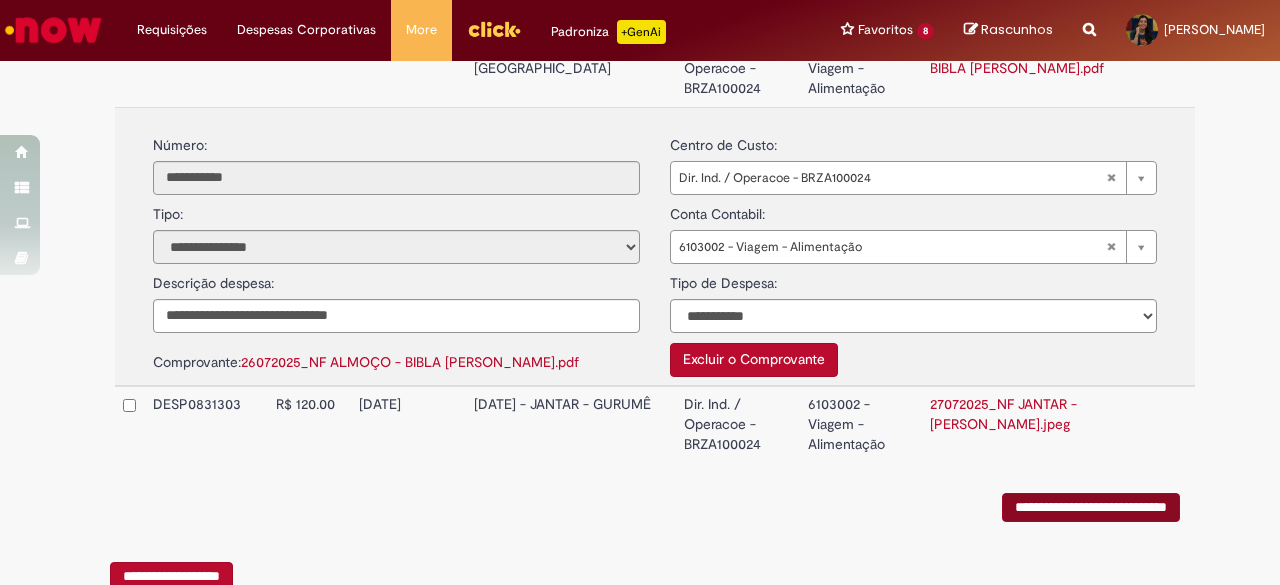 scroll, scrollTop: 1138, scrollLeft: 0, axis: vertical 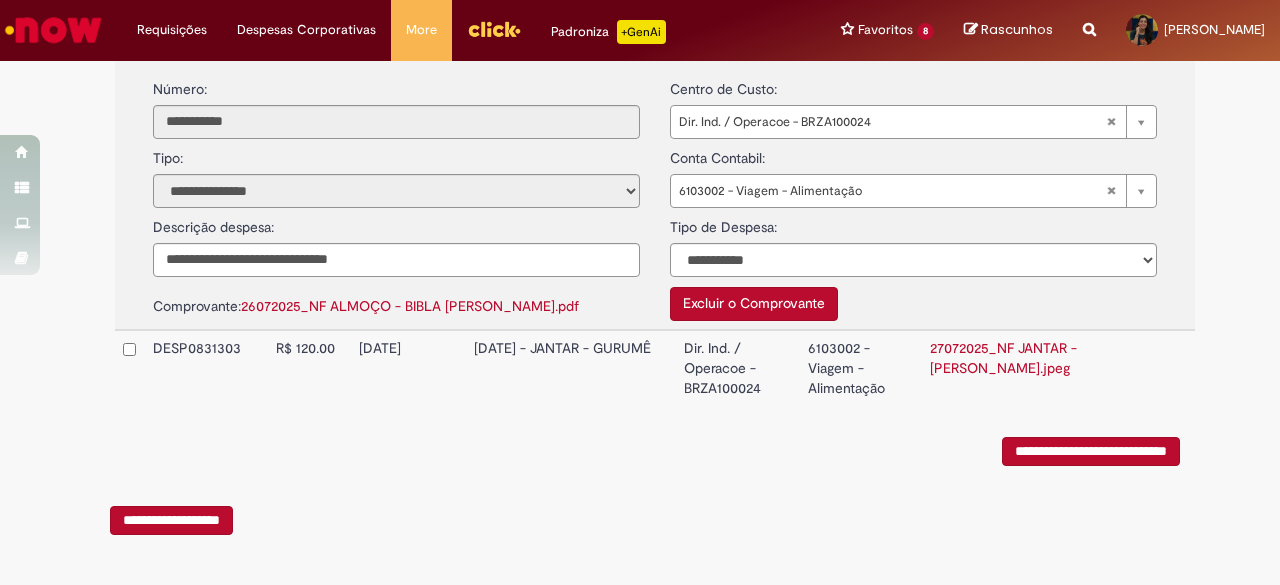 click on "**********" at bounding box center [1091, 451] 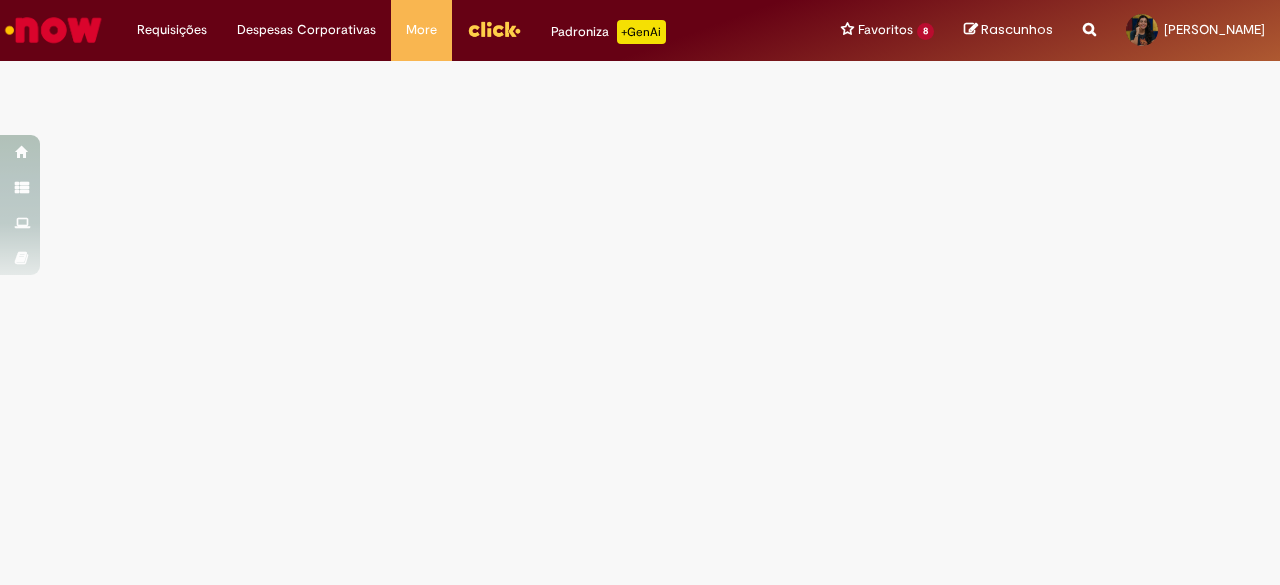 scroll, scrollTop: 0, scrollLeft: 0, axis: both 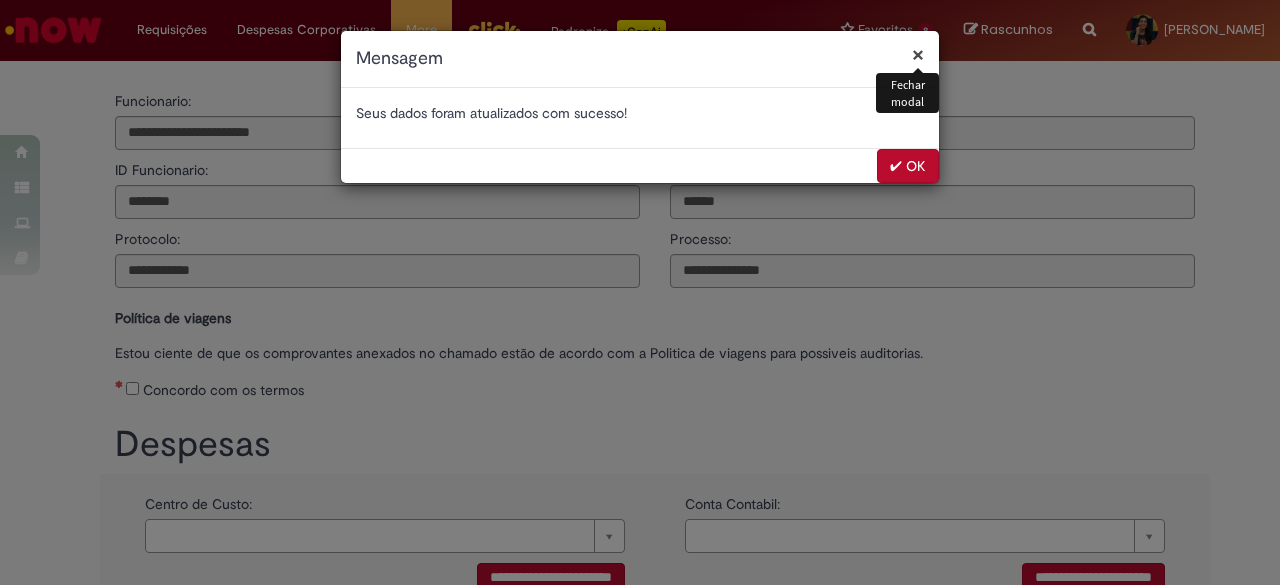 select on "*" 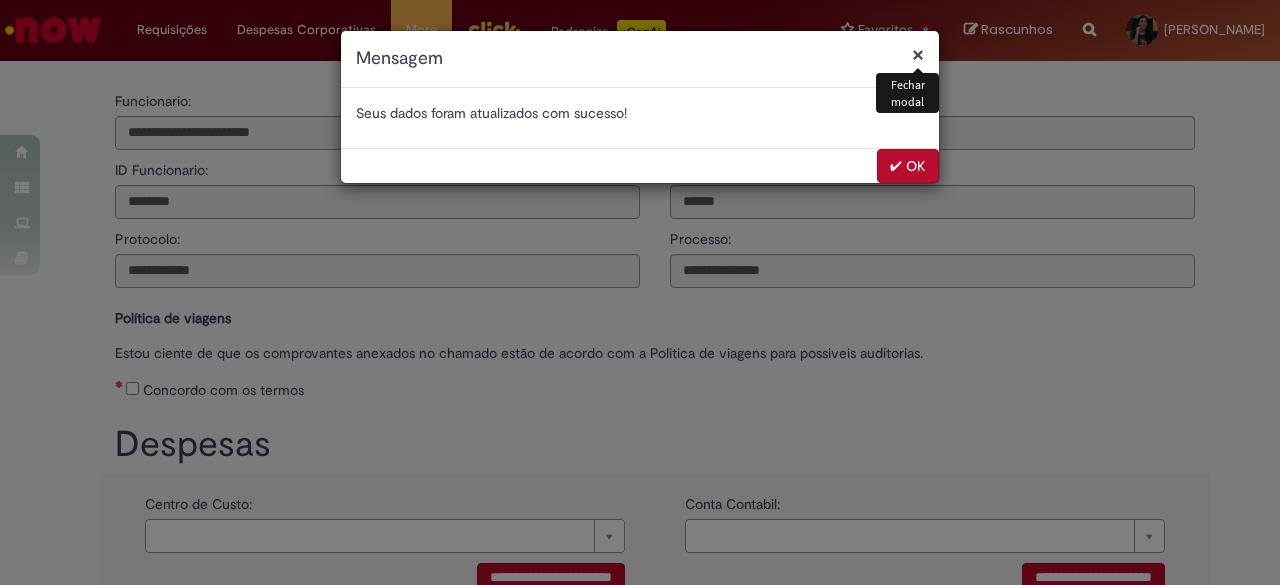 drag, startPoint x: 910, startPoint y: 164, endPoint x: 892, endPoint y: 181, distance: 24.758837 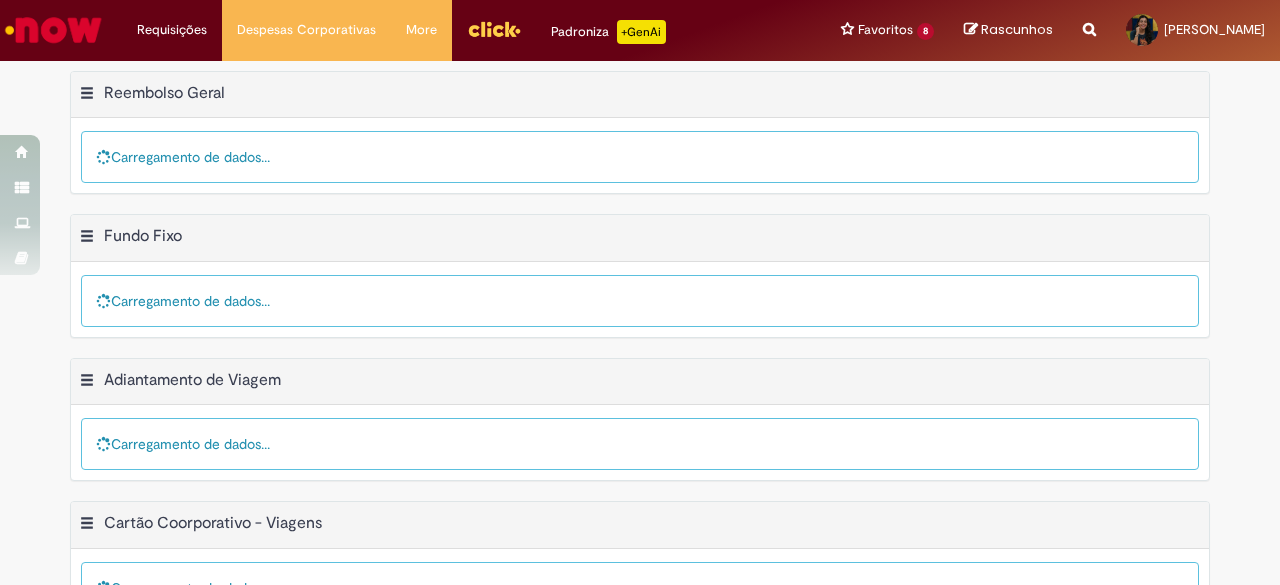 scroll, scrollTop: 0, scrollLeft: 0, axis: both 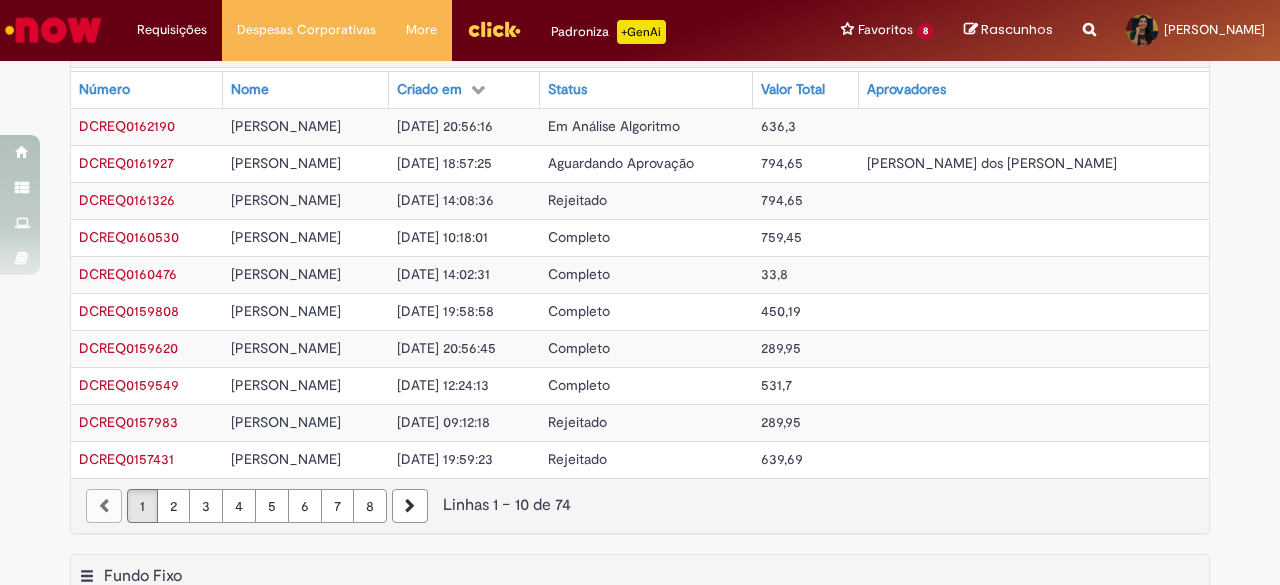 click on "DCREQ0162190" at bounding box center [127, 126] 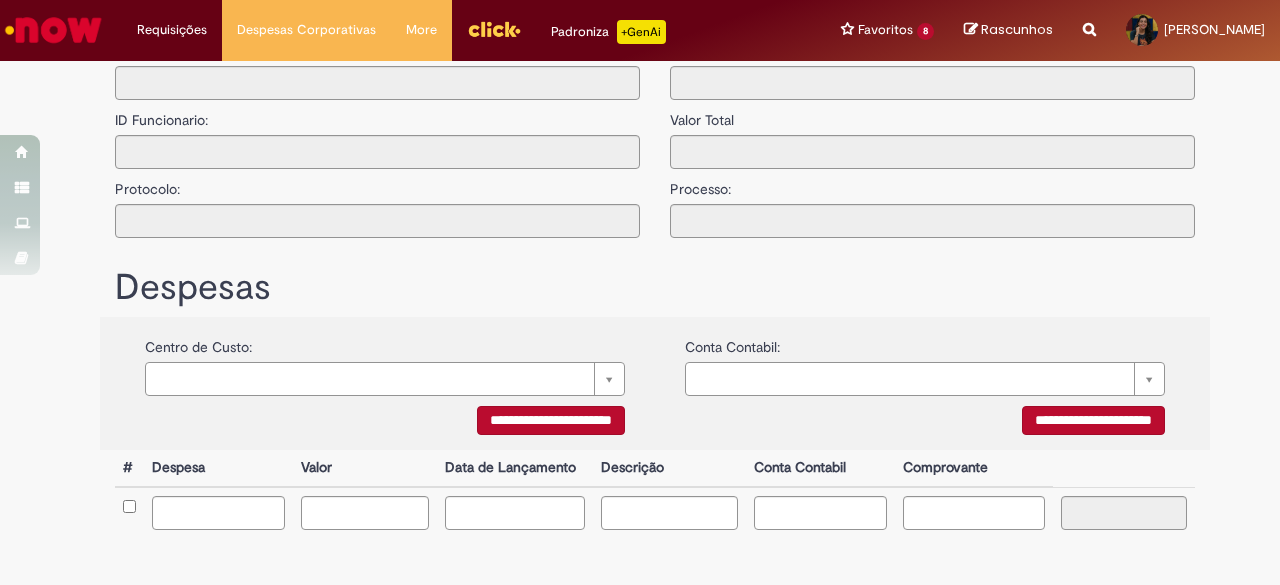 type on "**********" 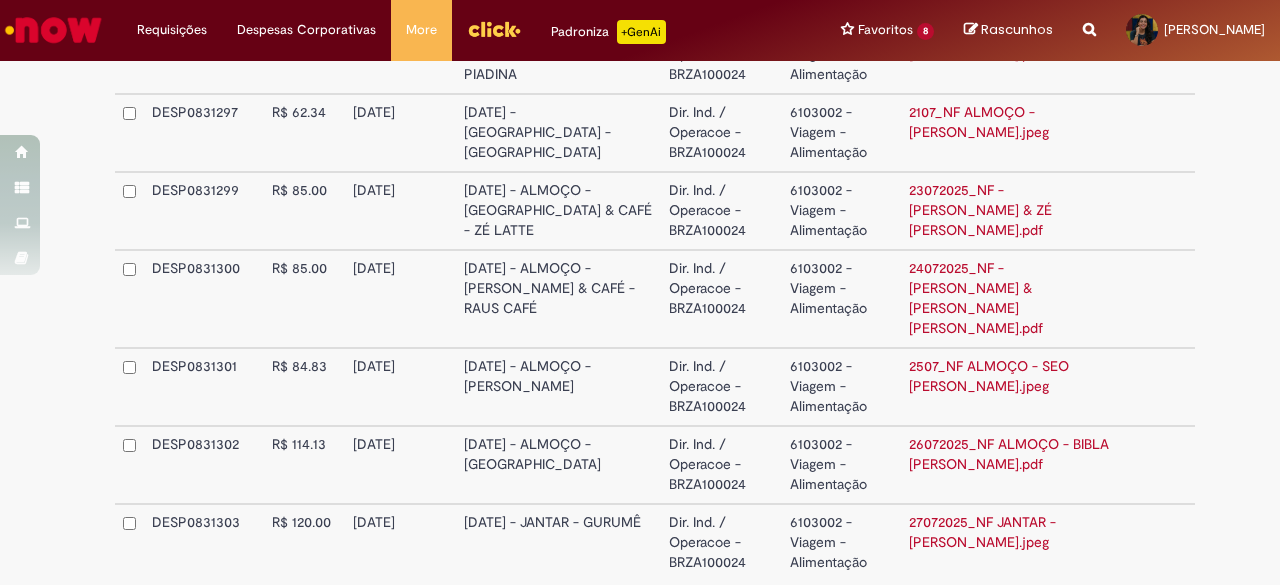 scroll, scrollTop: 798, scrollLeft: 0, axis: vertical 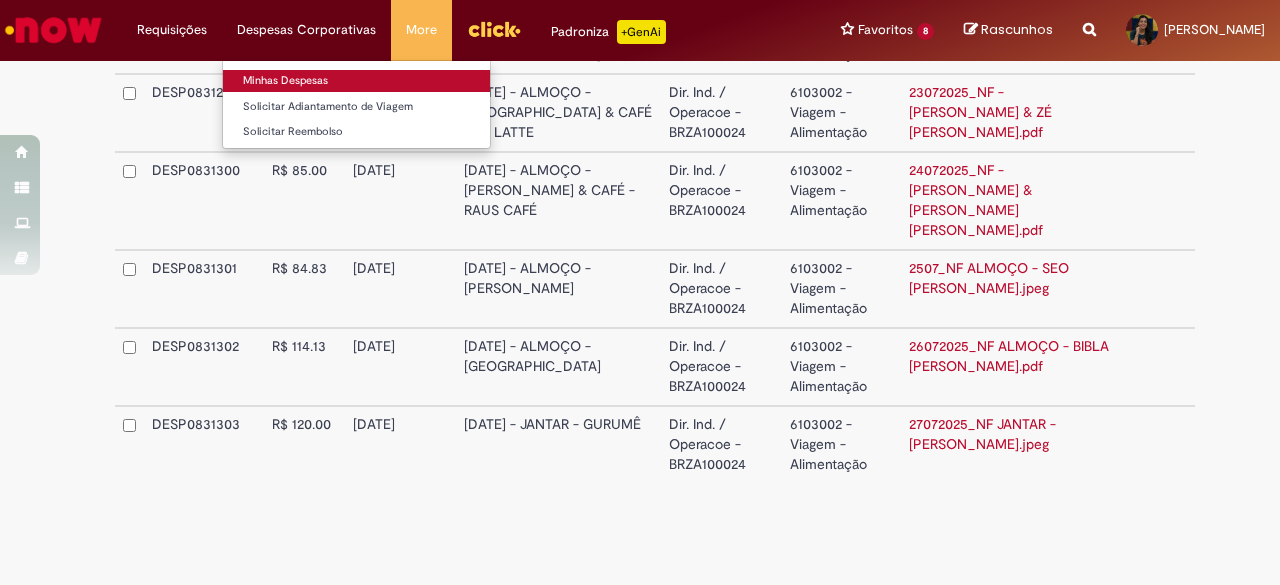 click on "Minhas Despesas" at bounding box center [356, 81] 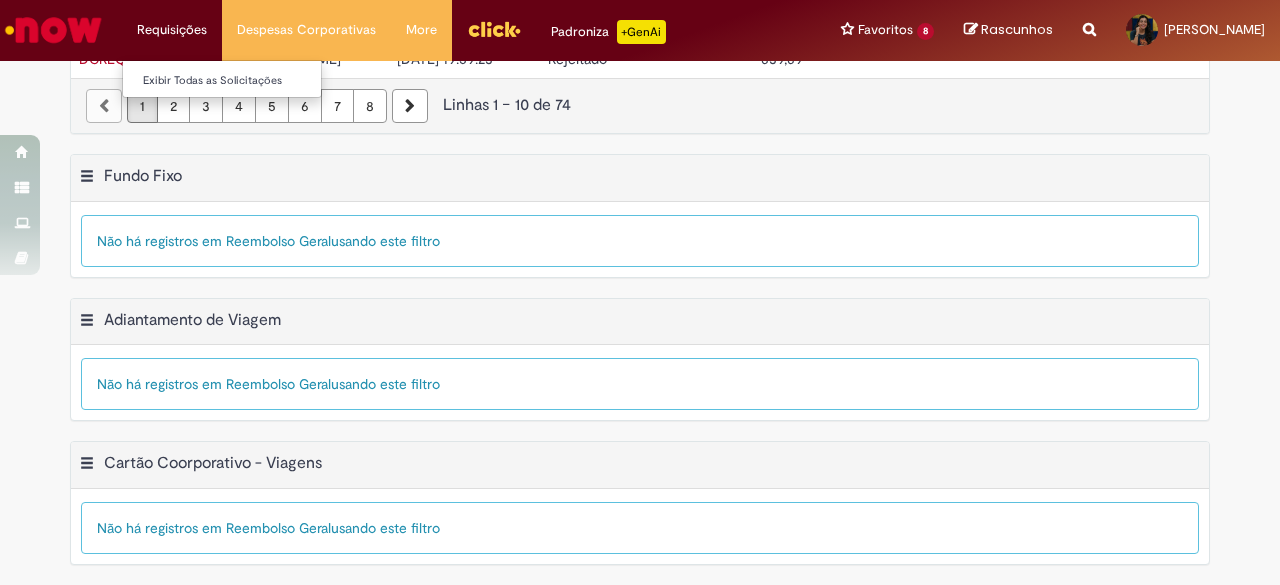 scroll, scrollTop: 0, scrollLeft: 0, axis: both 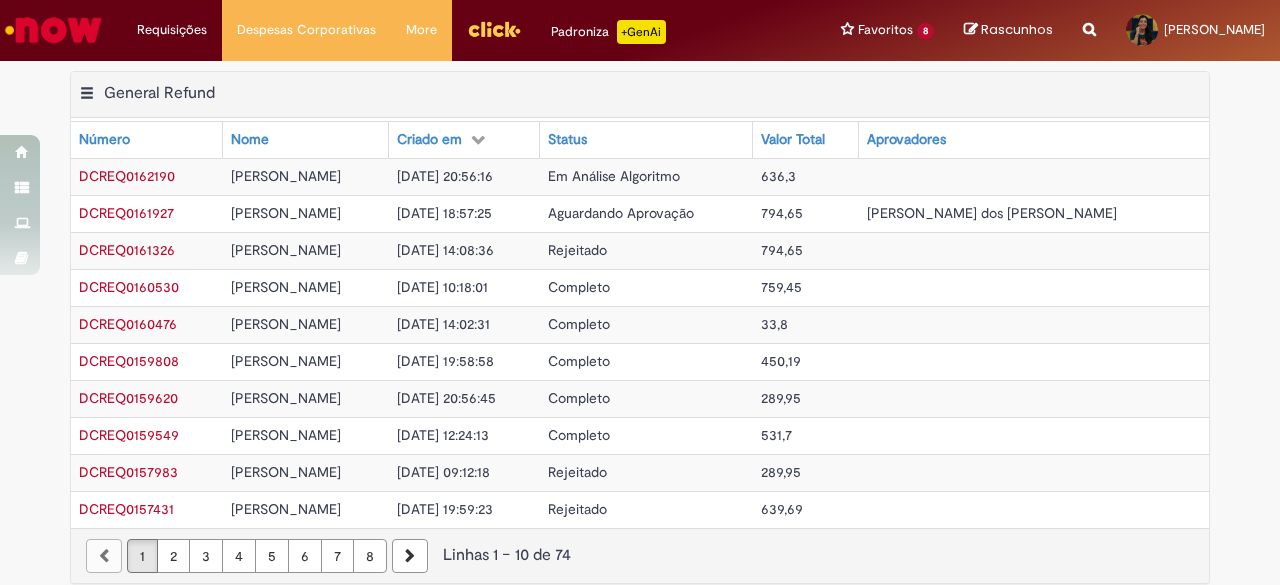 click on "[PERSON_NAME]" at bounding box center (306, 213) 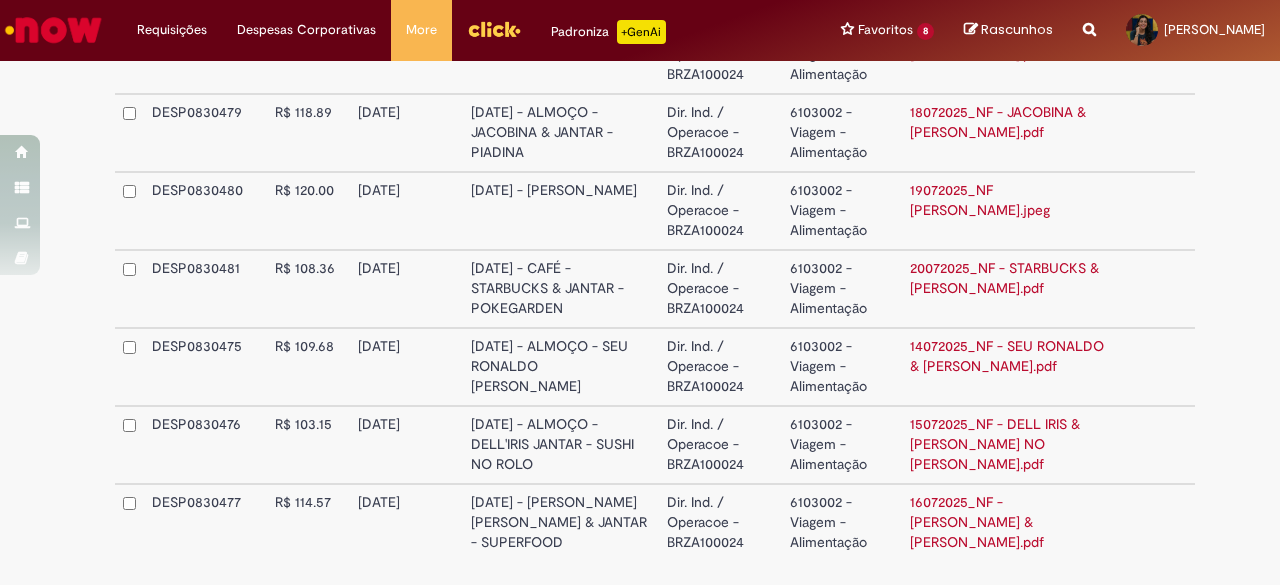 scroll, scrollTop: 800, scrollLeft: 0, axis: vertical 